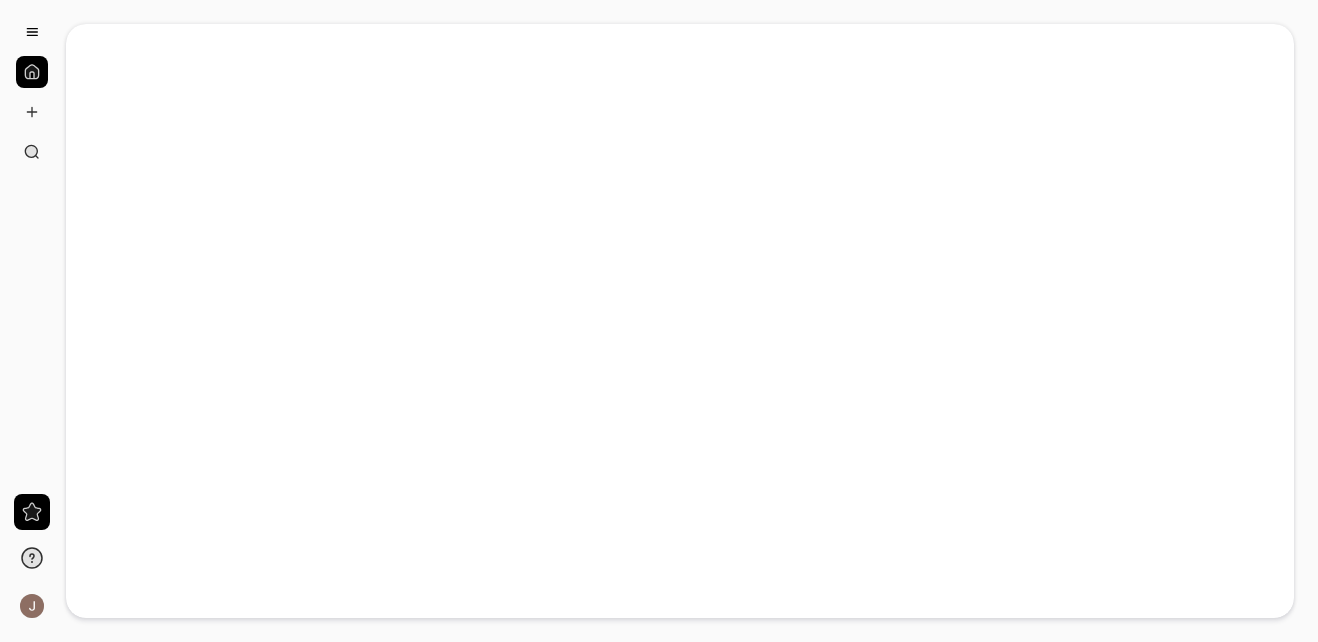 scroll, scrollTop: 0, scrollLeft: 0, axis: both 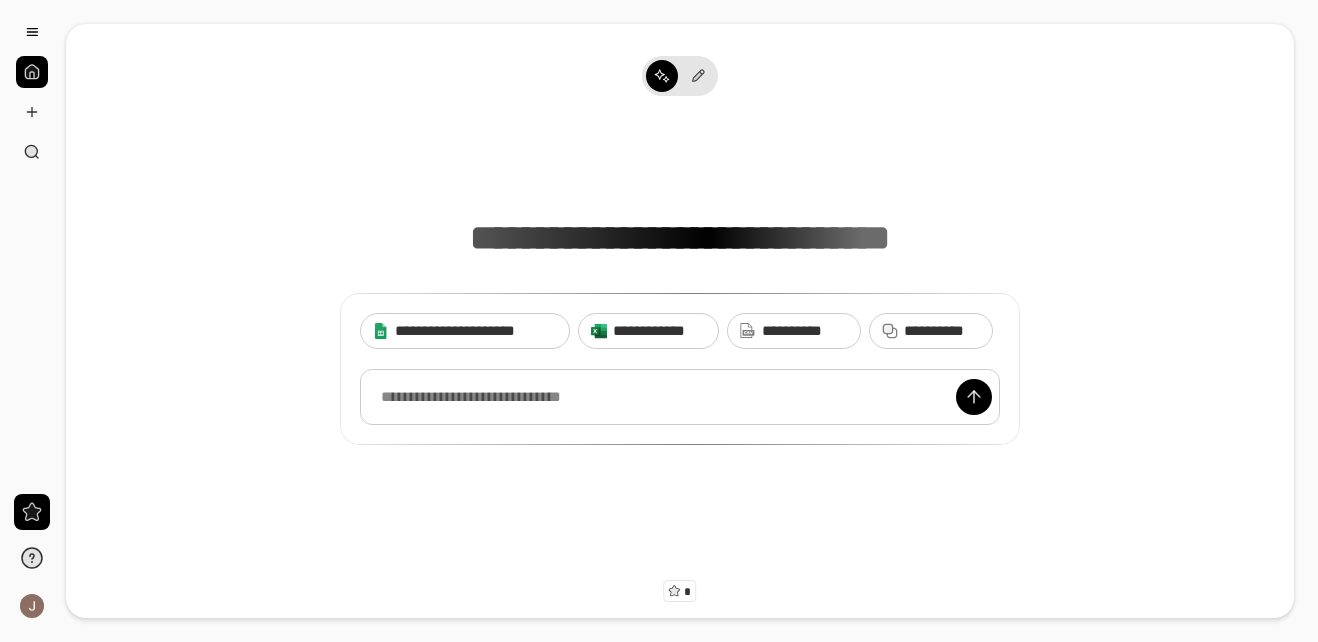 type 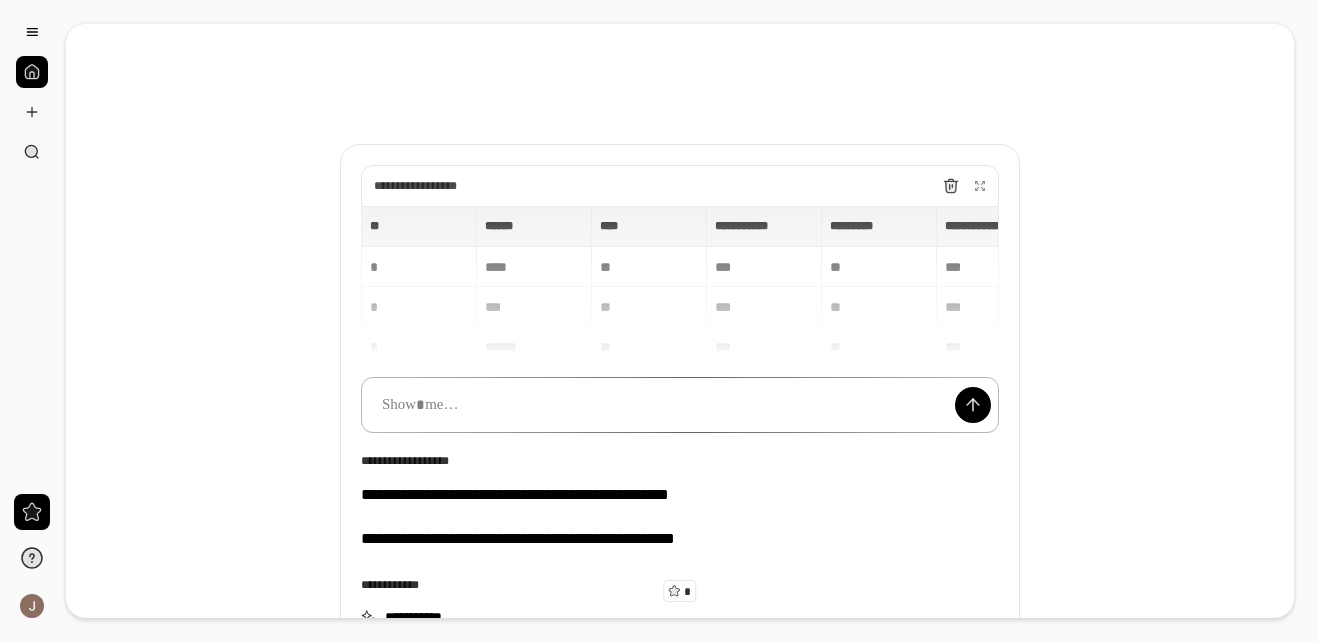 type 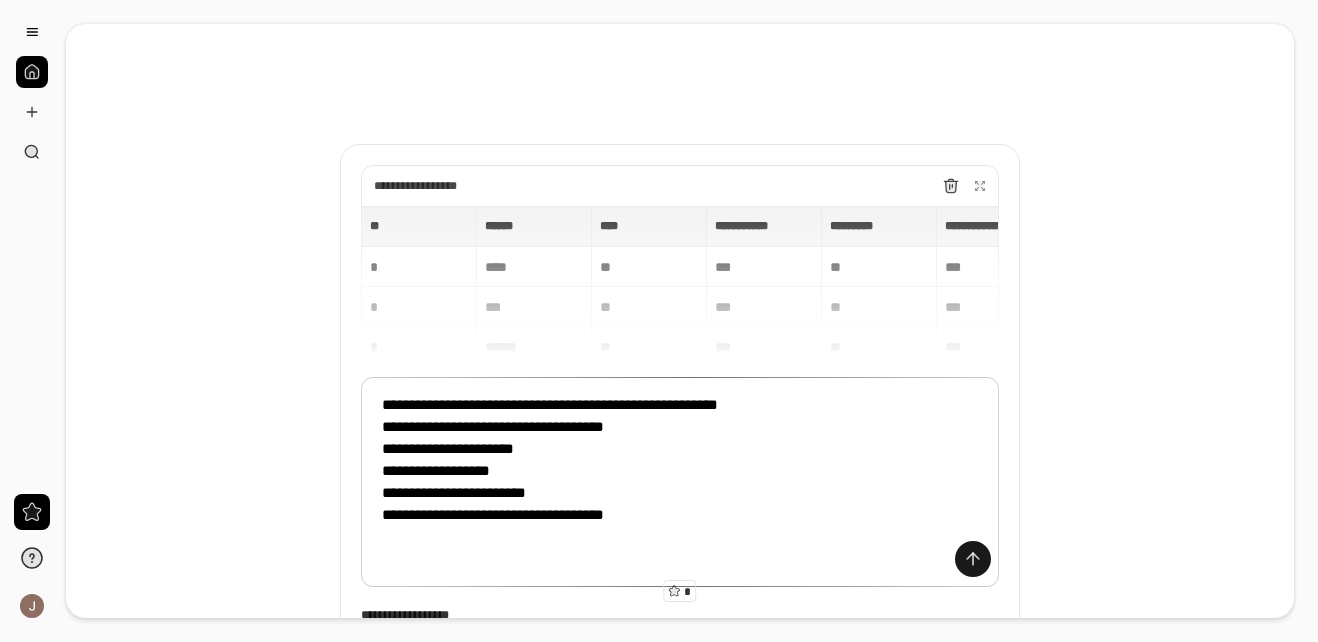 click at bounding box center (973, 559) 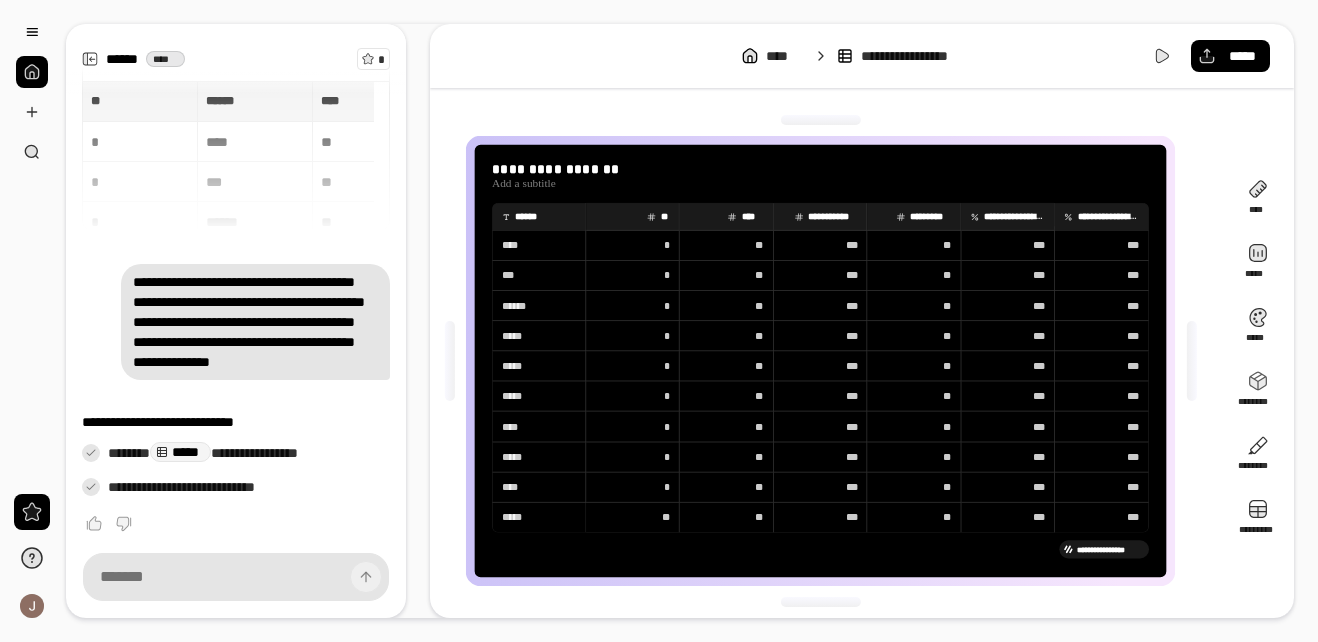 scroll, scrollTop: 9, scrollLeft: 0, axis: vertical 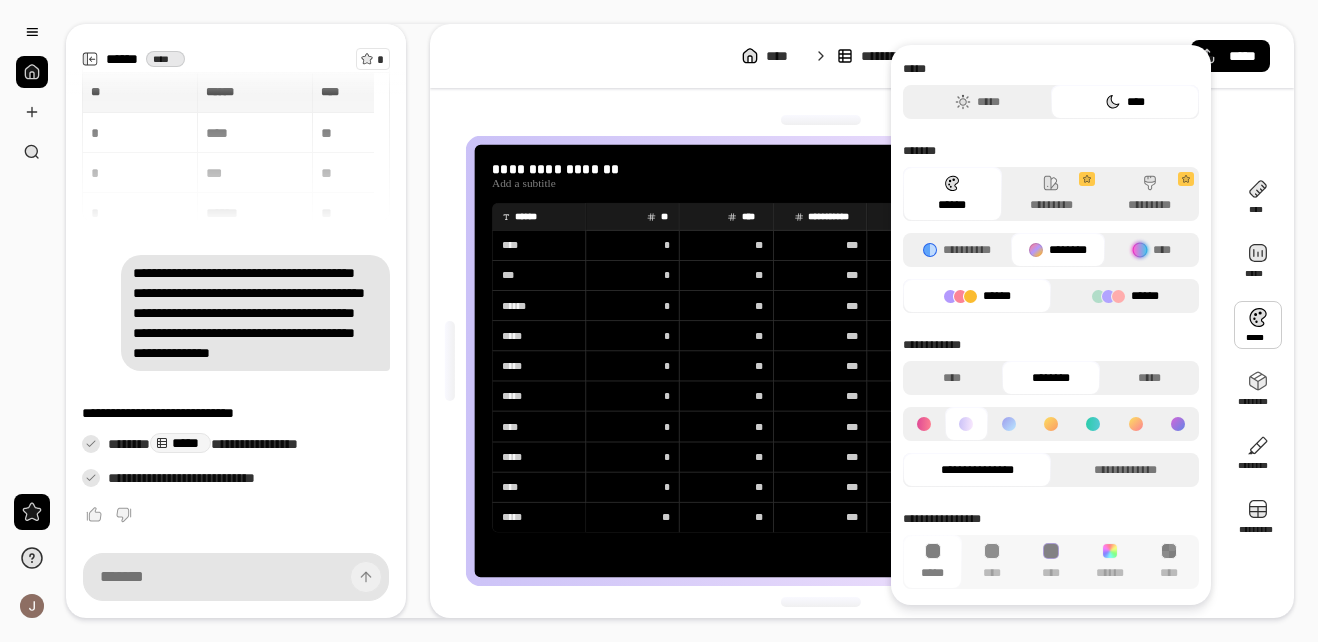 click on "******" at bounding box center [1125, 296] 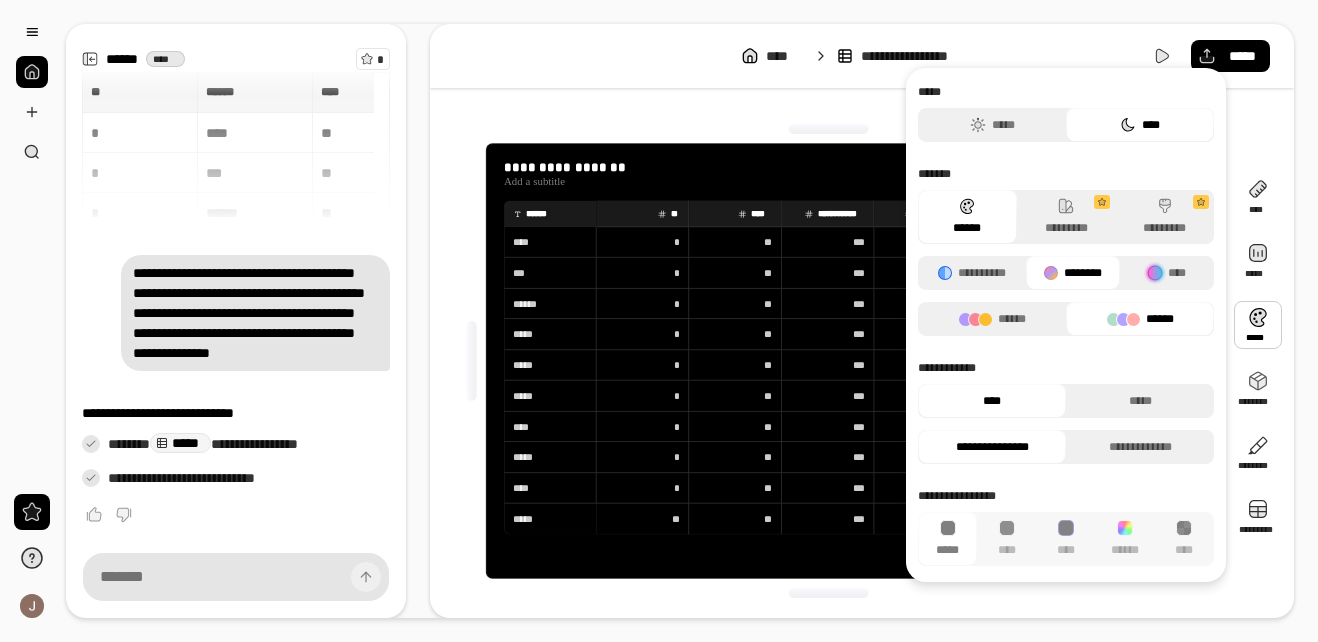 click 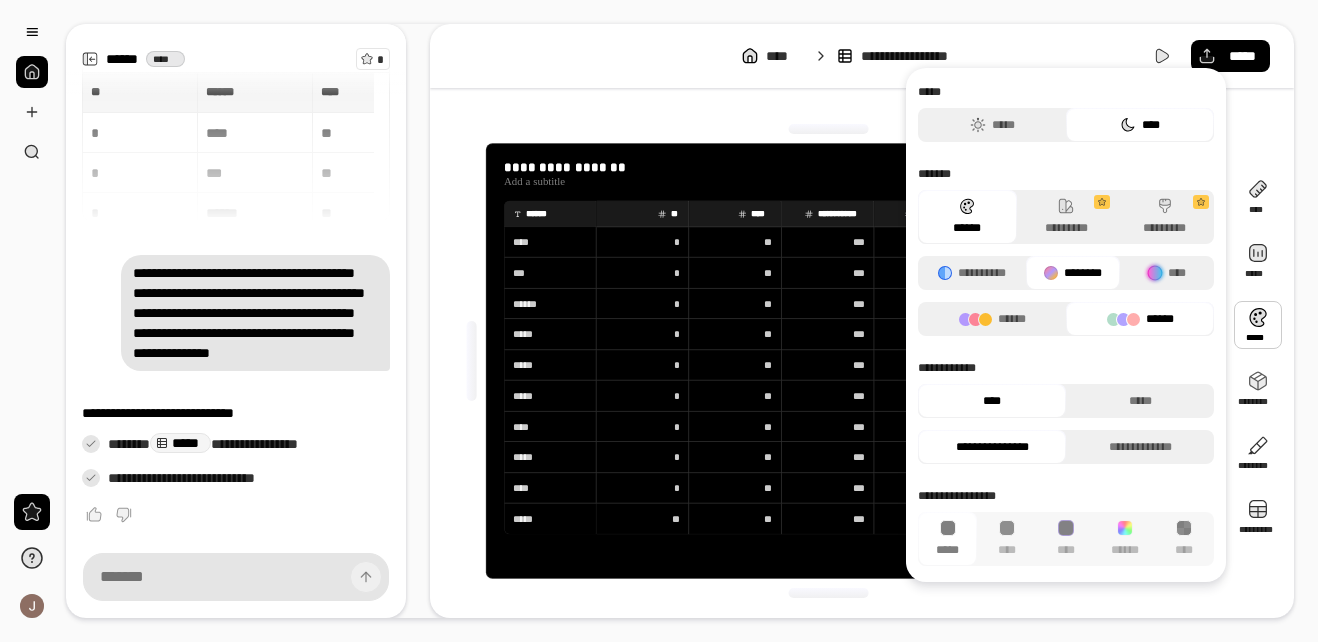 click on "********" at bounding box center (1073, 273) 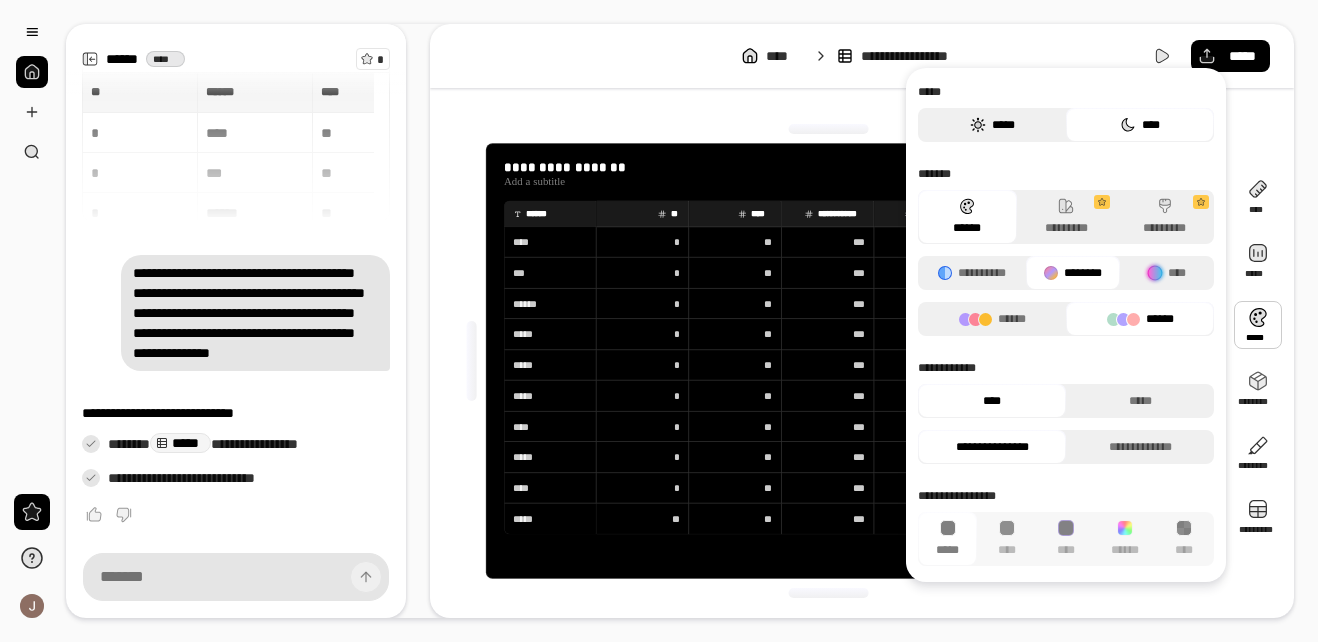click on "*****" at bounding box center [992, 125] 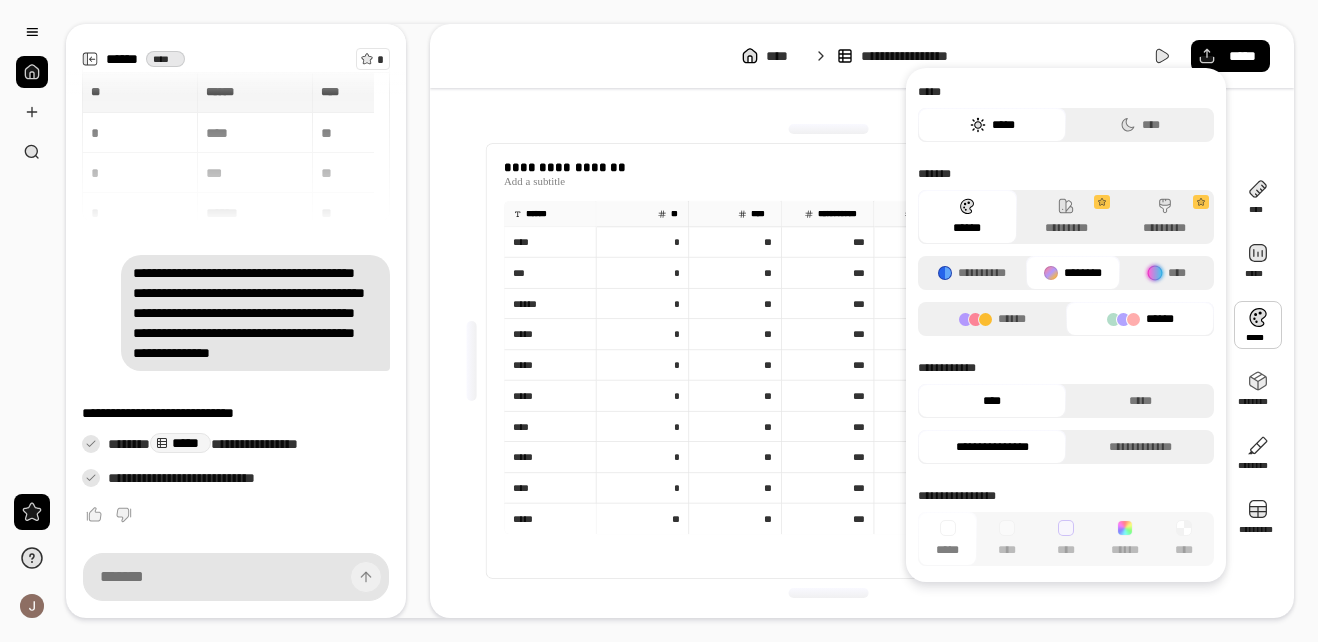 click at bounding box center [1140, 319] 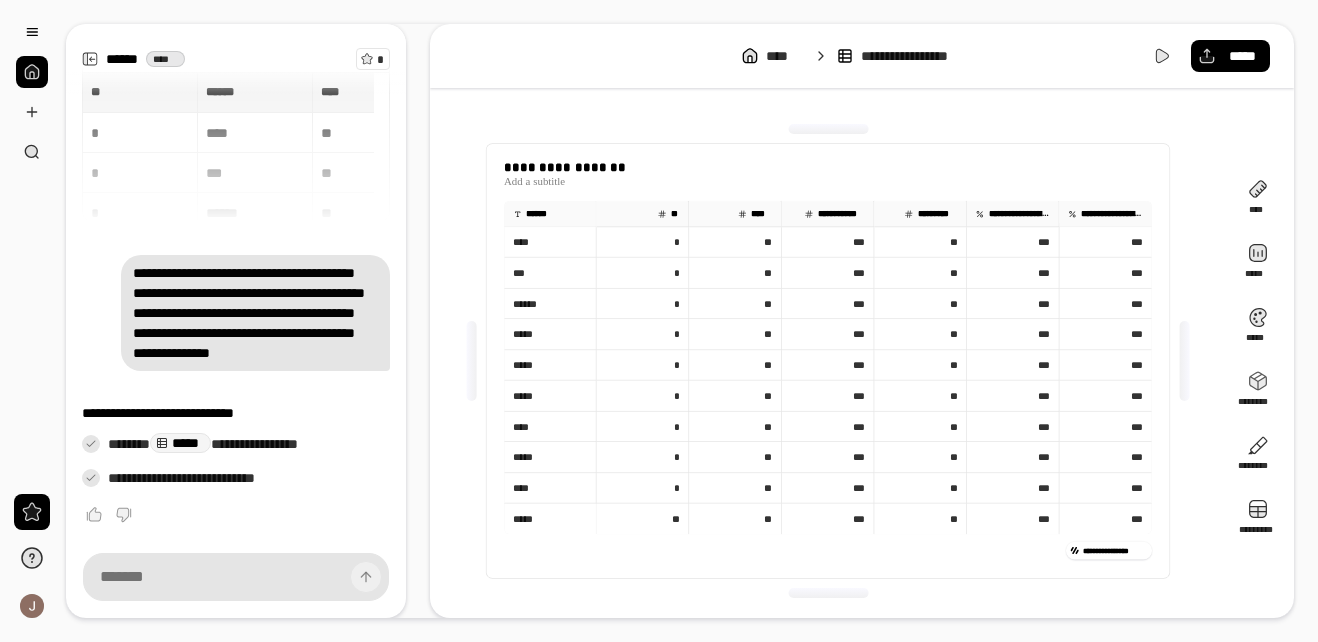 click on "***" at bounding box center (828, 334) 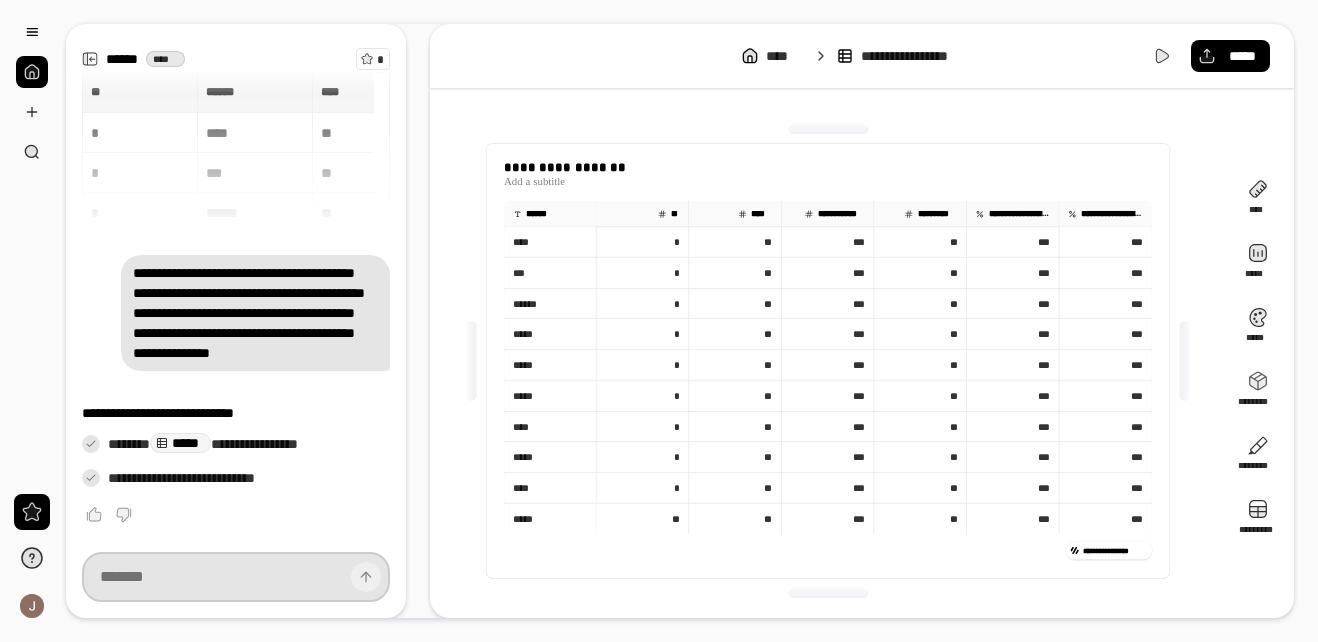 click at bounding box center [236, 577] 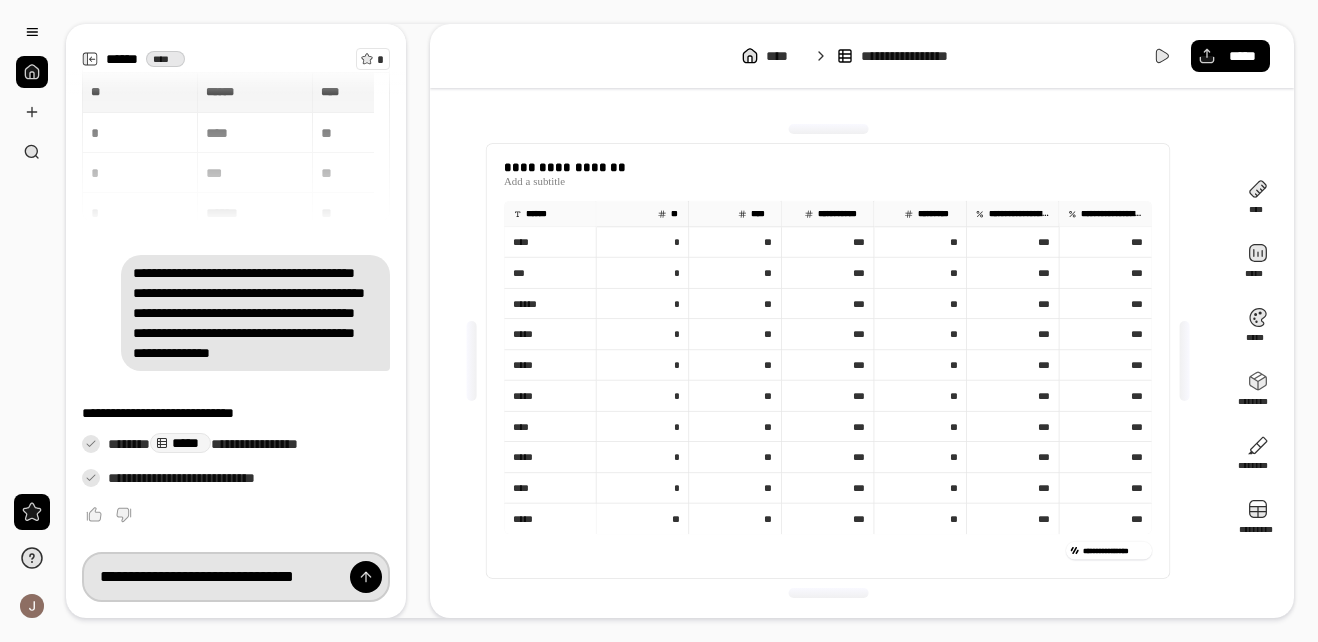scroll, scrollTop: 0, scrollLeft: 26, axis: horizontal 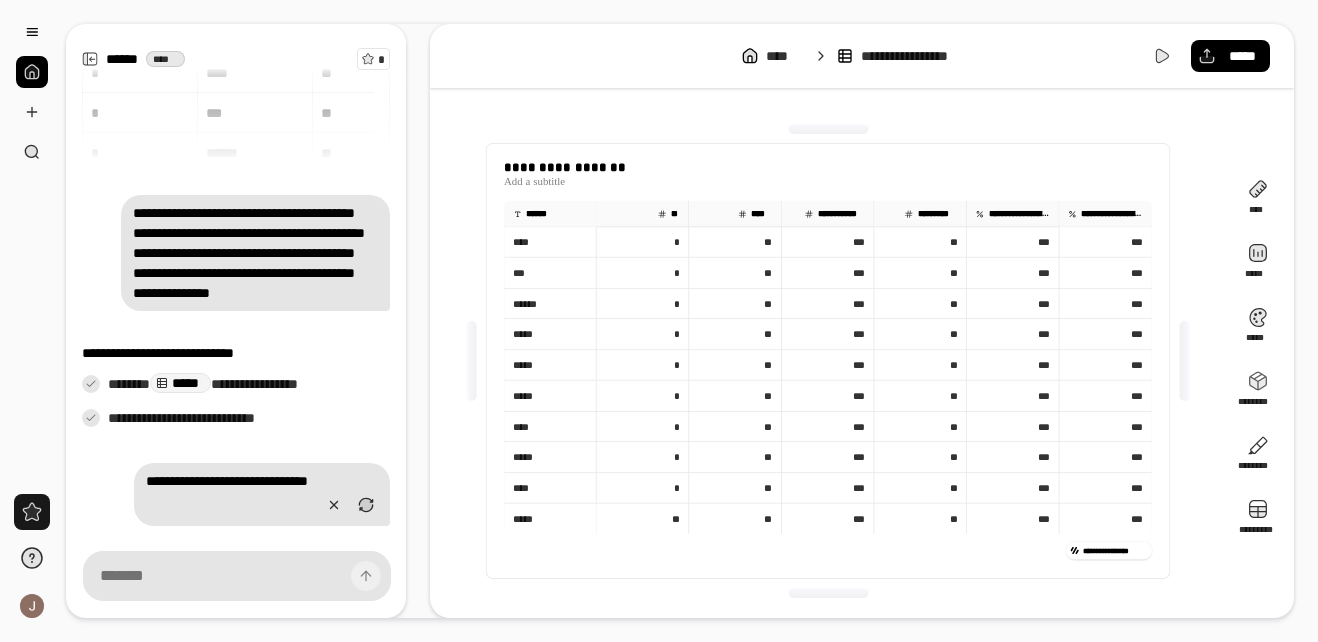 click at bounding box center [32, 512] 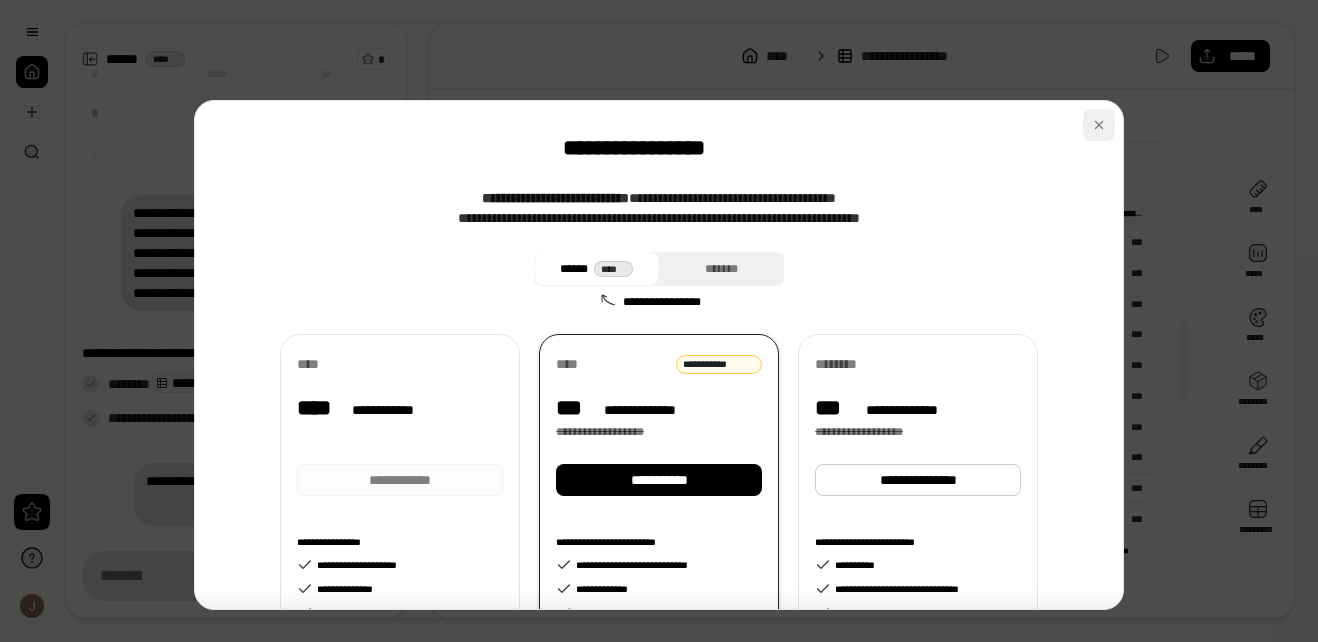 click at bounding box center [1099, 125] 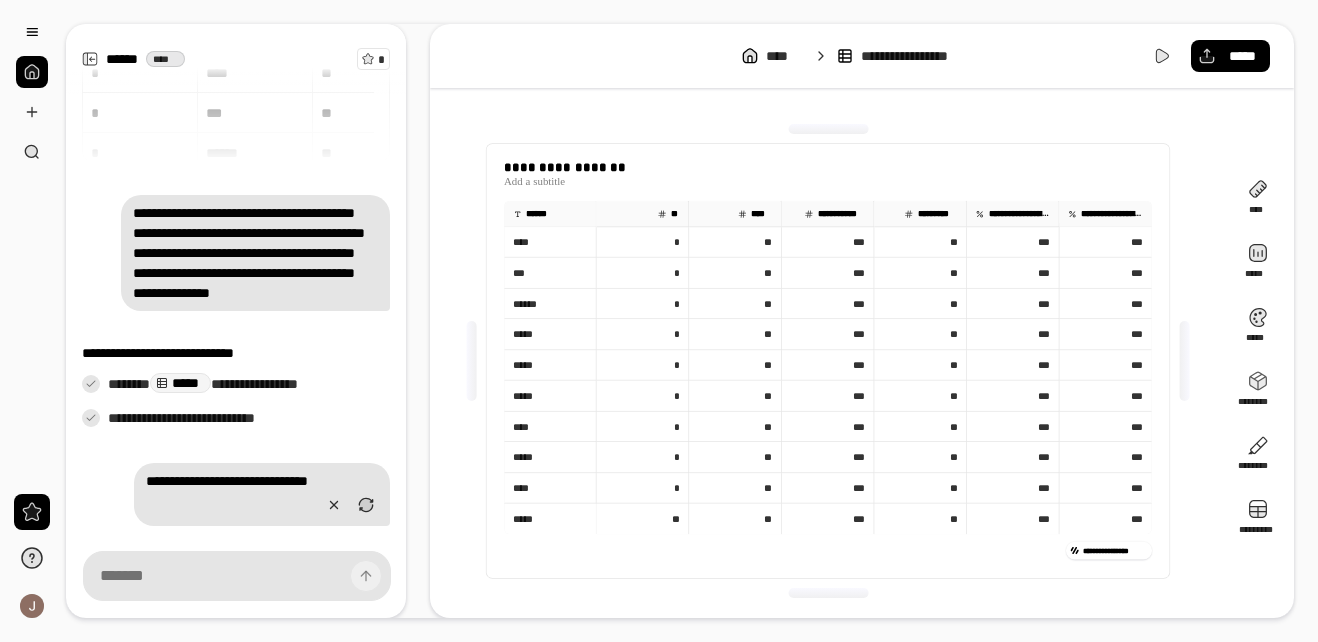 drag, startPoint x: 385, startPoint y: 488, endPoint x: 403, endPoint y: 556, distance: 70.34202 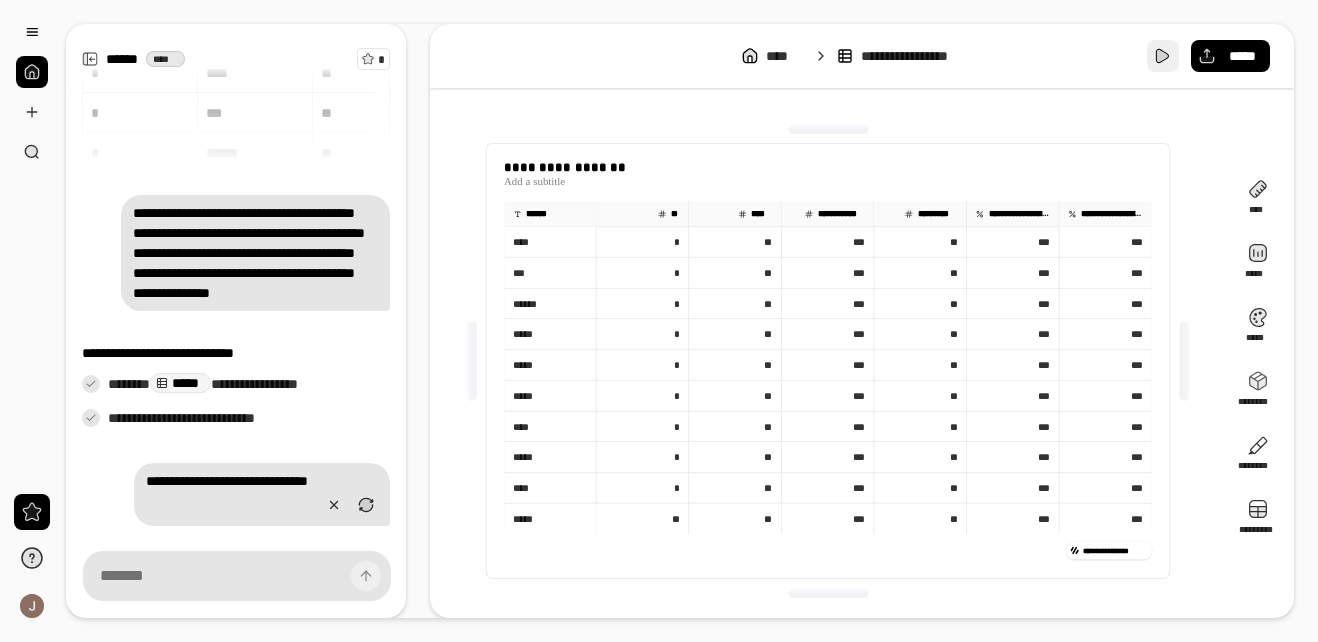click at bounding box center (1163, 56) 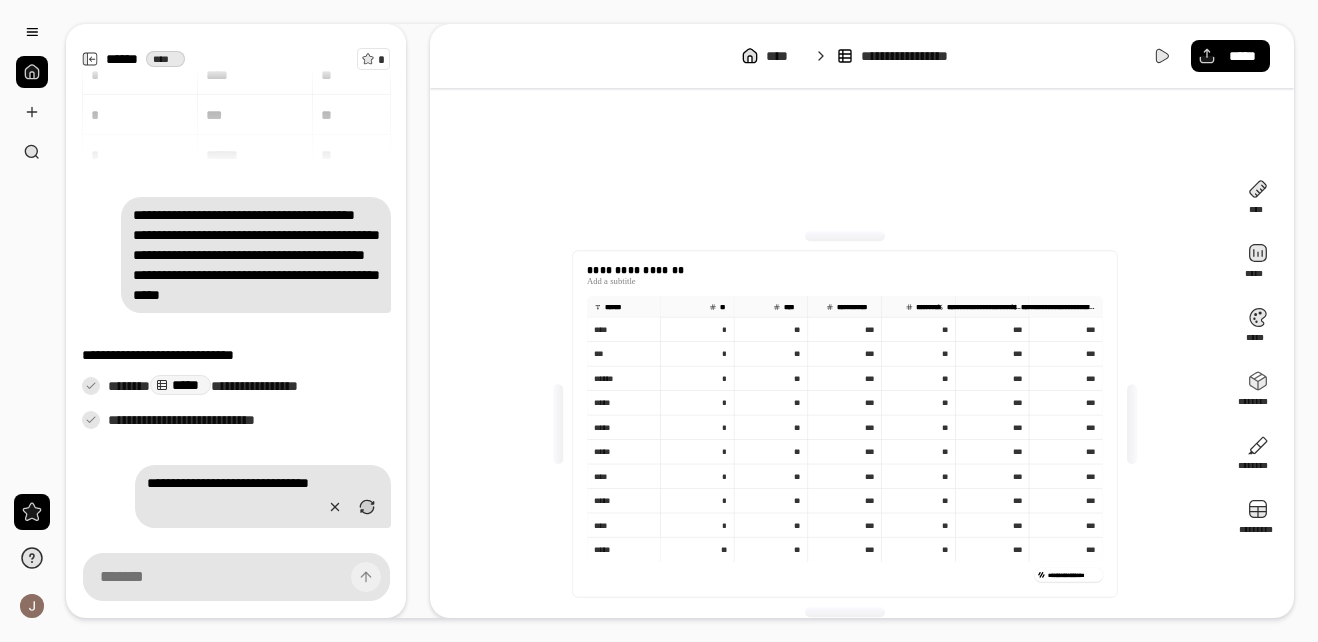 scroll, scrollTop: 0, scrollLeft: 0, axis: both 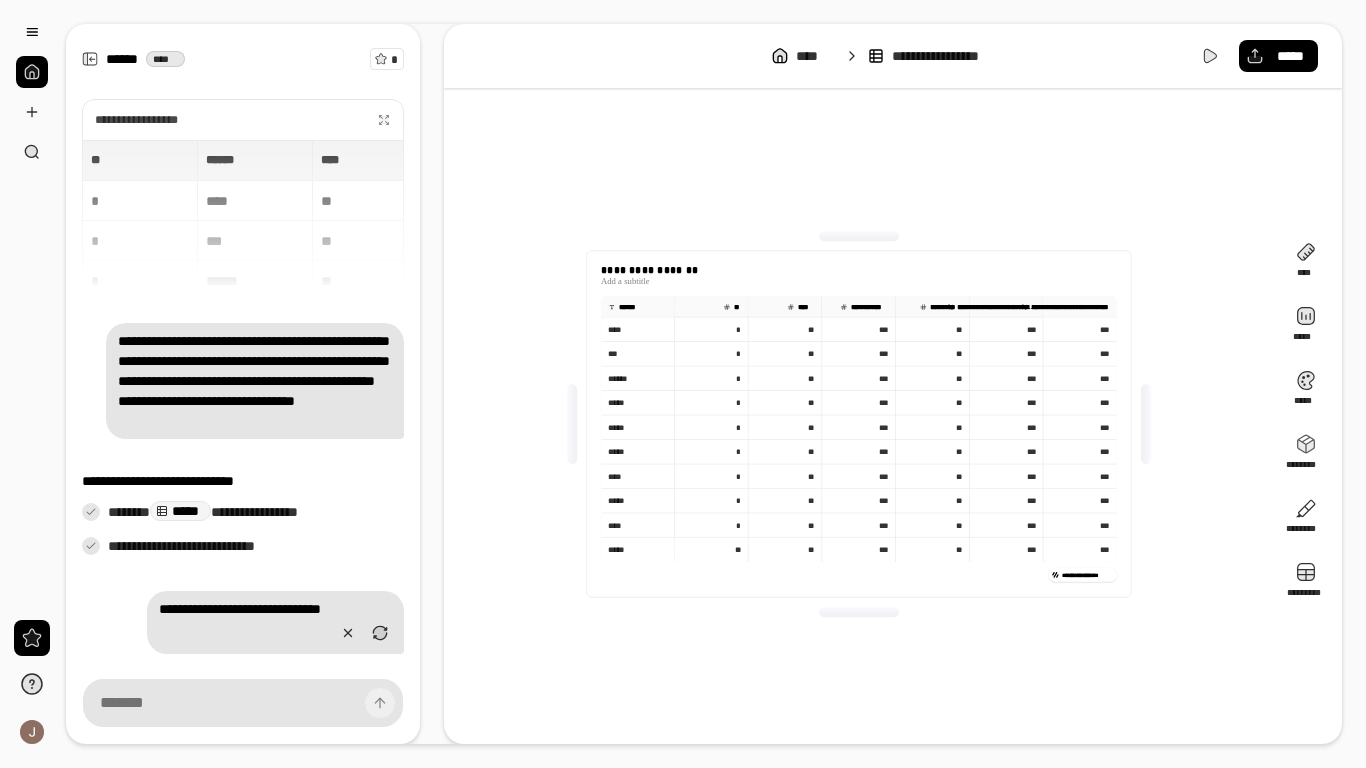 click on "**********" at bounding box center [1070, 307] 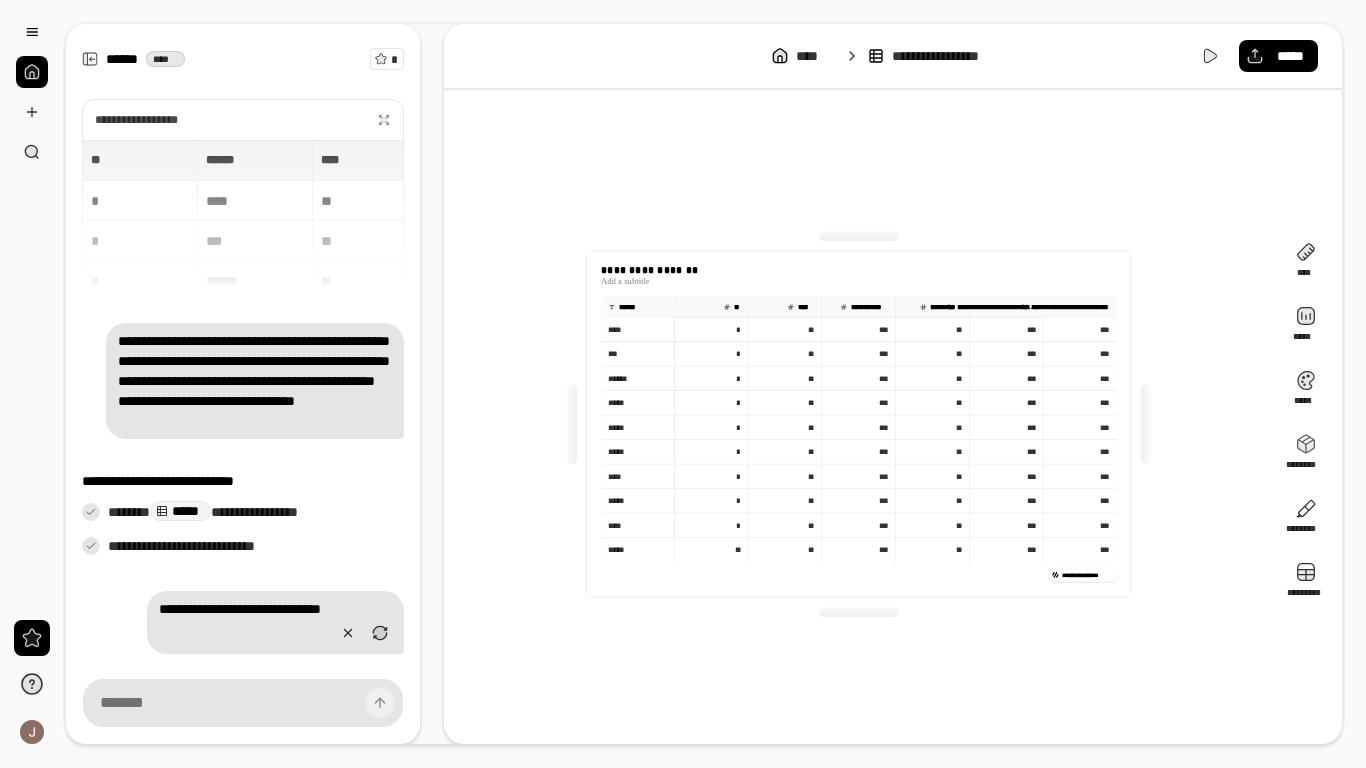 click on "***" at bounding box center [1006, 476] 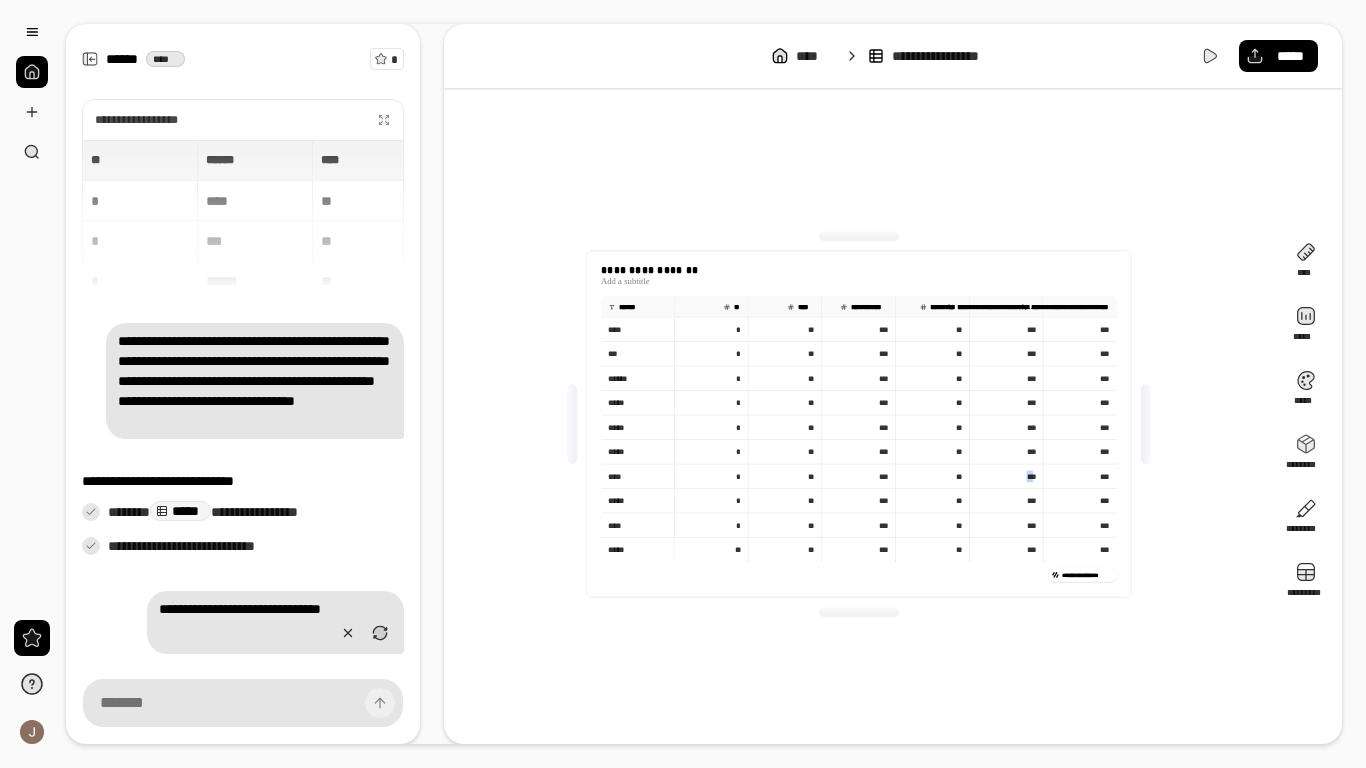 click on "***" at bounding box center [1006, 476] 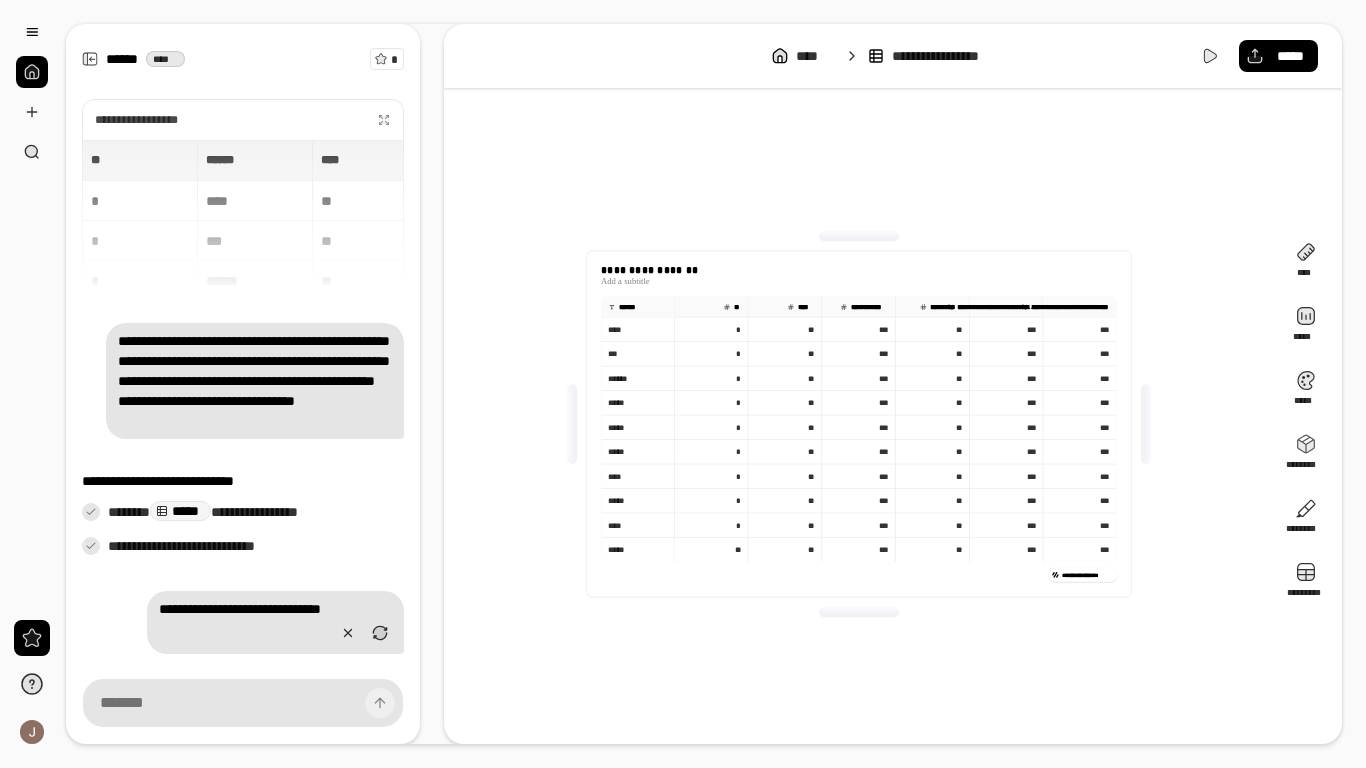 click 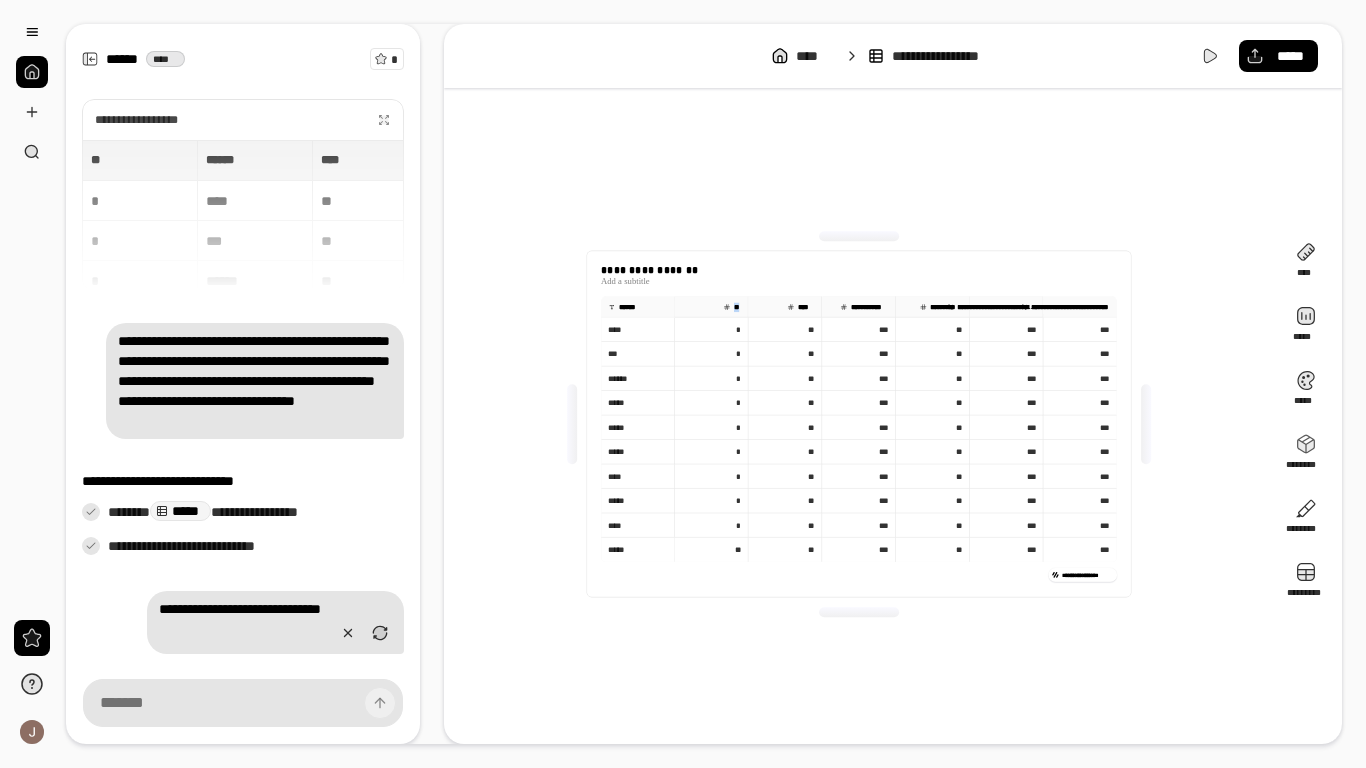 click on "**" at bounding box center (710, 307) 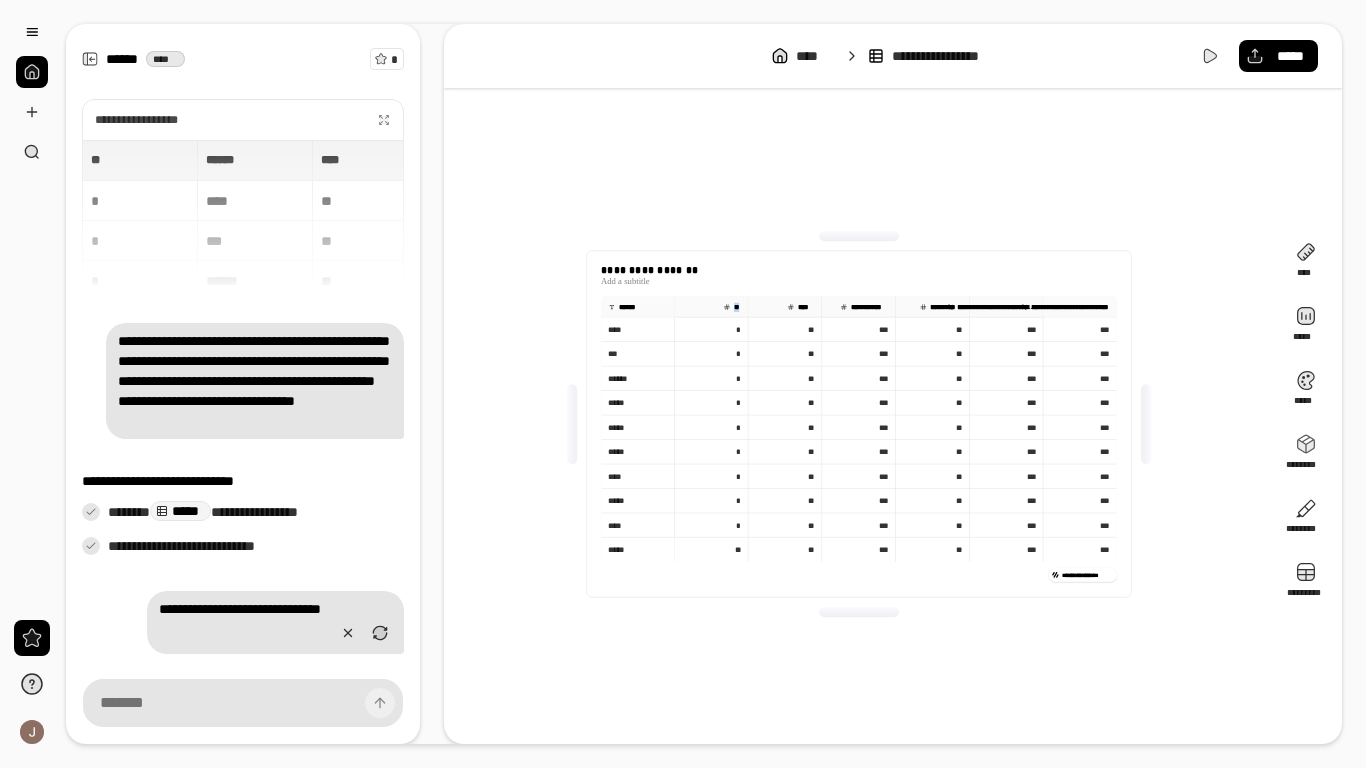 drag, startPoint x: 391, startPoint y: 118, endPoint x: 401, endPoint y: 121, distance: 10.440307 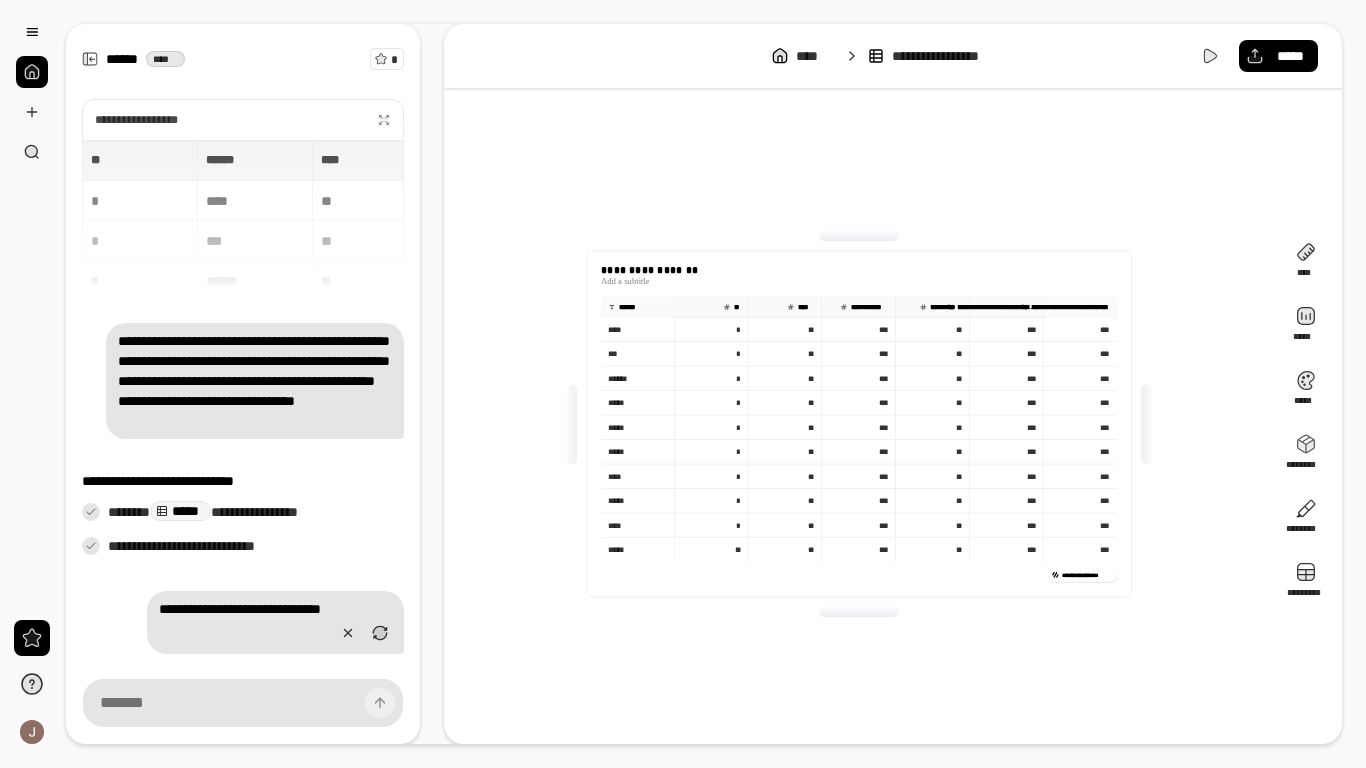 click on "**" at bounding box center [737, 307] 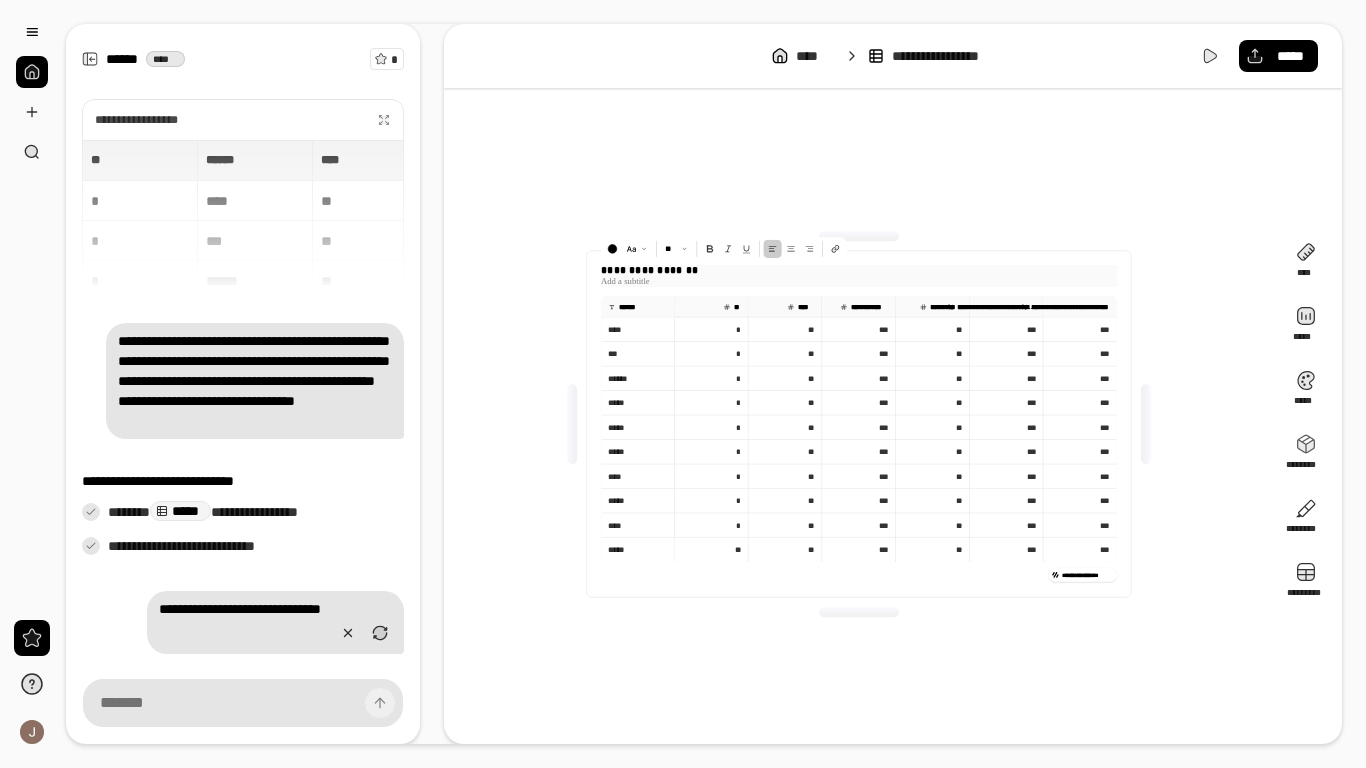 drag, startPoint x: 1365, startPoint y: 59, endPoint x: 1289, endPoint y: 36, distance: 79.40403 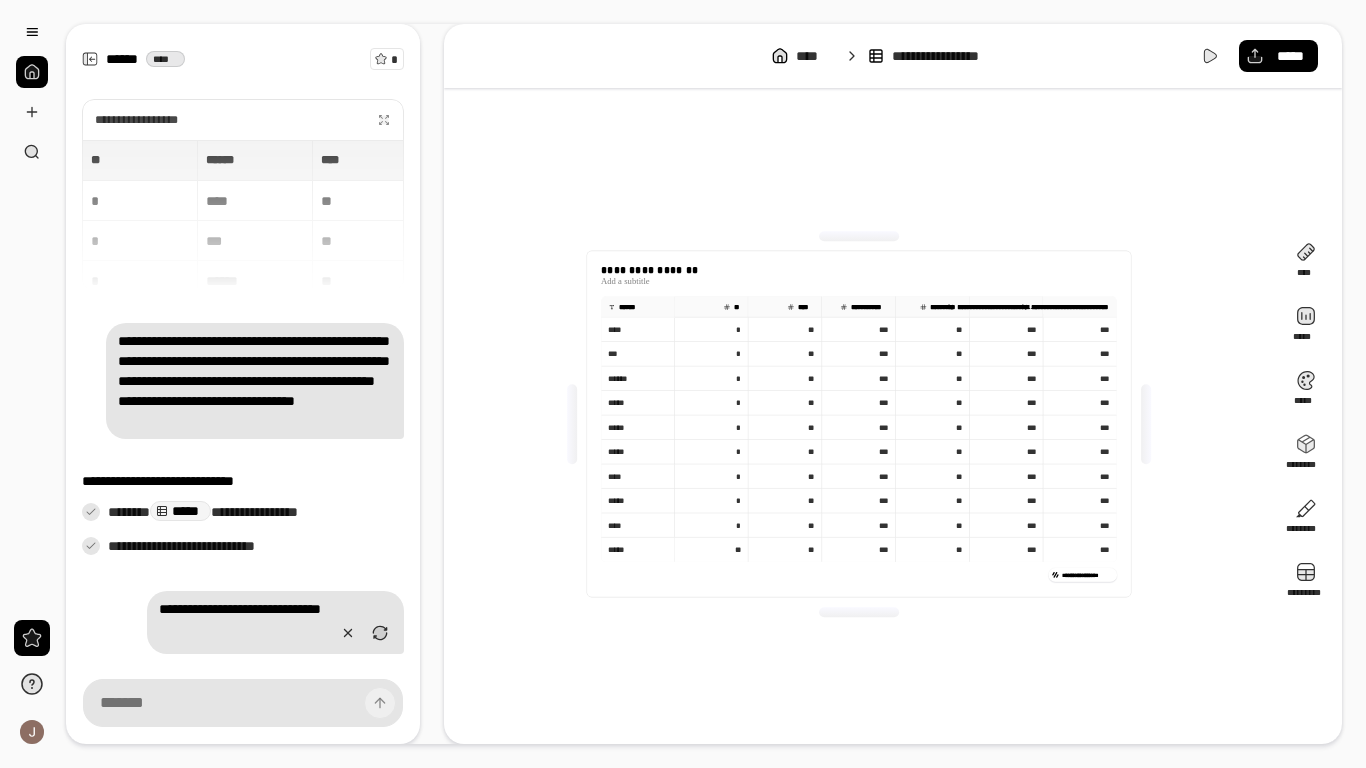 click on "**********" at bounding box center (859, 424) 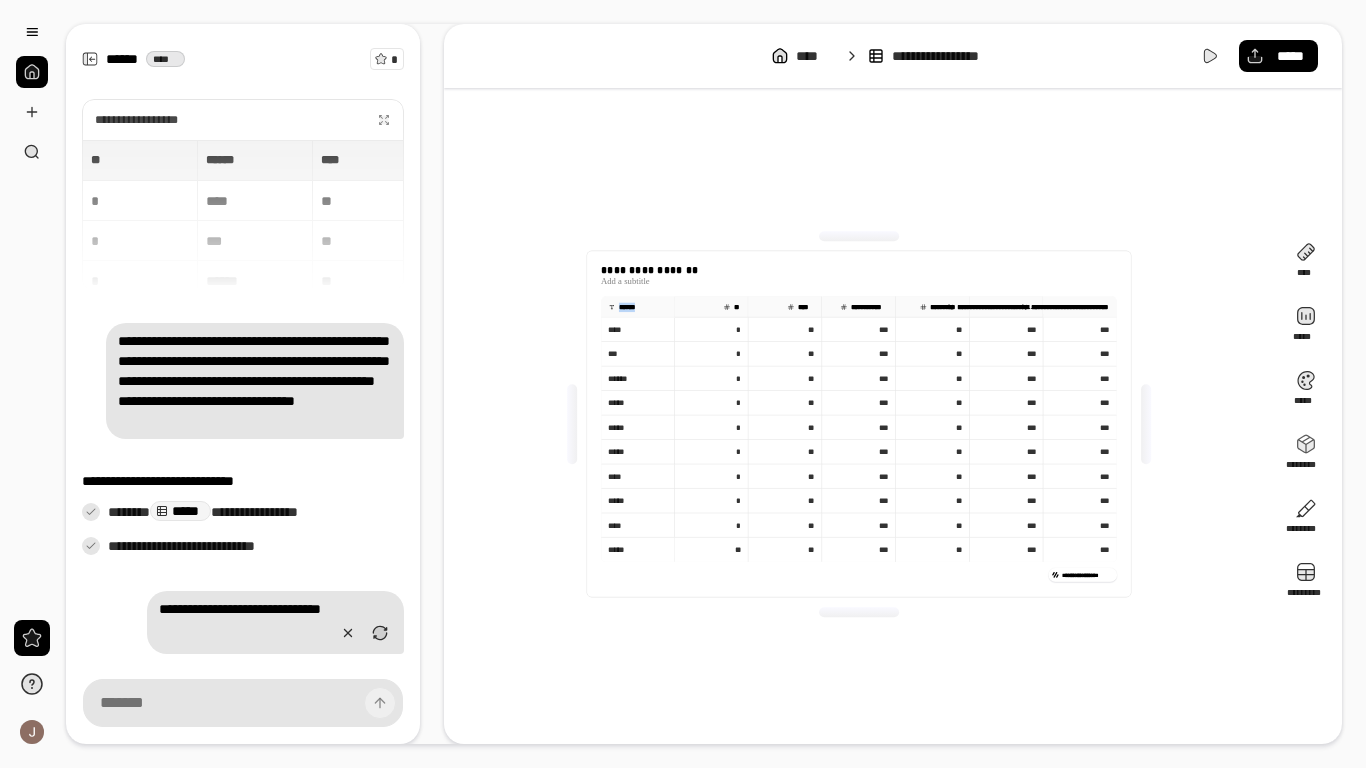 click on "**********" at bounding box center [859, 424] 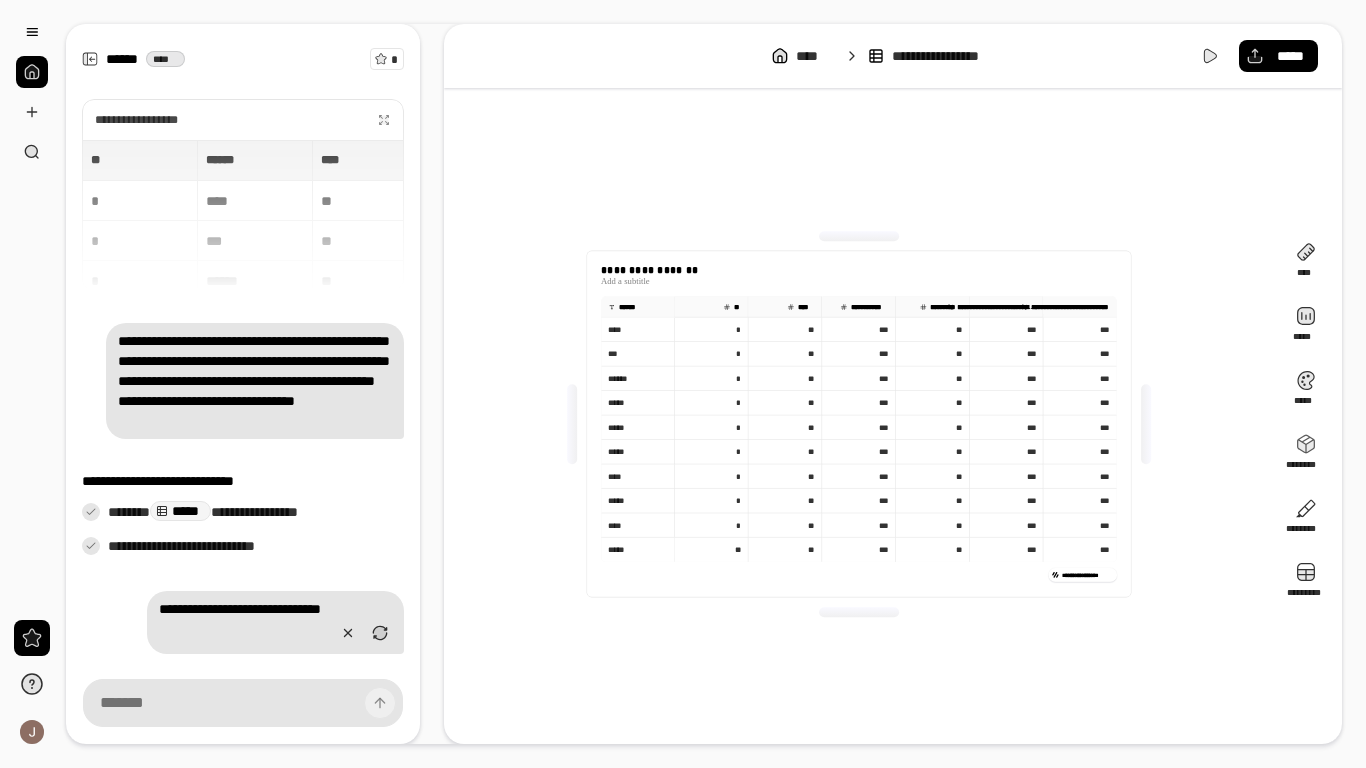 click on "**********" at bounding box center (859, 424) 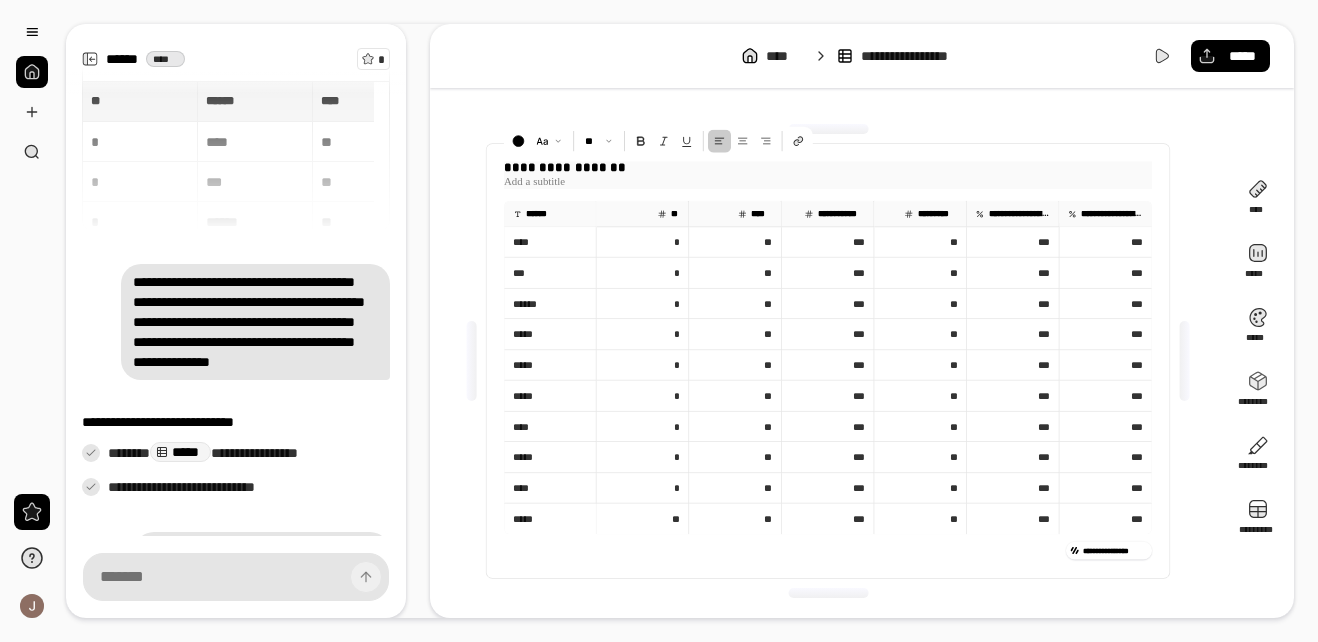 click on "**********" at bounding box center [828, 168] 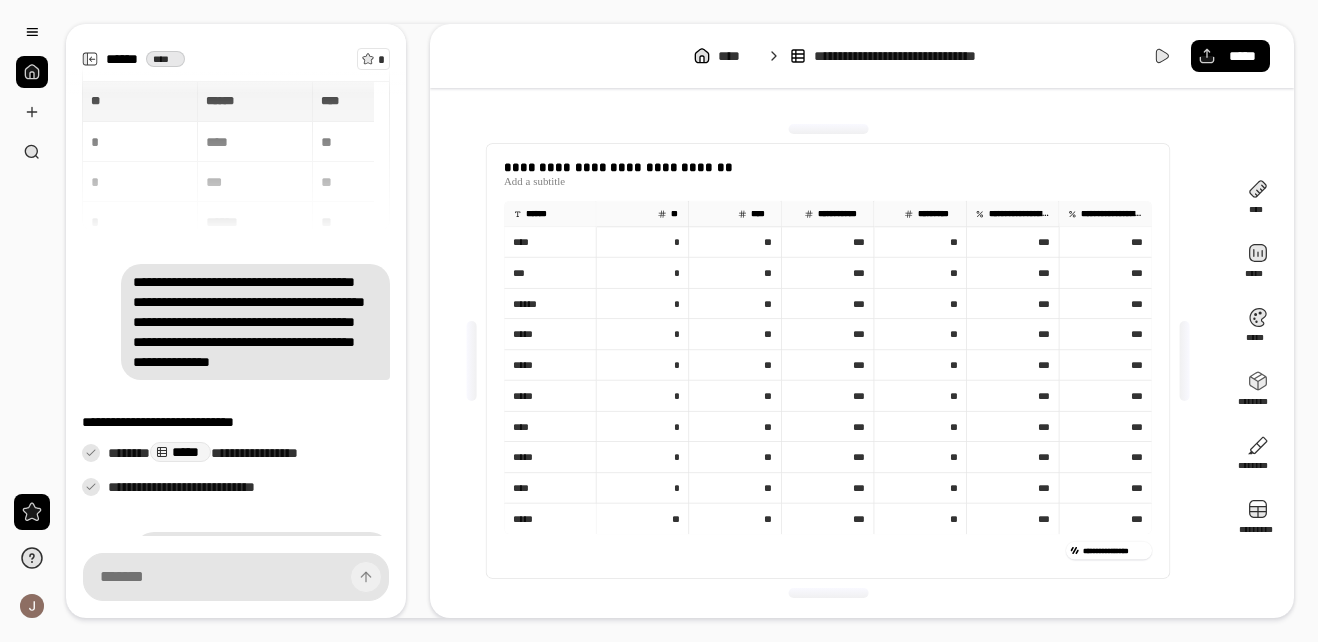 click on "*****" at bounding box center (550, 519) 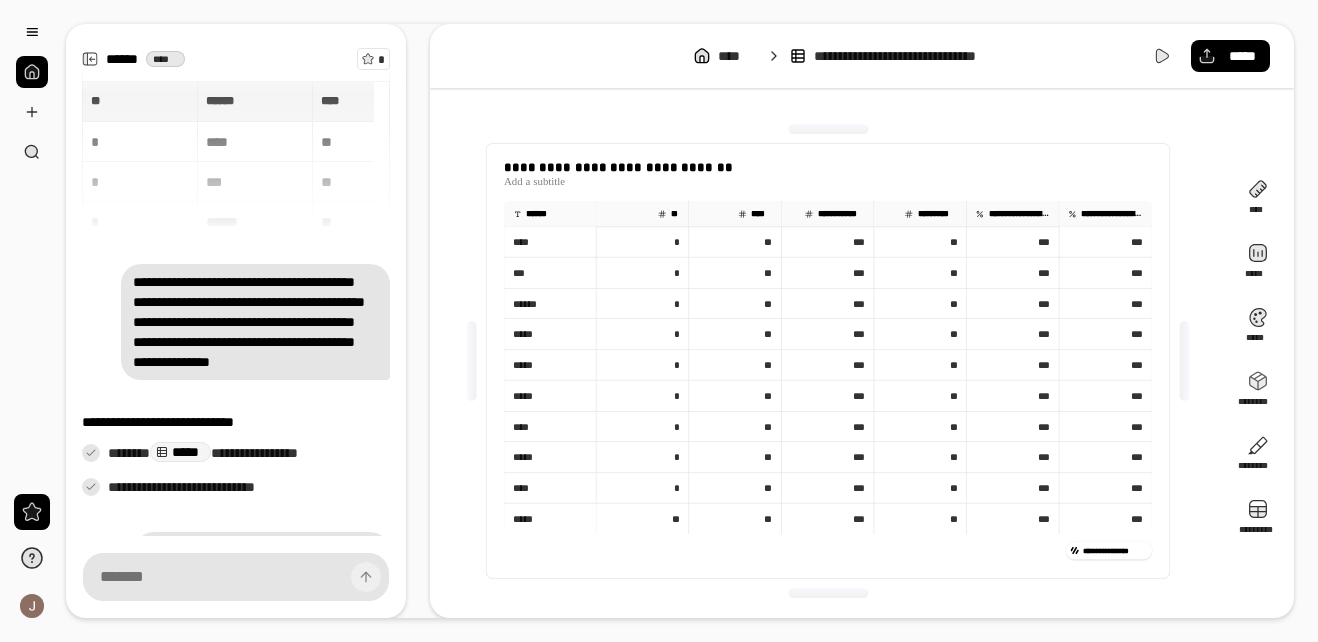 drag, startPoint x: 575, startPoint y: 517, endPoint x: 1093, endPoint y: 526, distance: 518.0782 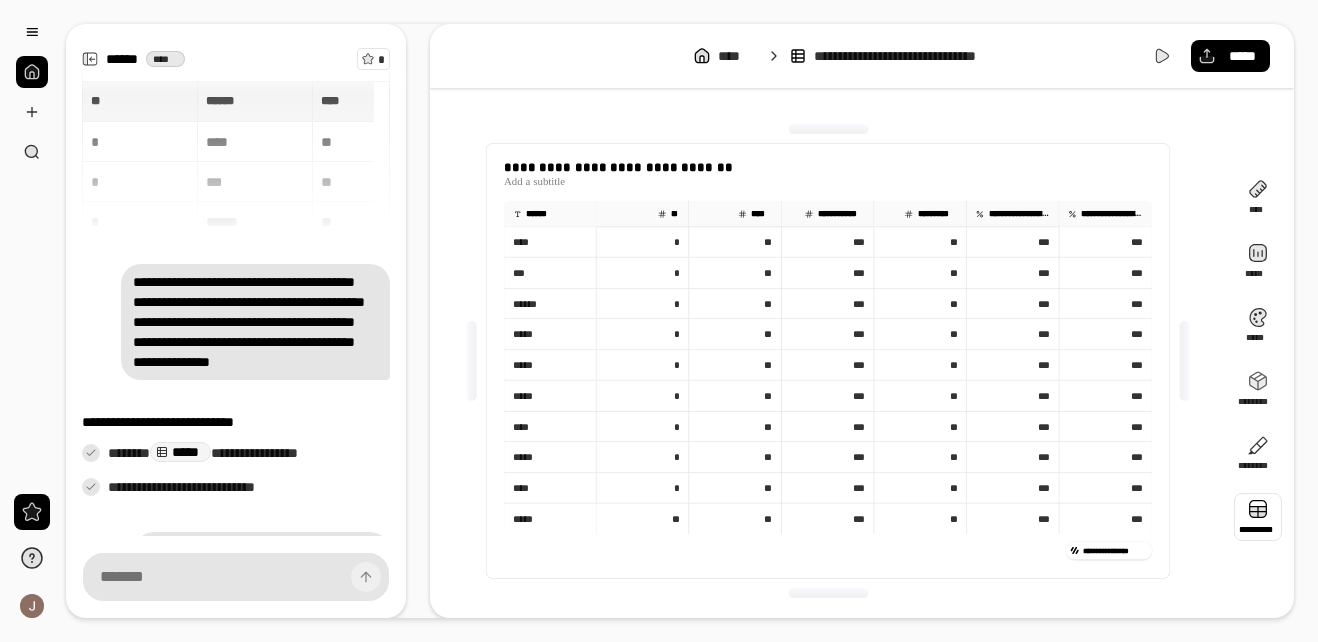 click at bounding box center (1258, 517) 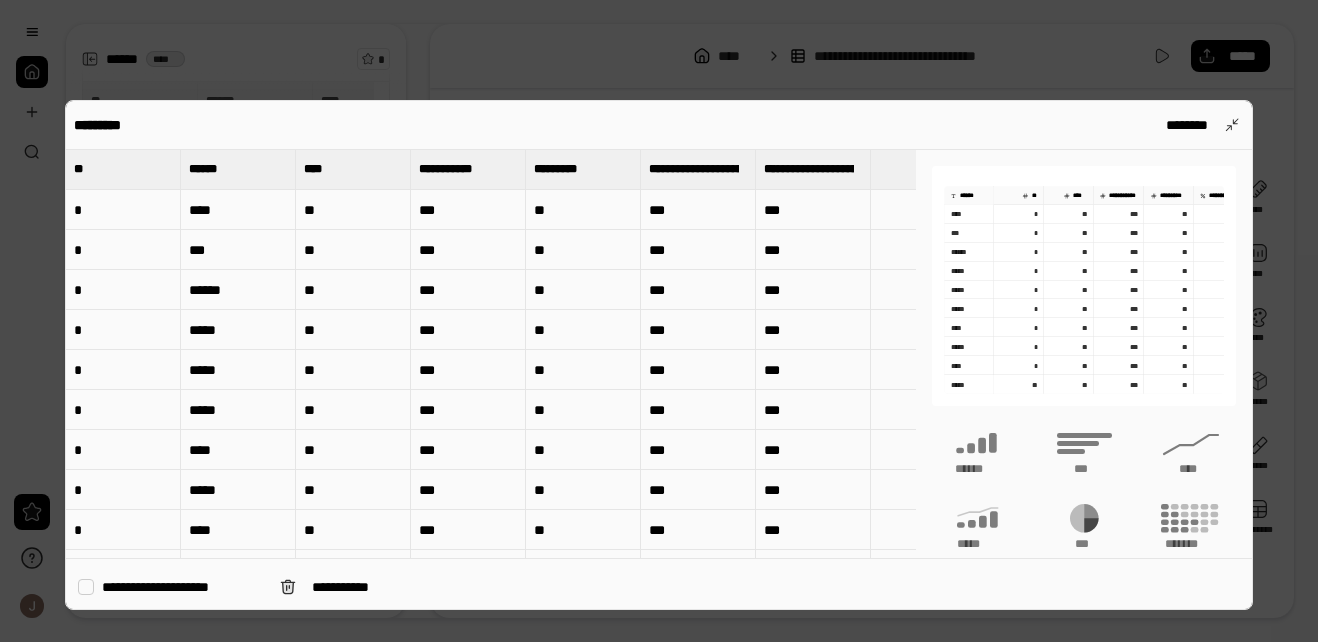 click on "****" at bounding box center (318, 169) 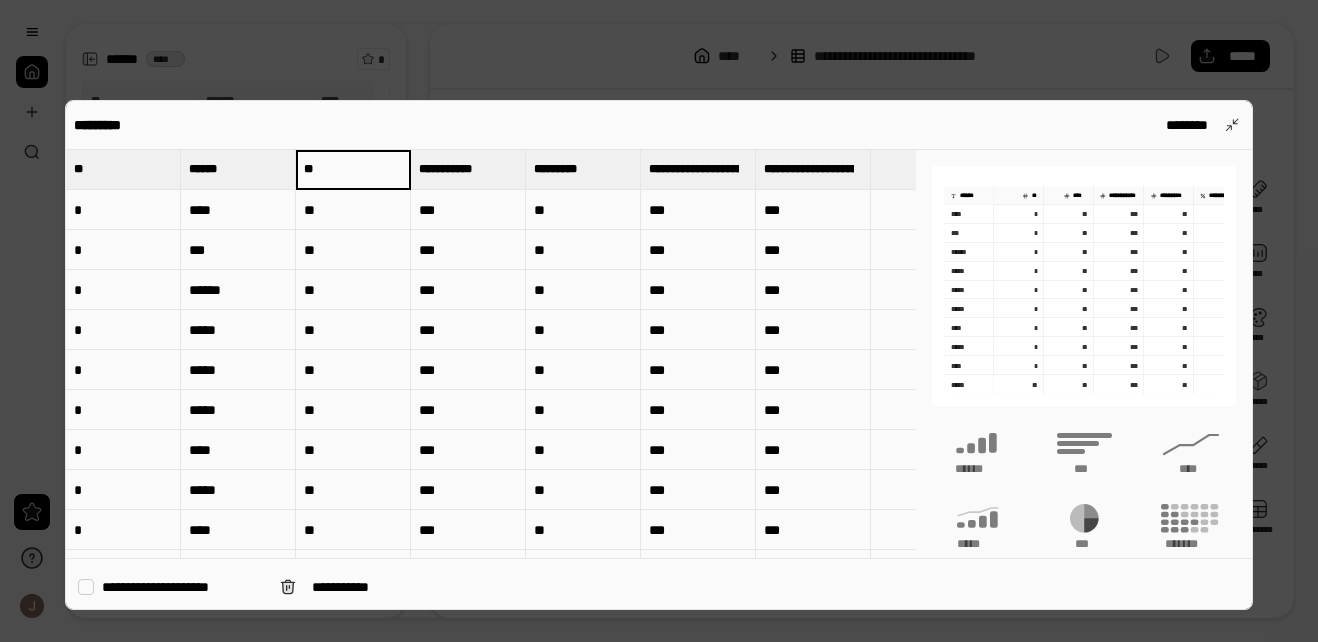 type on "*" 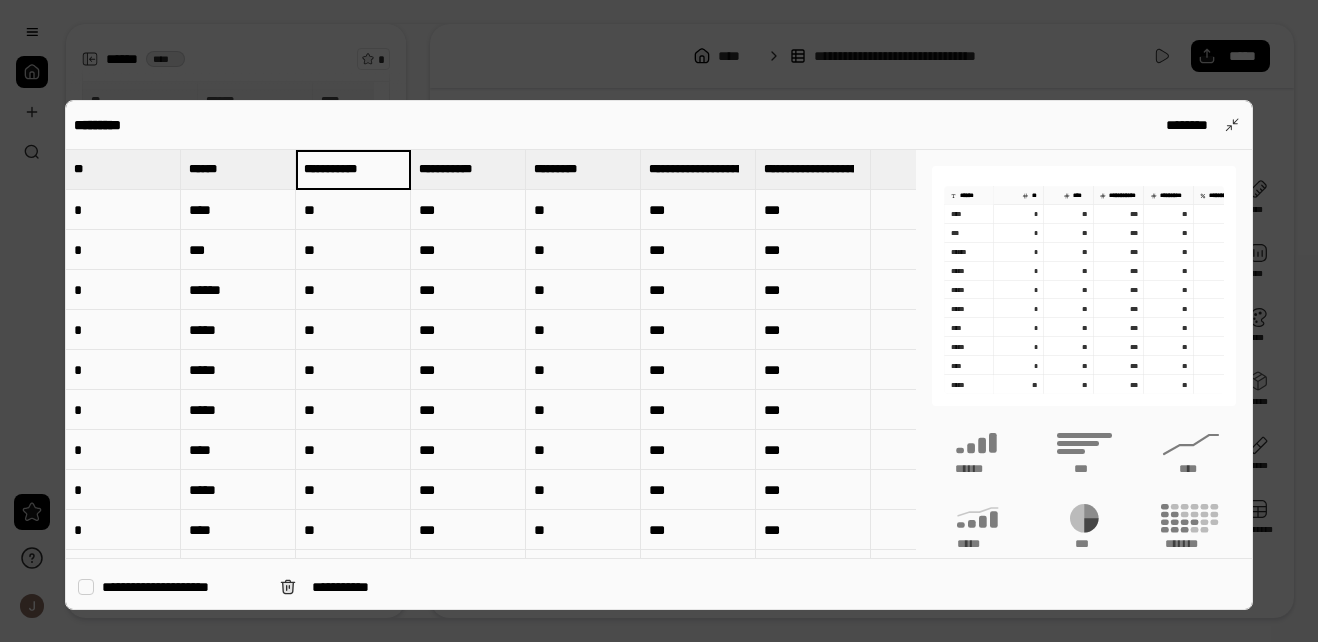 type on "**********" 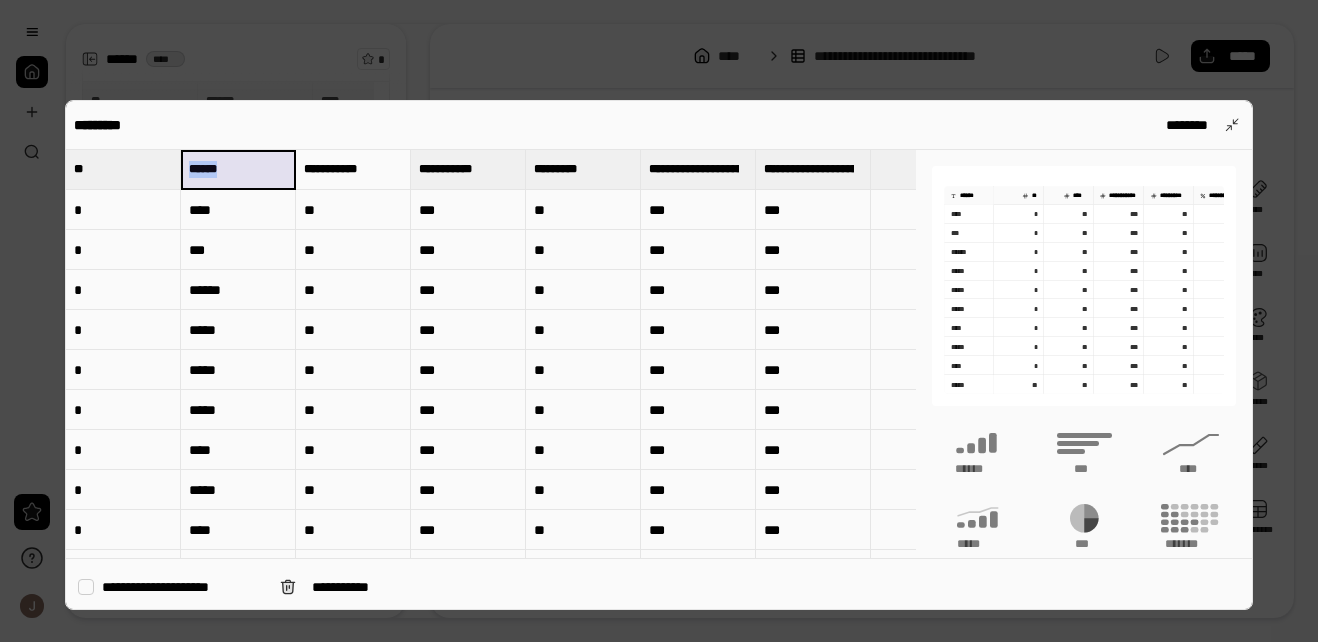 drag, startPoint x: 295, startPoint y: 171, endPoint x: 261, endPoint y: 169, distance: 34.058773 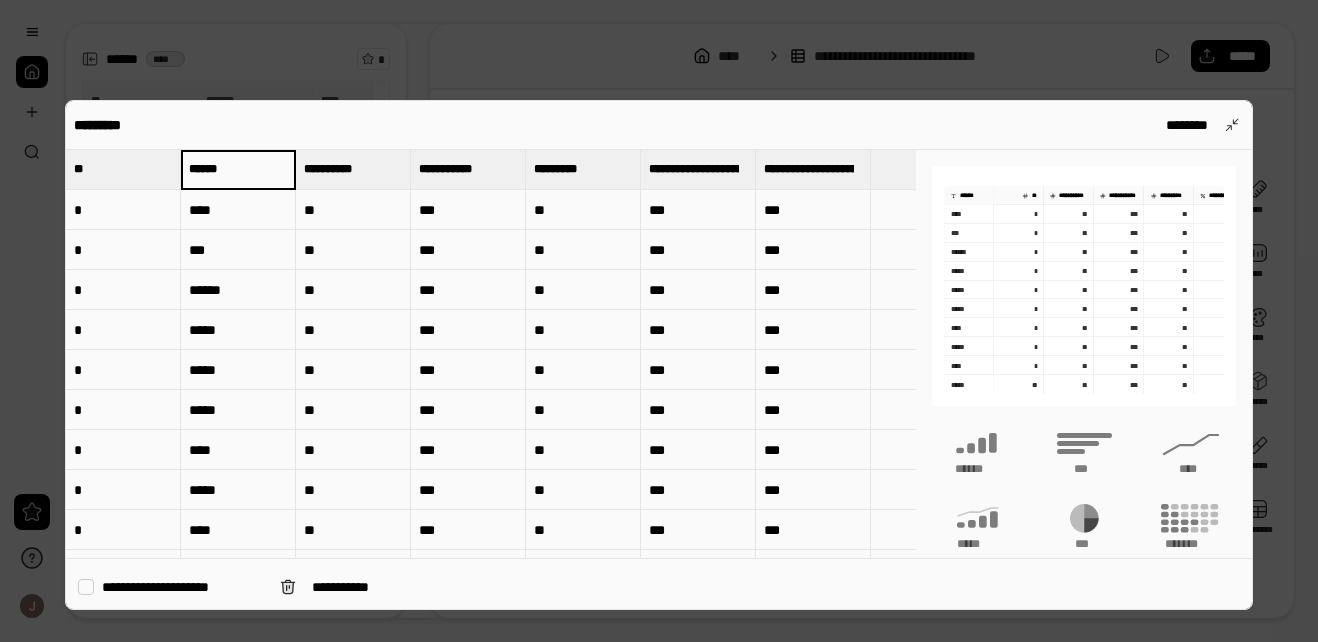 click on "**" at bounding box center (123, 169) 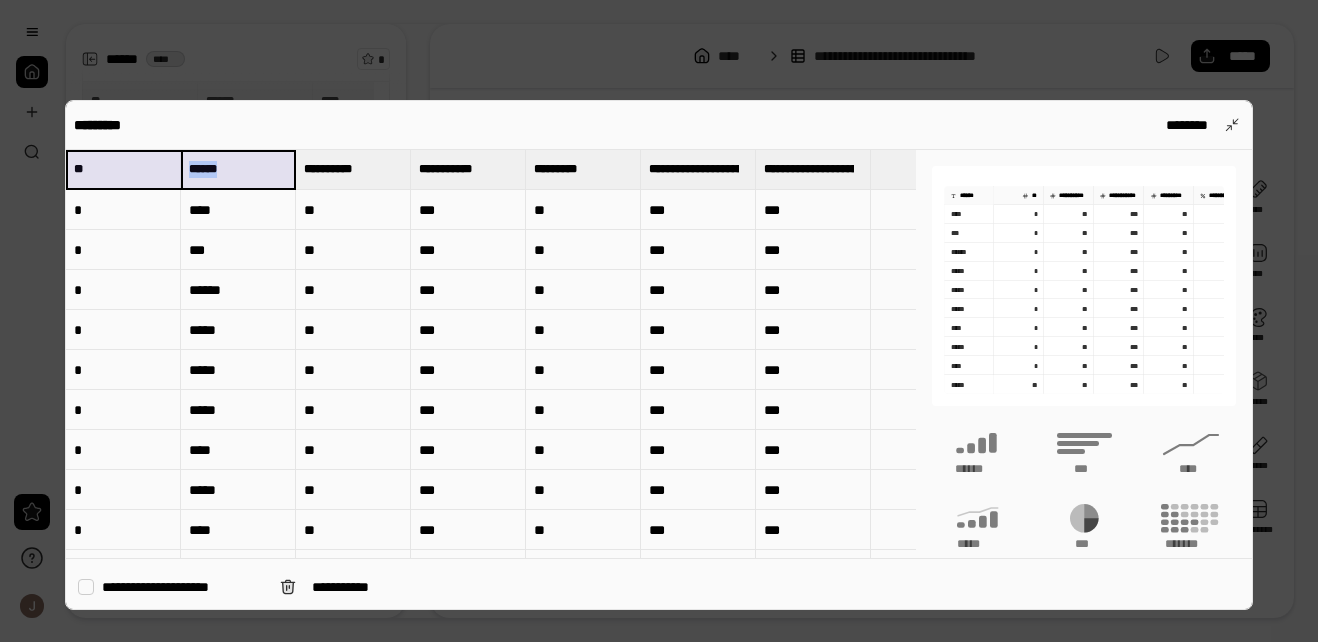 drag, startPoint x: 243, startPoint y: 165, endPoint x: 120, endPoint y: 162, distance: 123.03658 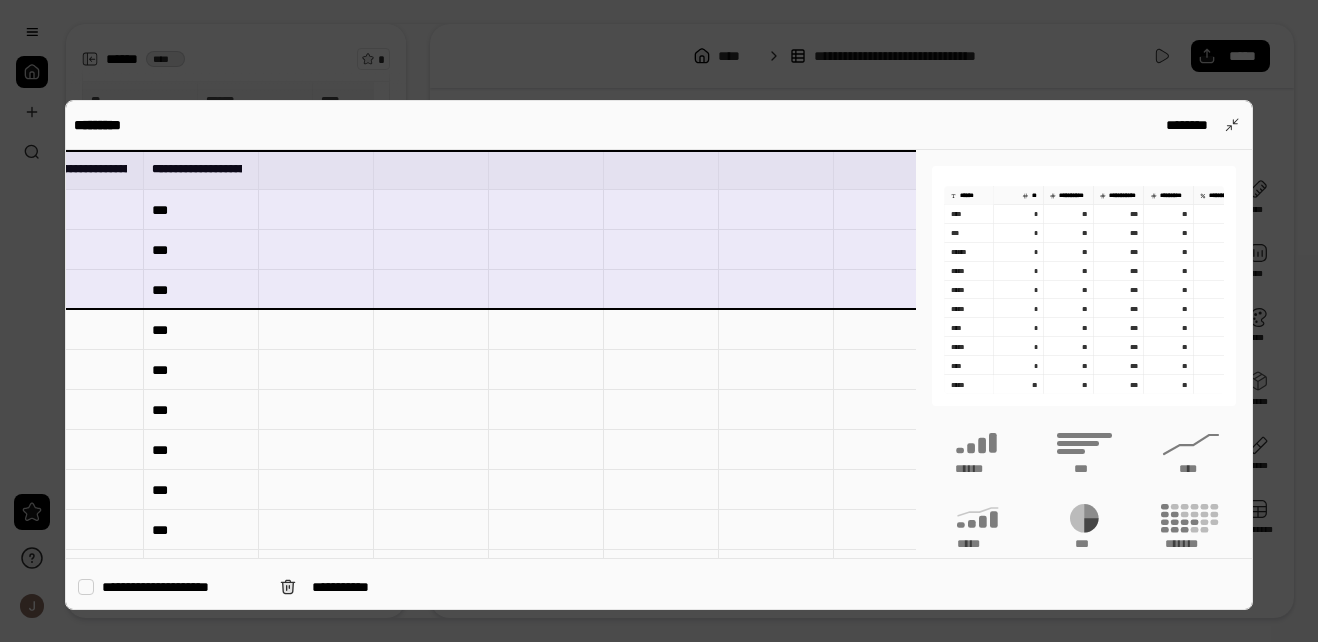scroll, scrollTop: 0, scrollLeft: 663, axis: horizontal 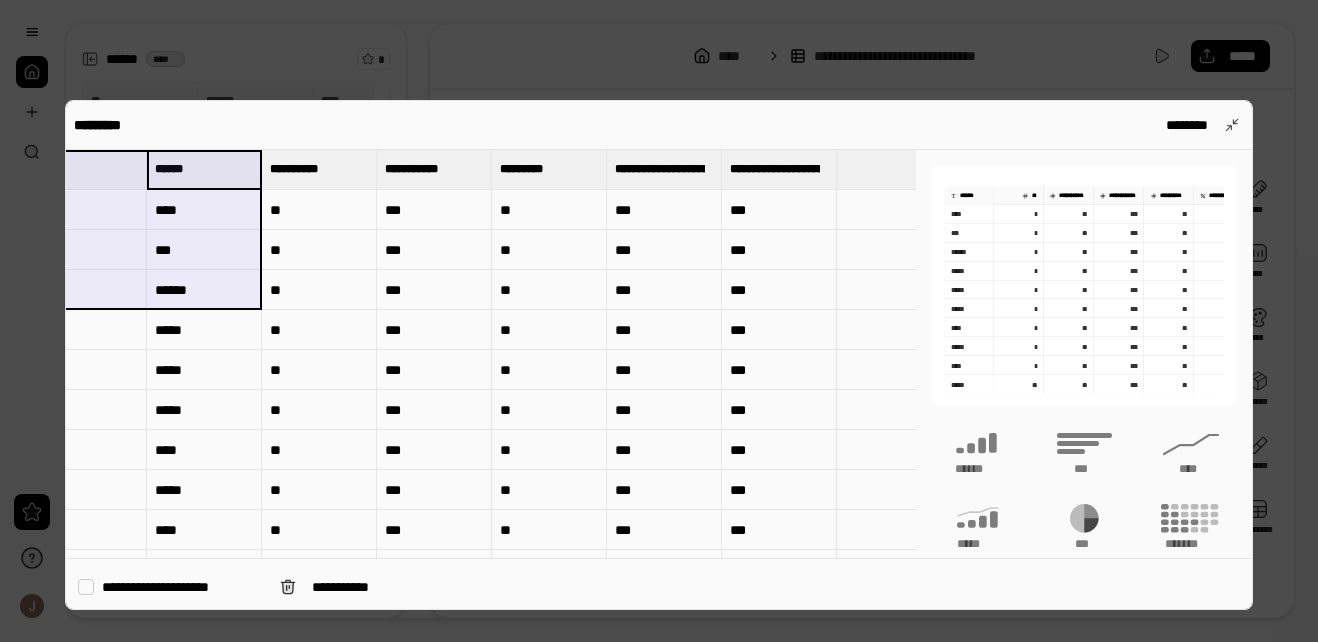 click at bounding box center [659, 321] 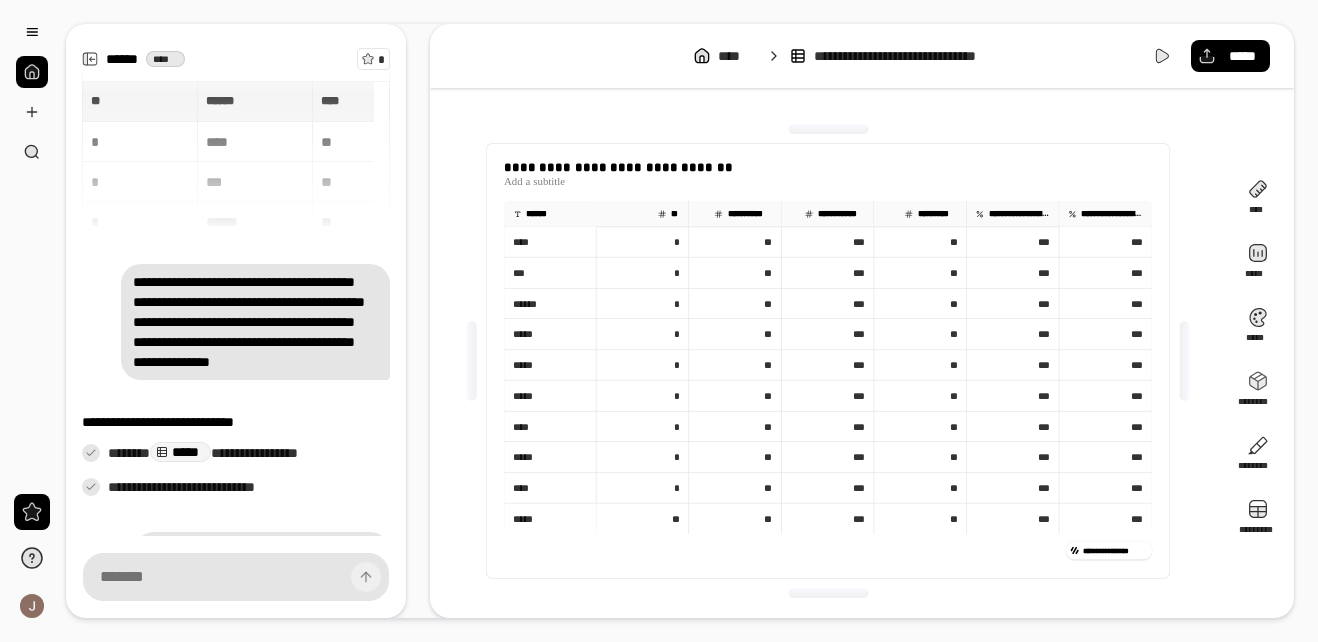 scroll, scrollTop: 0, scrollLeft: 17, axis: horizontal 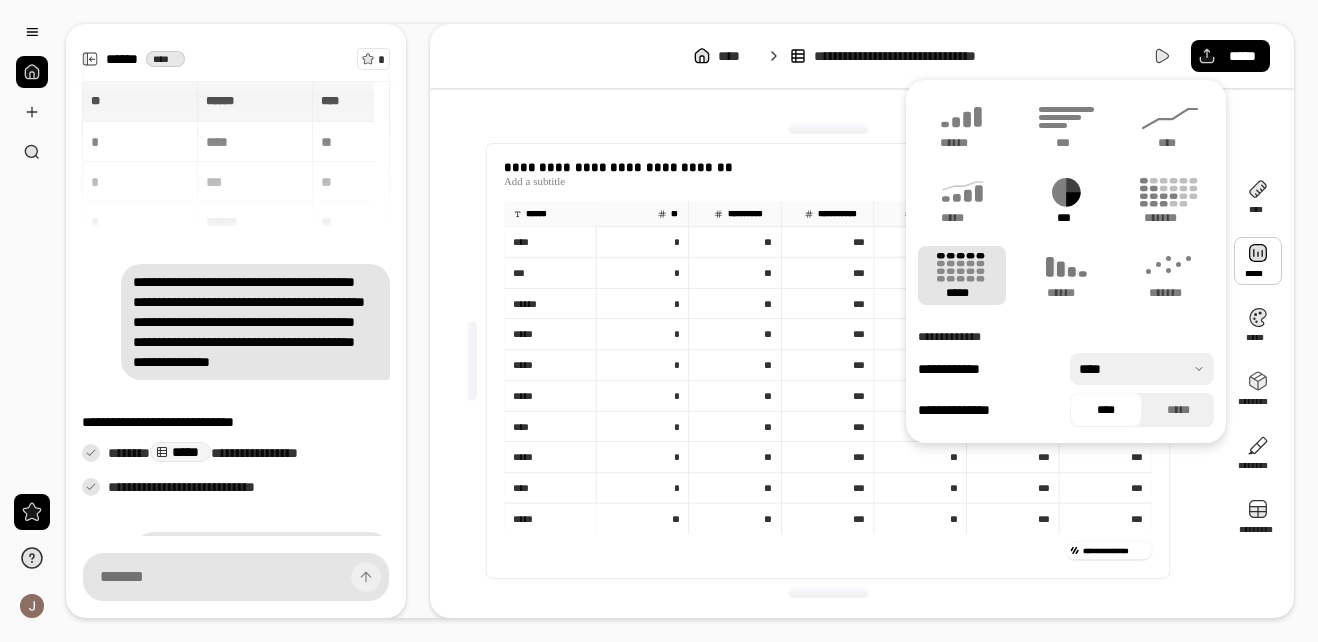 click on "***" at bounding box center (1066, 218) 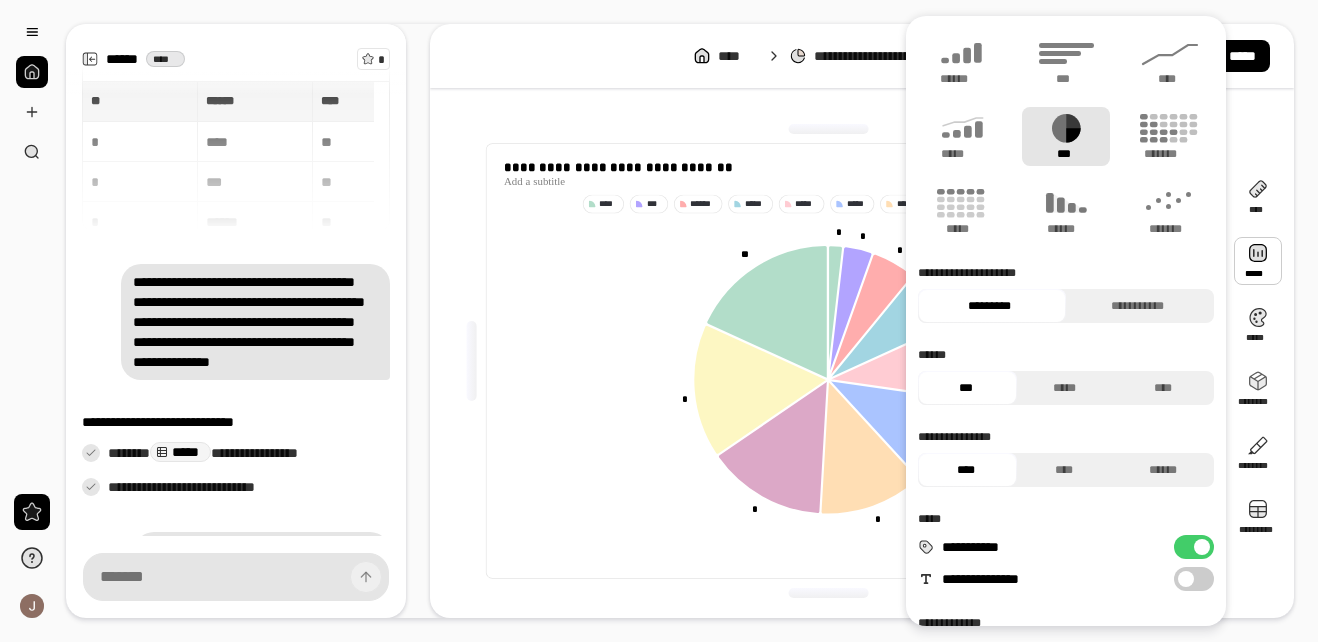 click 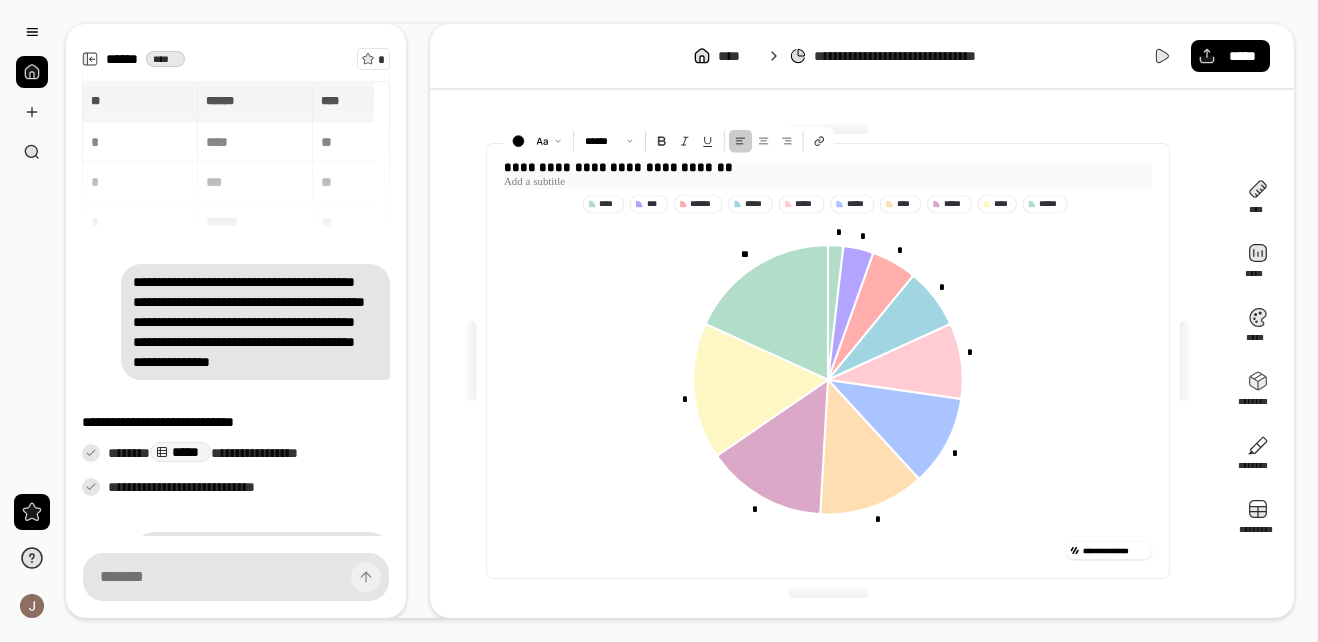 click at bounding box center (828, 182) 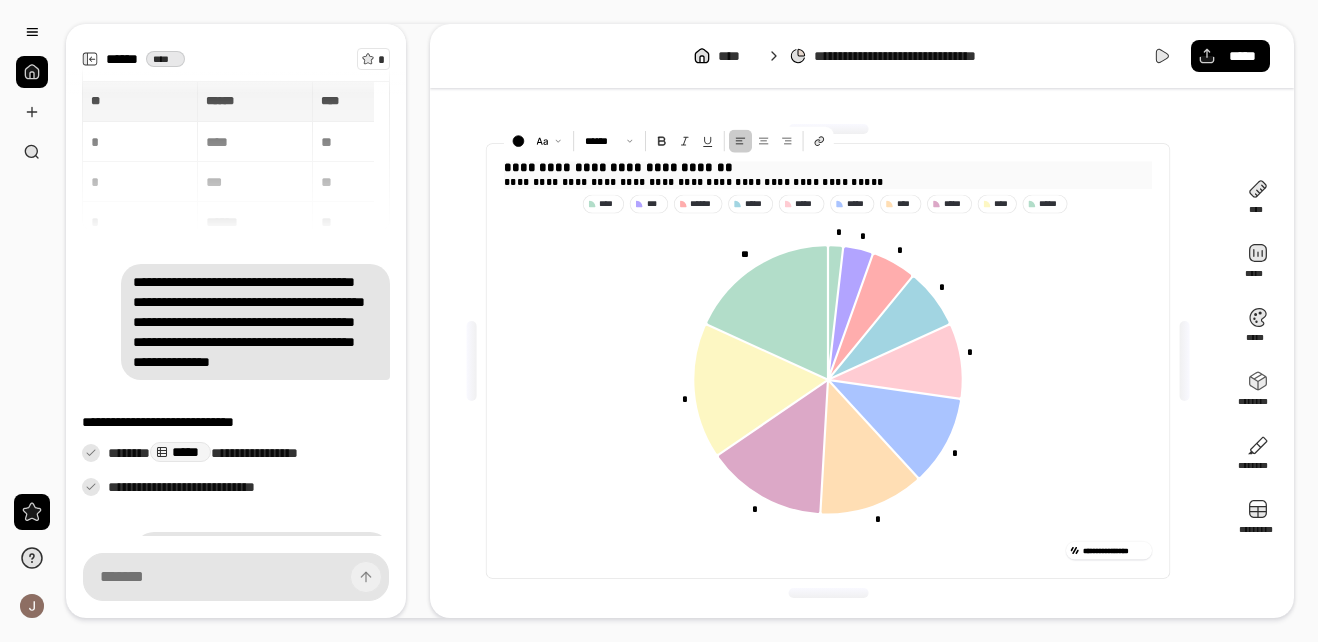 click on "**********" at bounding box center (694, 181) 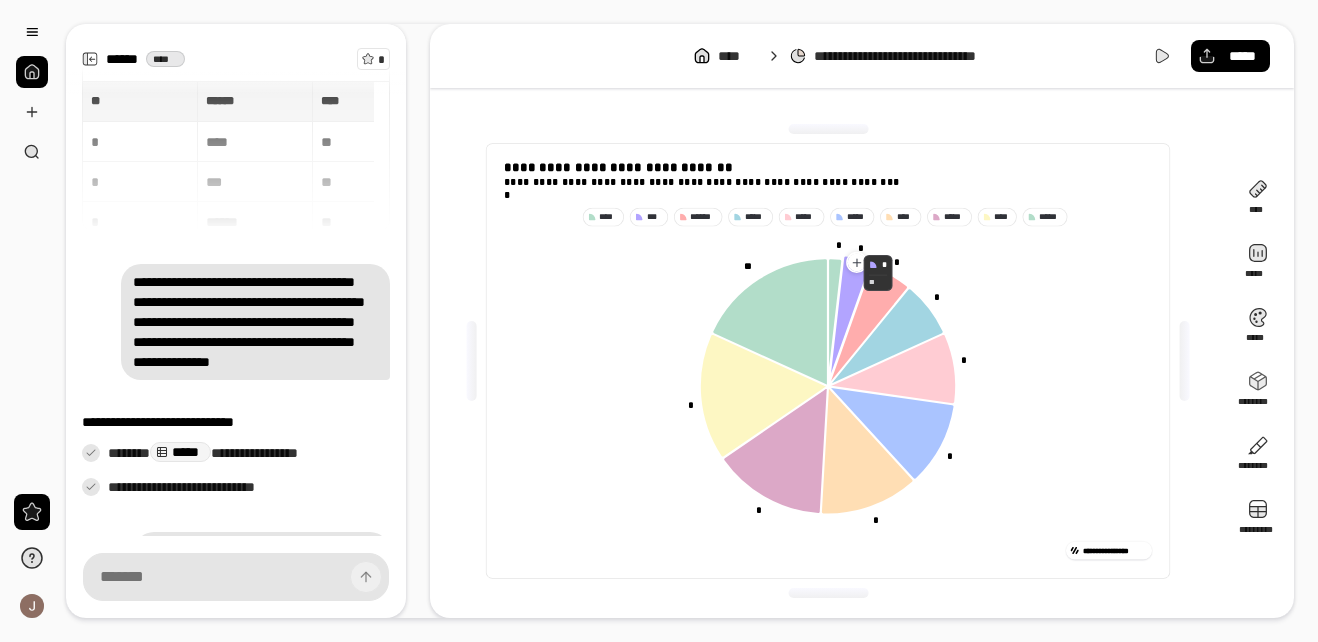 click 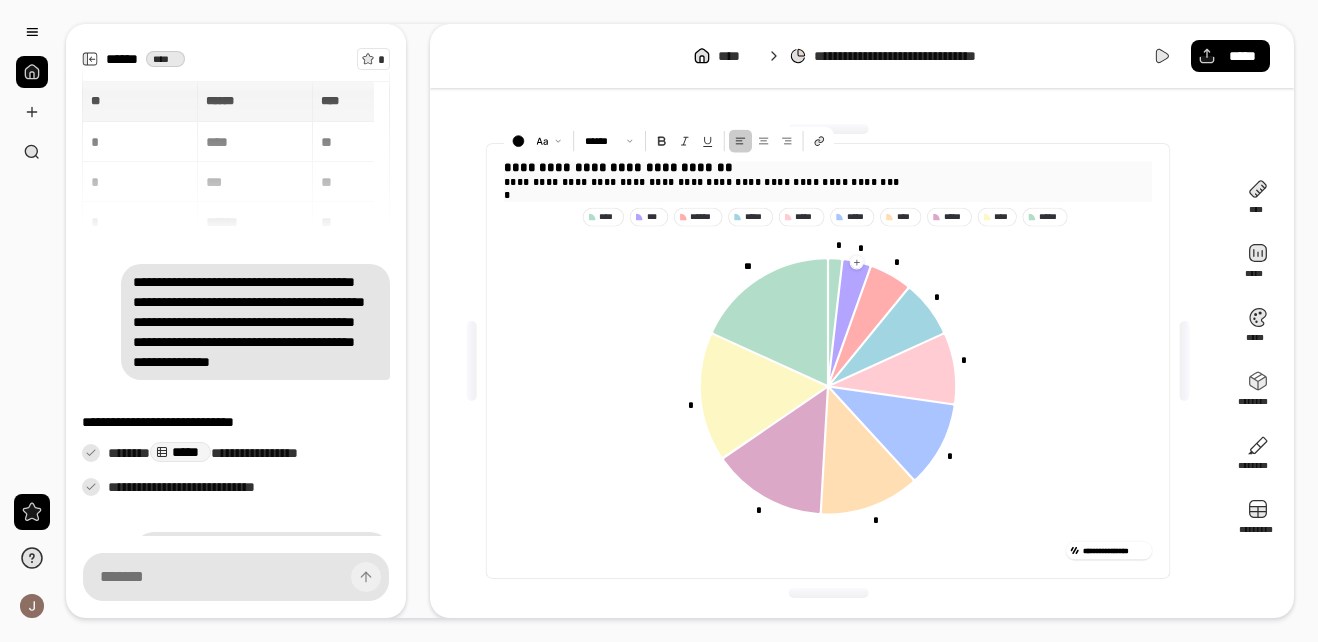 click on "**********" at bounding box center [828, 182] 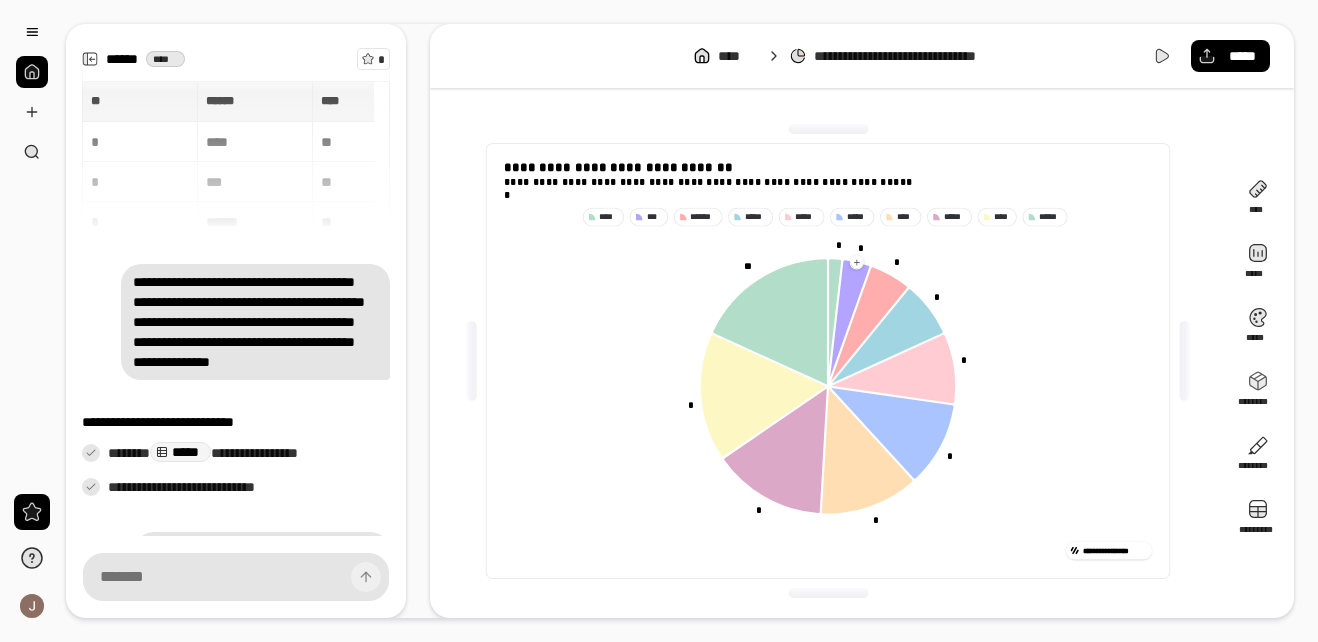 click on "**********" at bounding box center [828, 193] 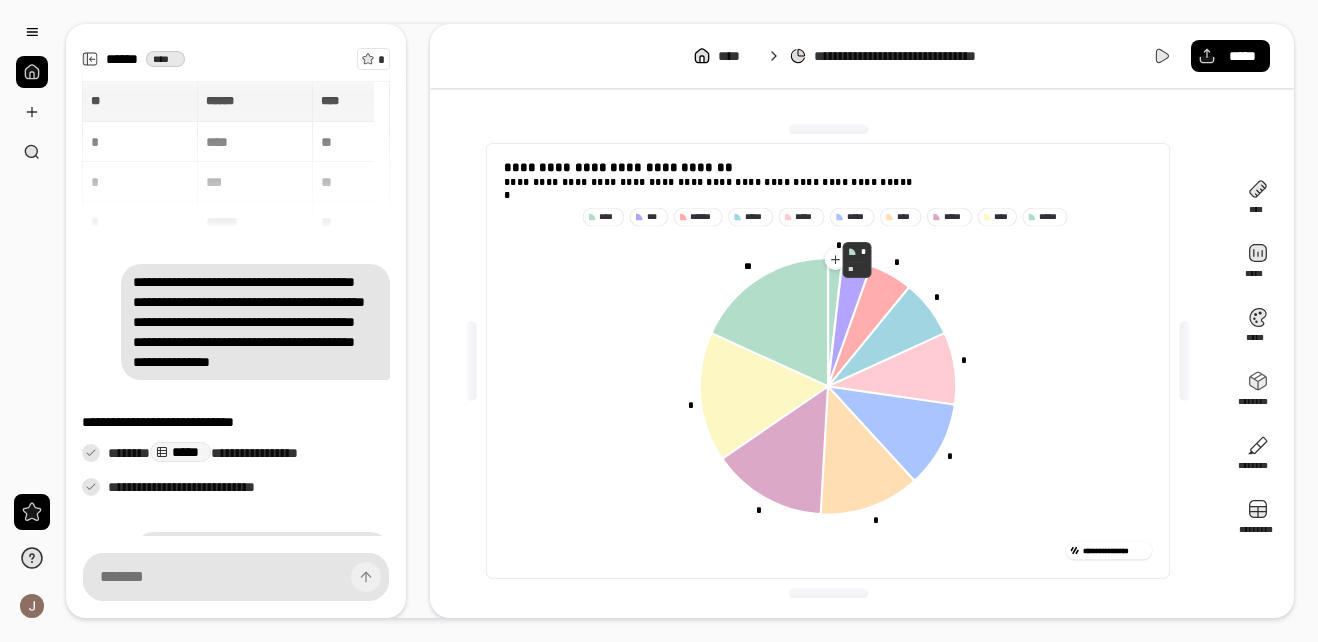 click 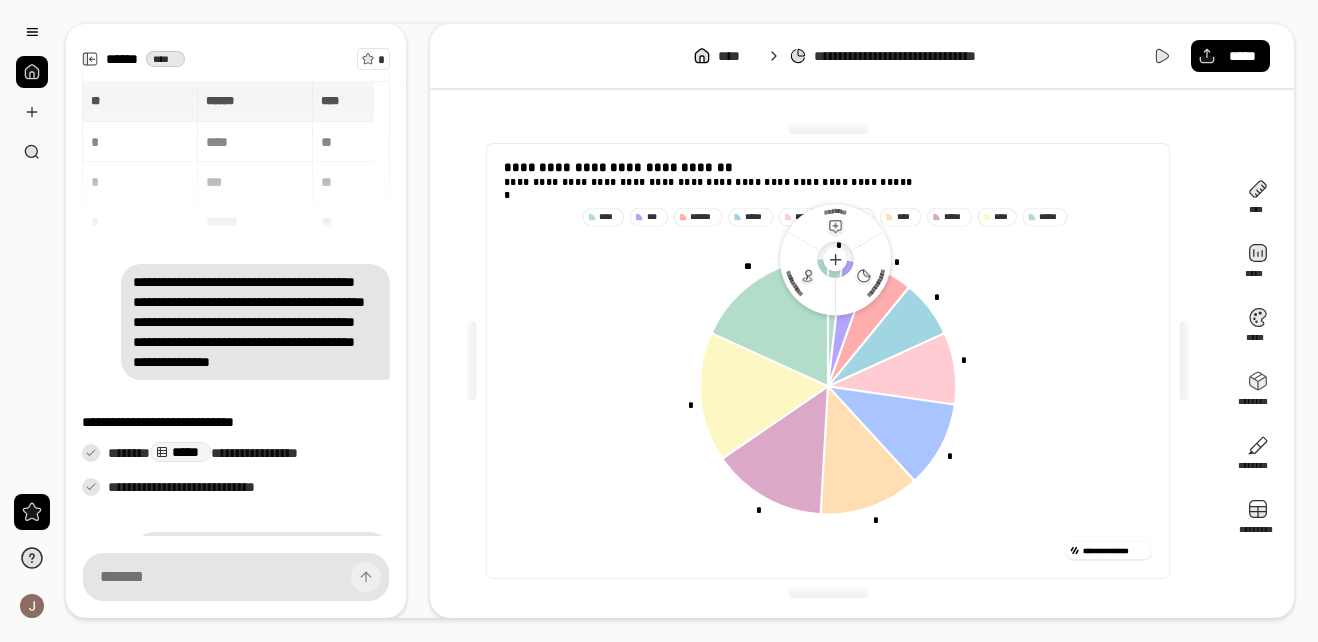click 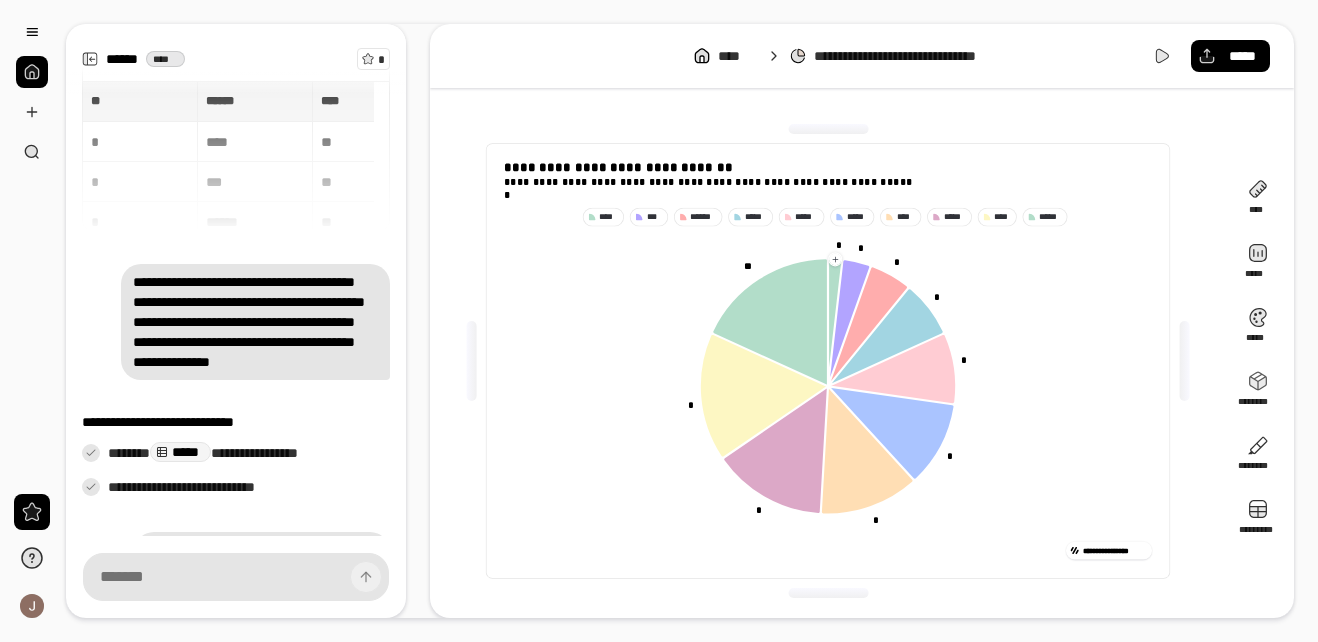click 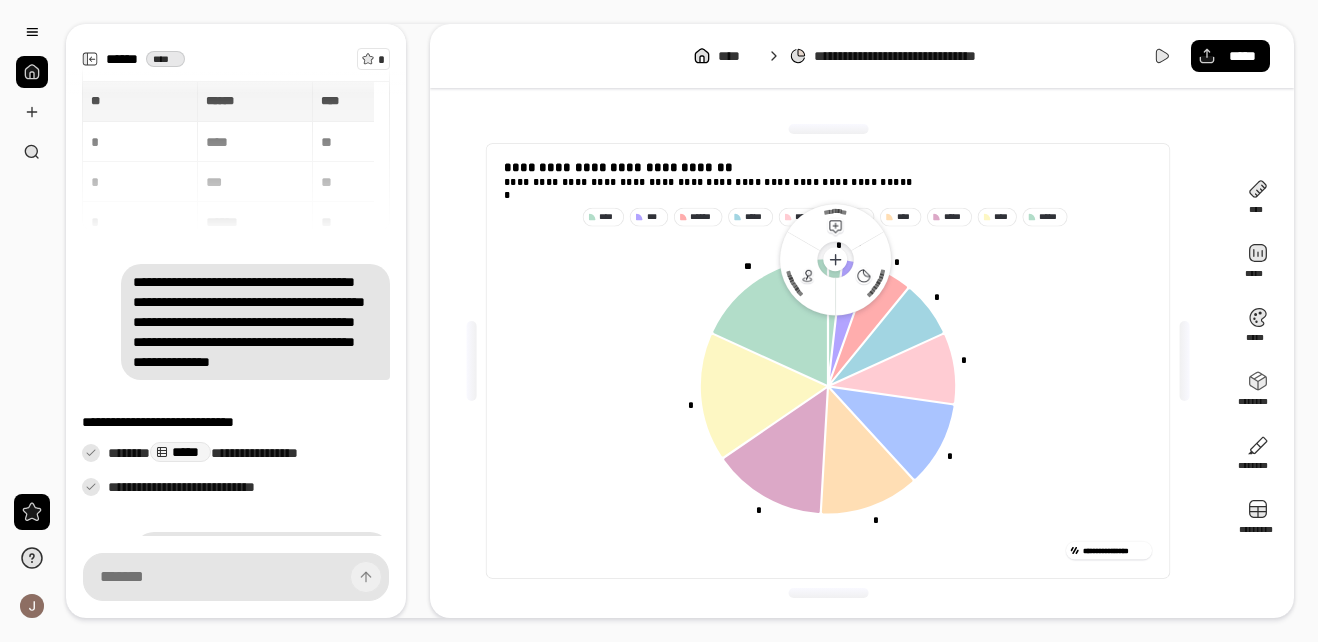 click 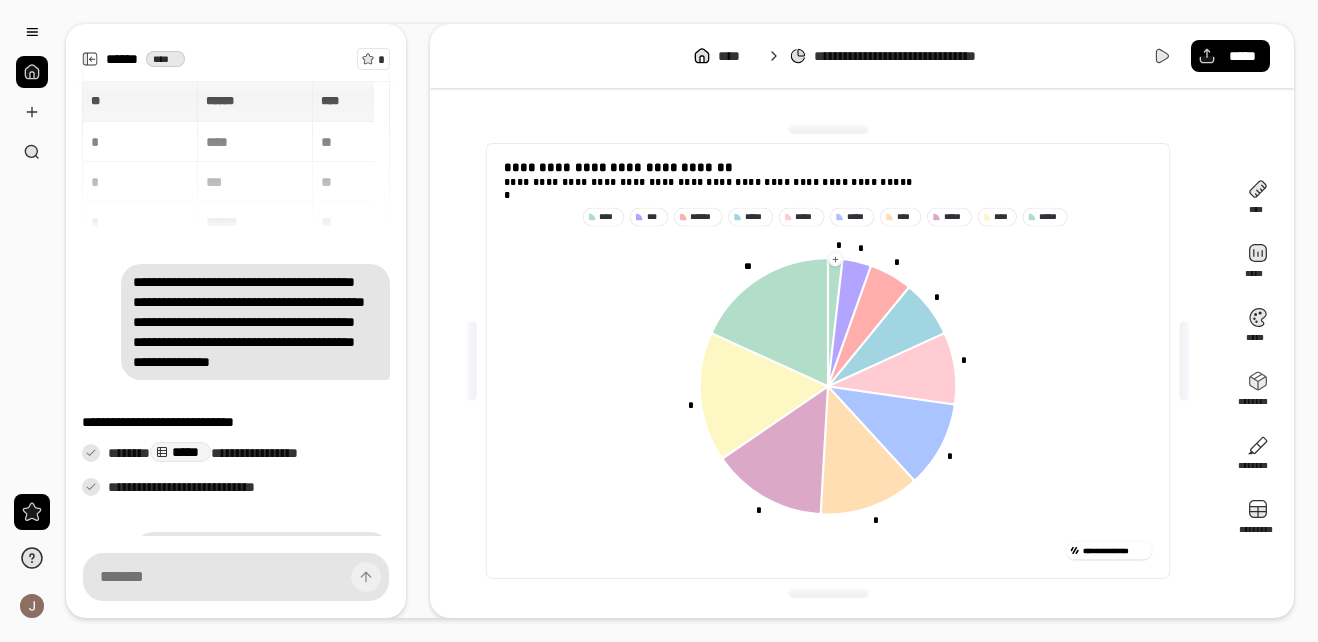 click 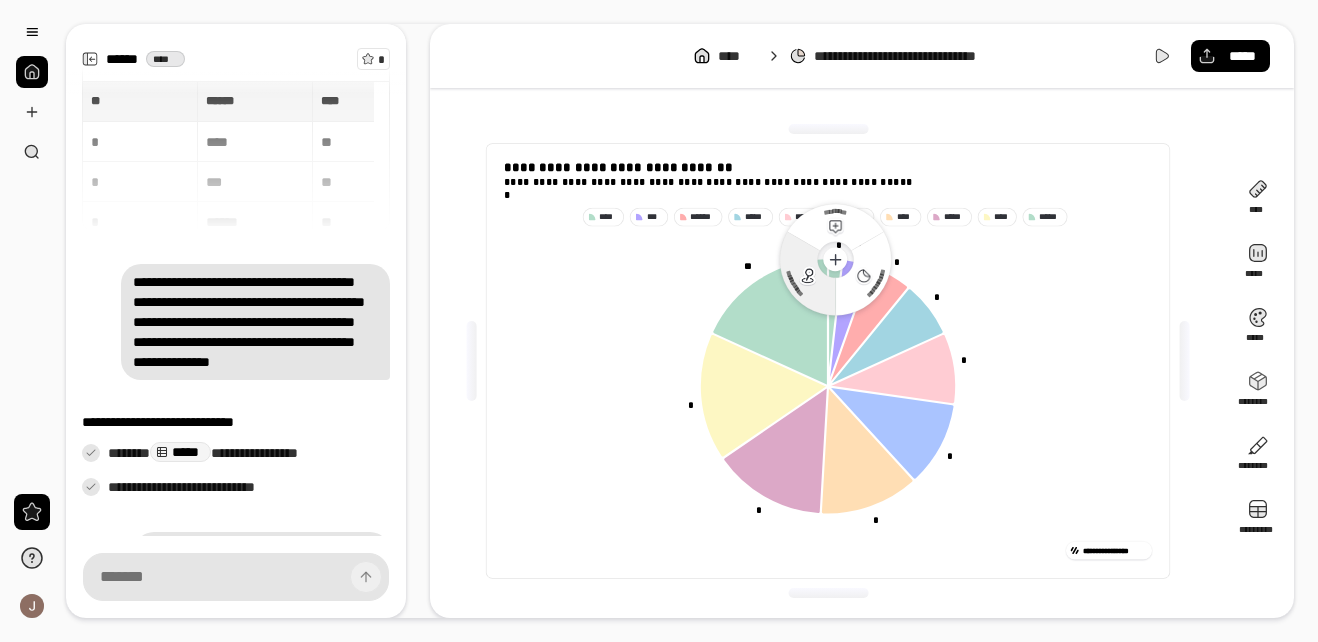 click 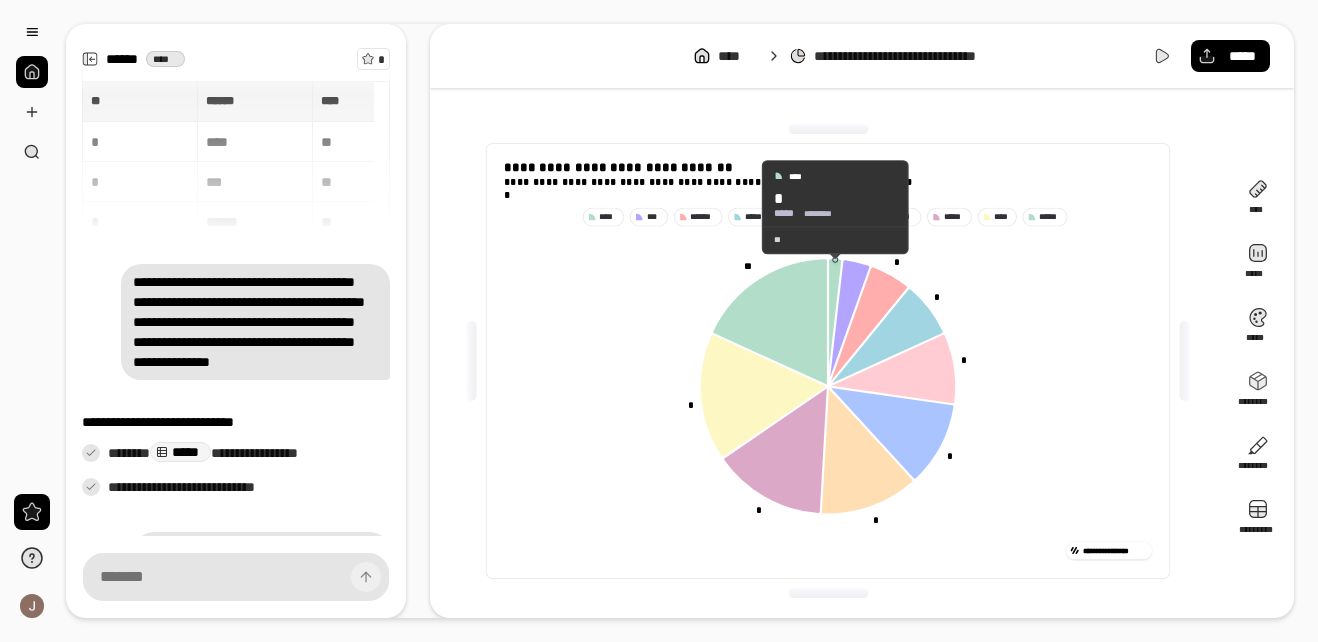 click on "*" at bounding box center (836, 198) 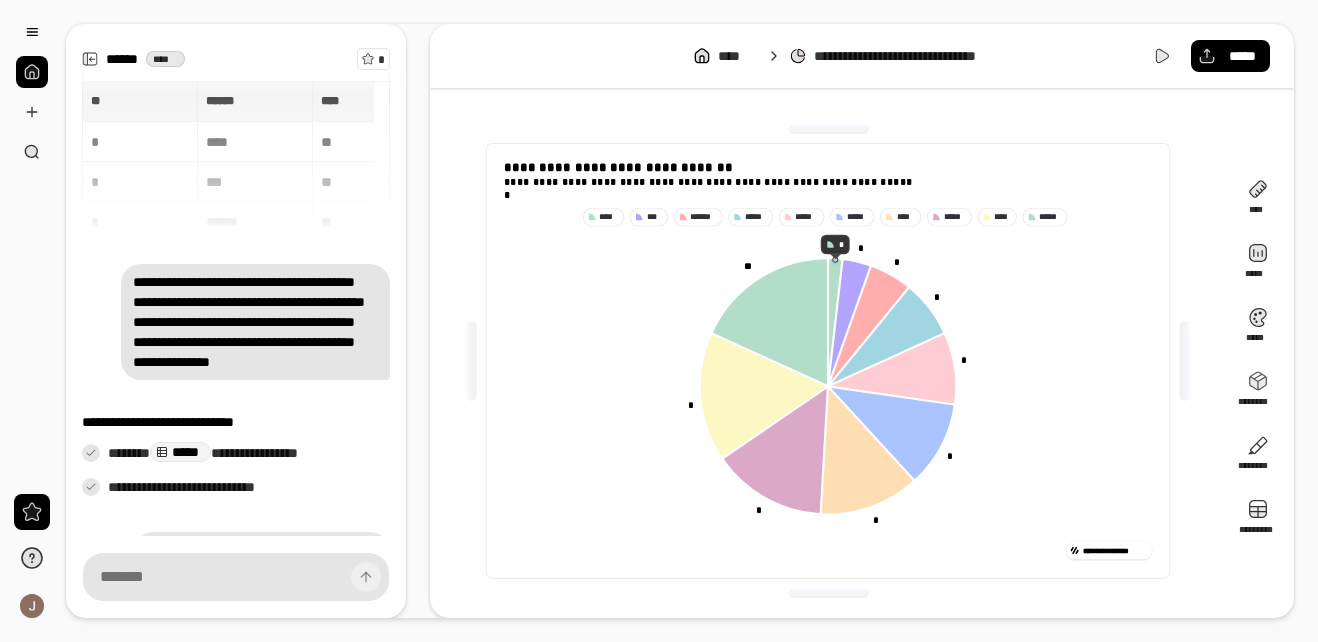 click 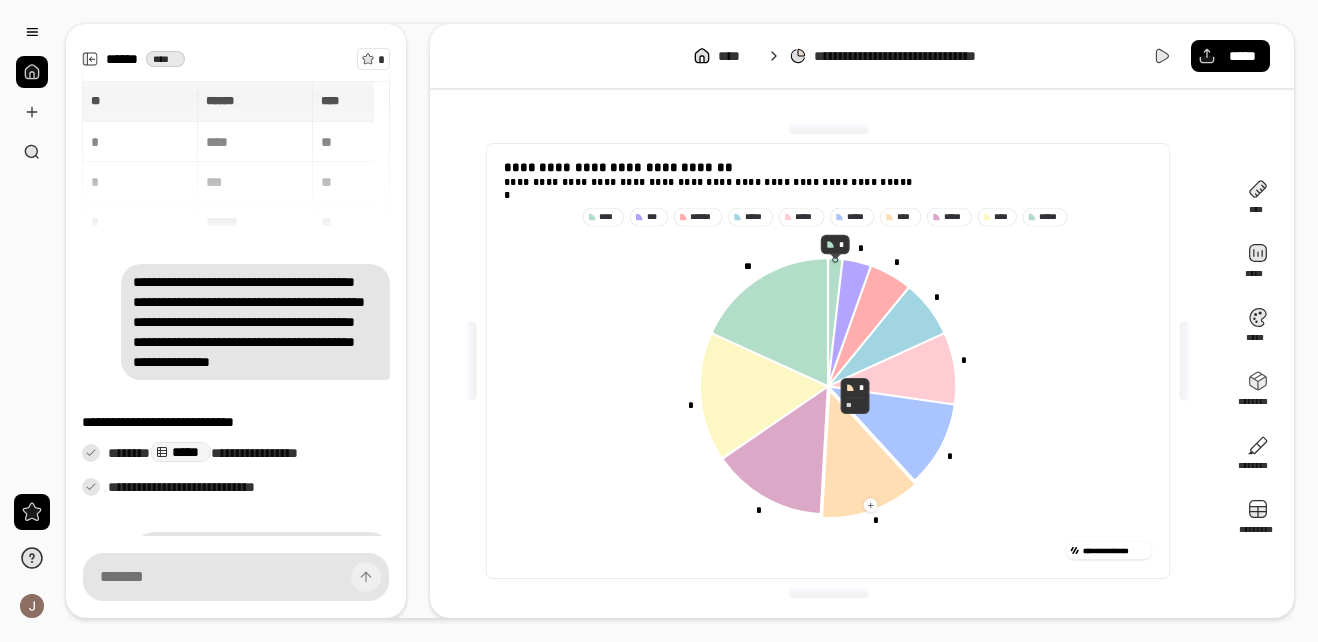click 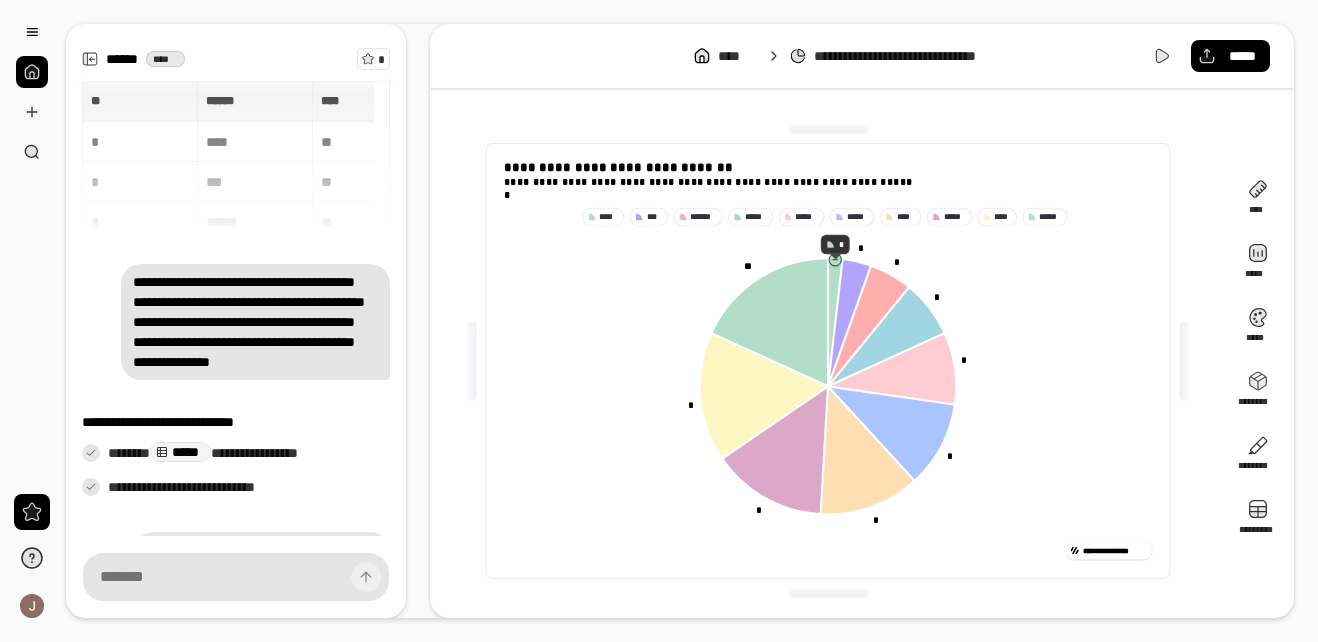 click 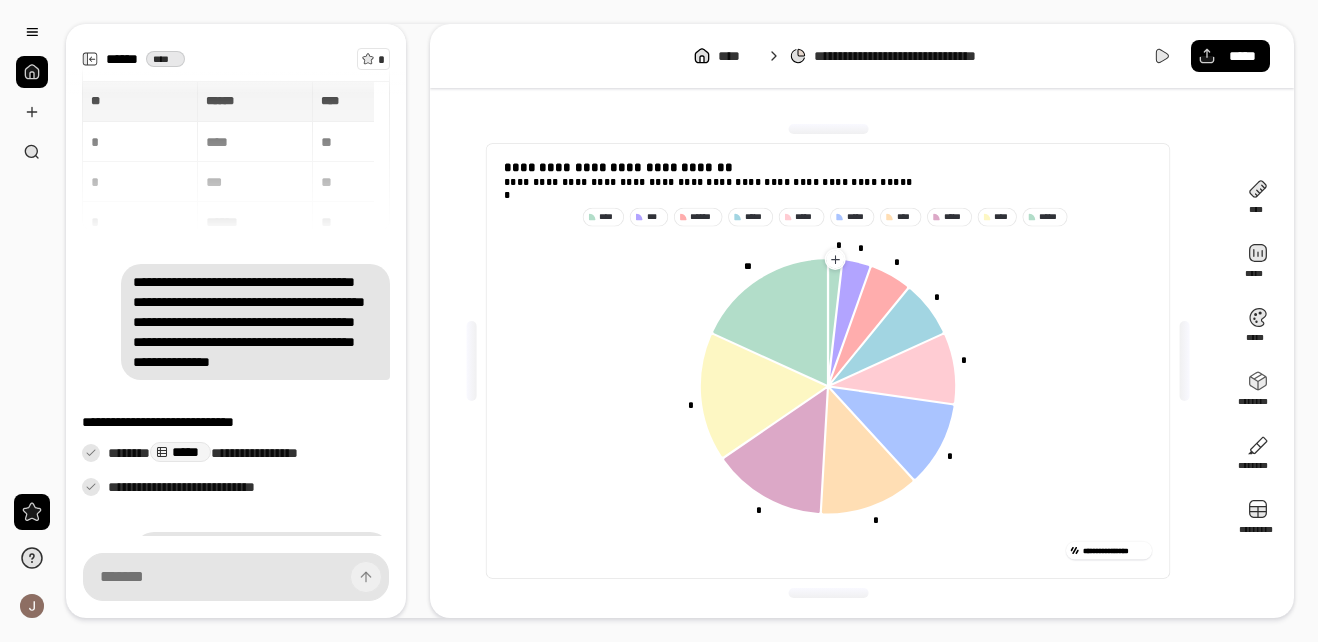 click 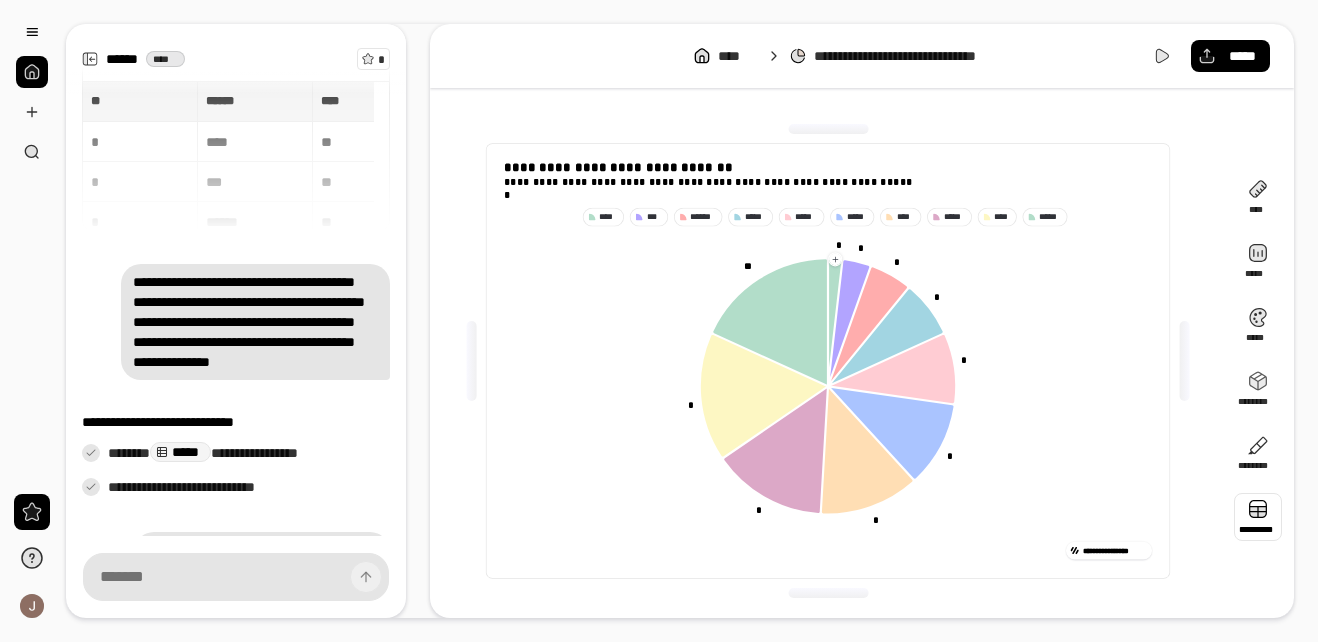 click at bounding box center [1258, 517] 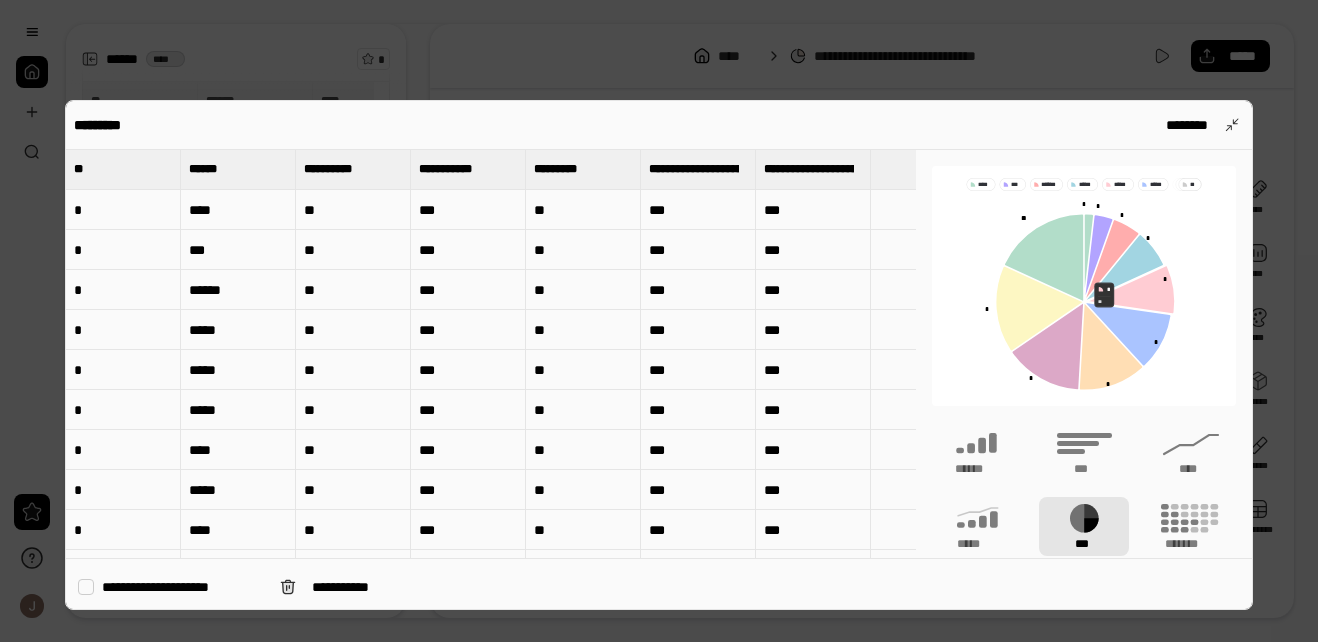 click 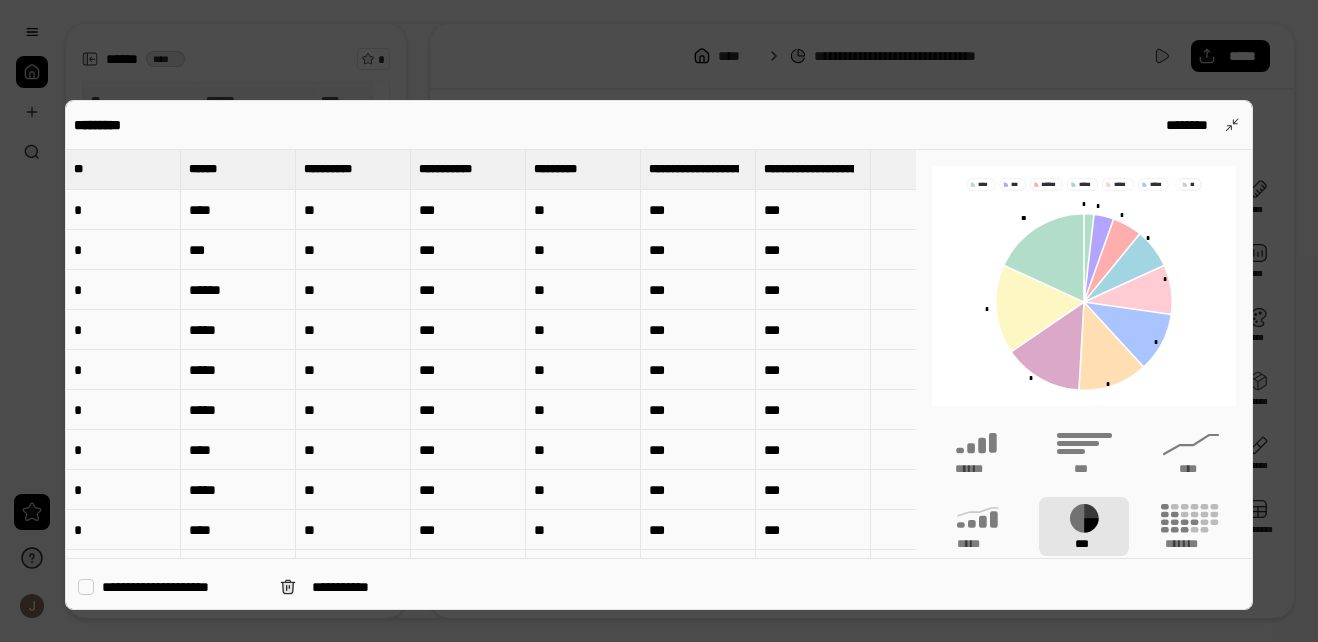click on "**********" at bounding box center (1084, 470) 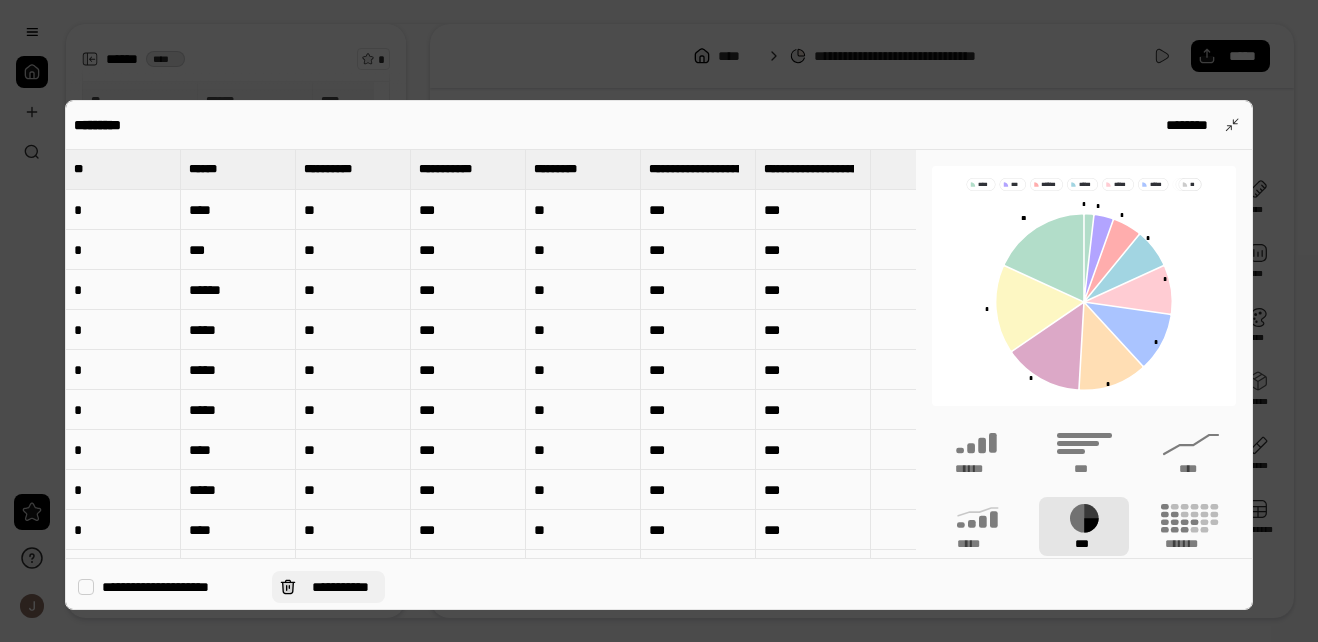 click on "**********" at bounding box center (340, 587) 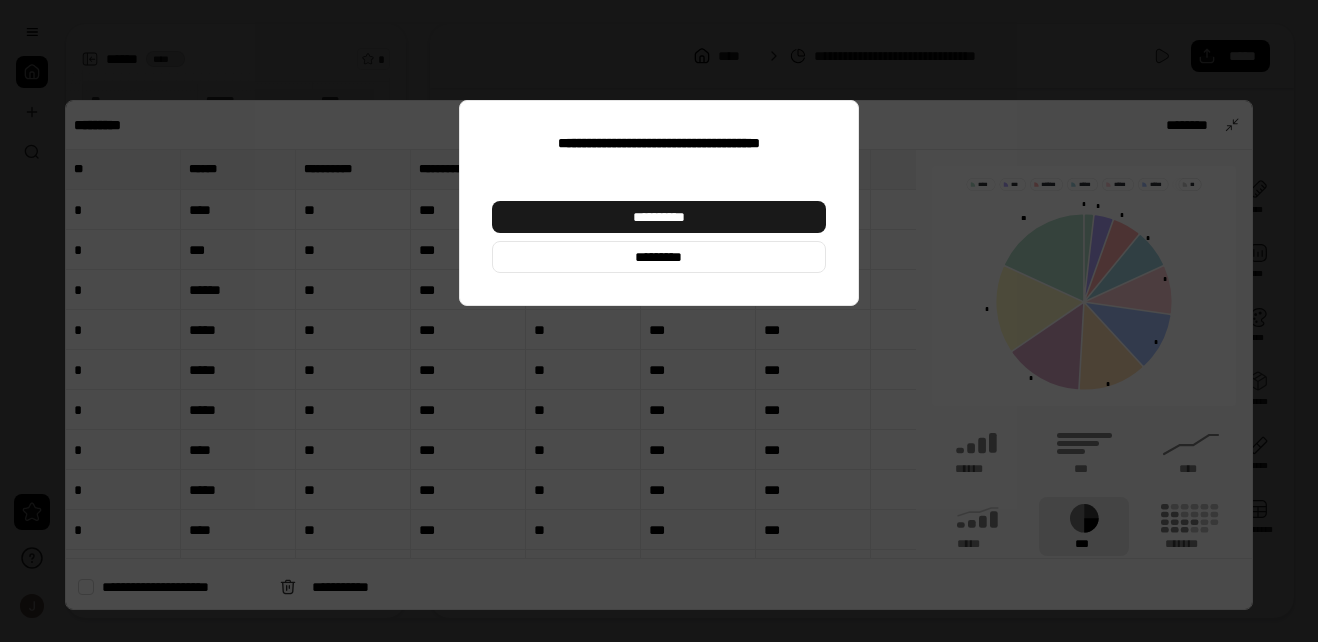 click on "**********" at bounding box center [659, 217] 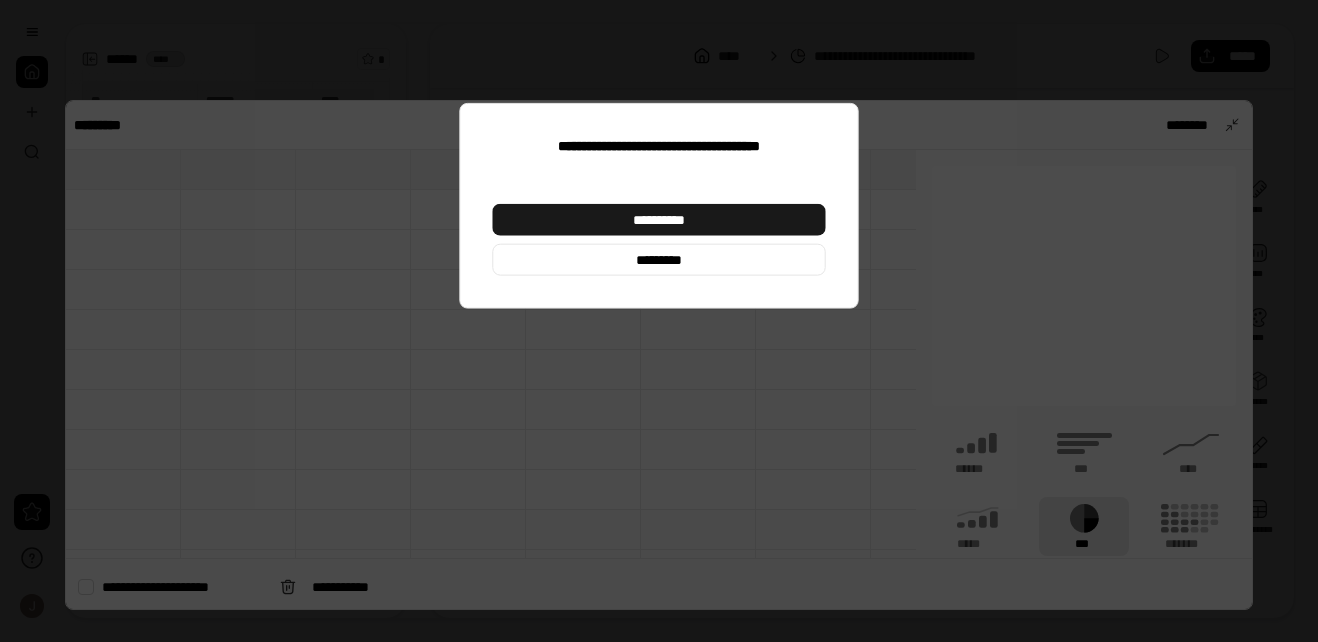 type 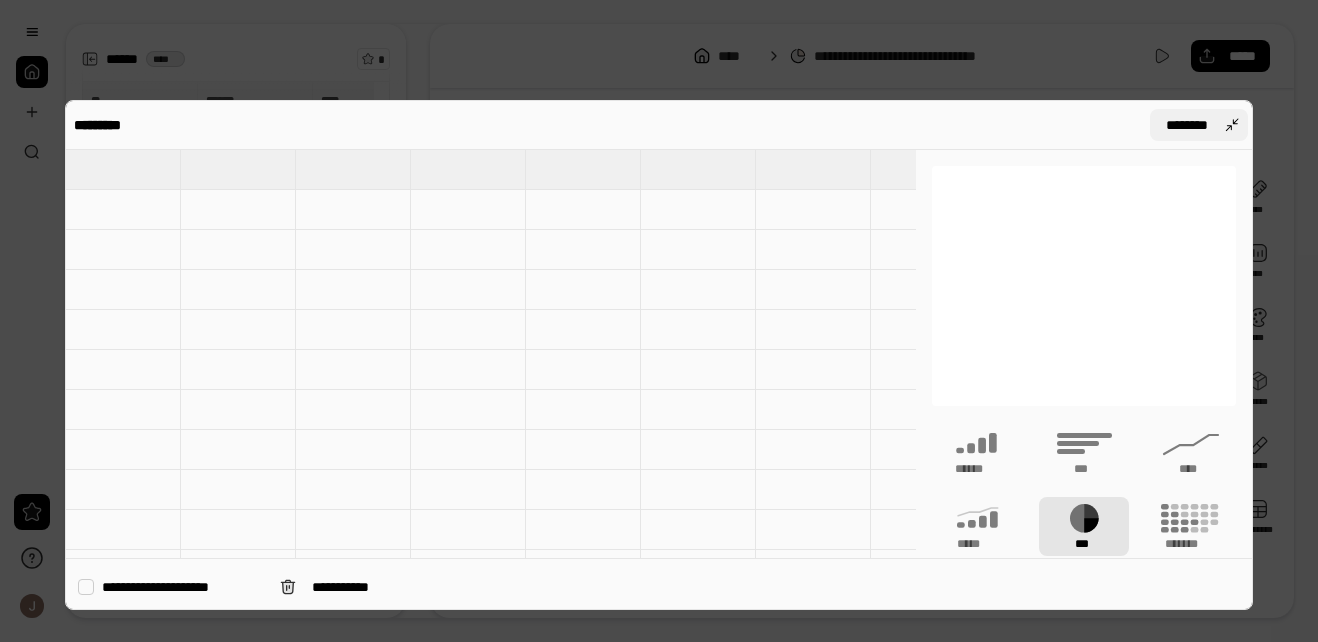 click on "********" at bounding box center (1199, 125) 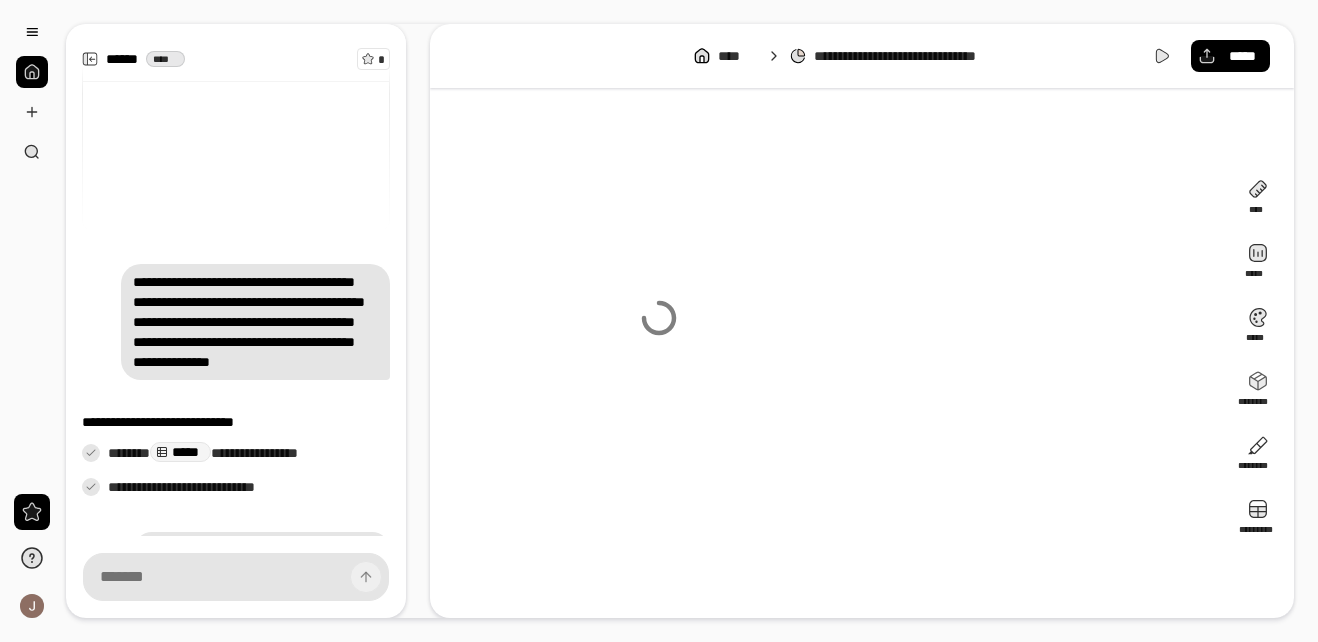 scroll, scrollTop: 40, scrollLeft: 0, axis: vertical 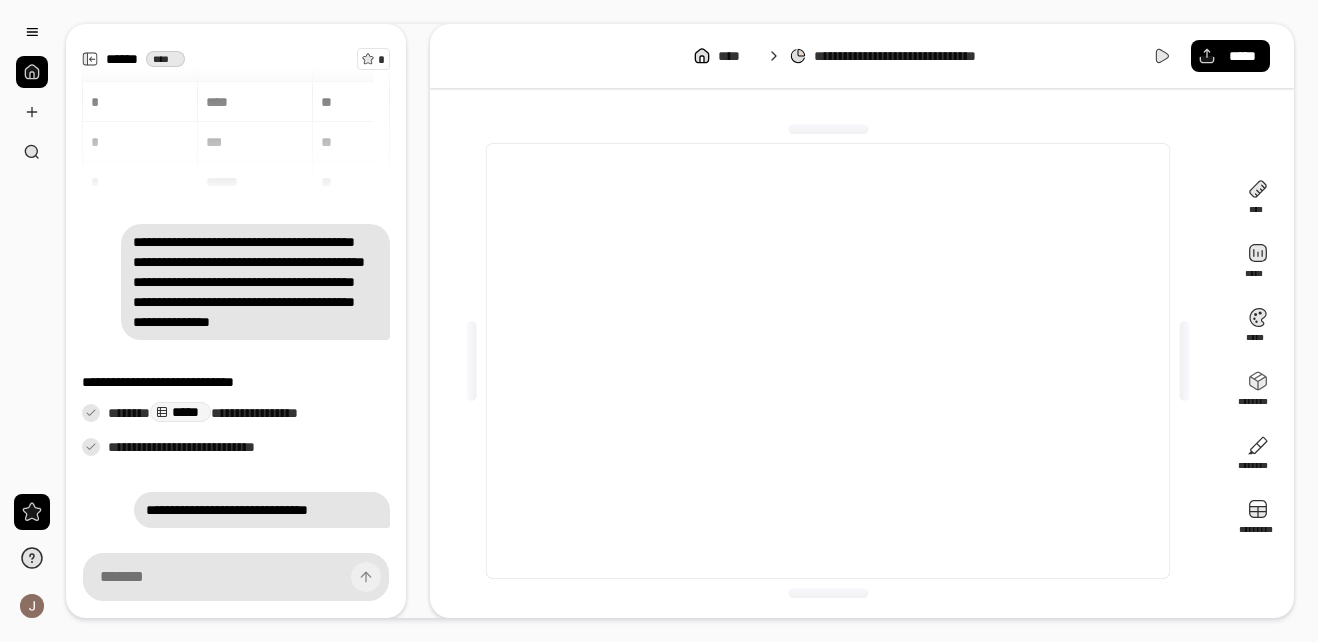 click at bounding box center [828, 360] 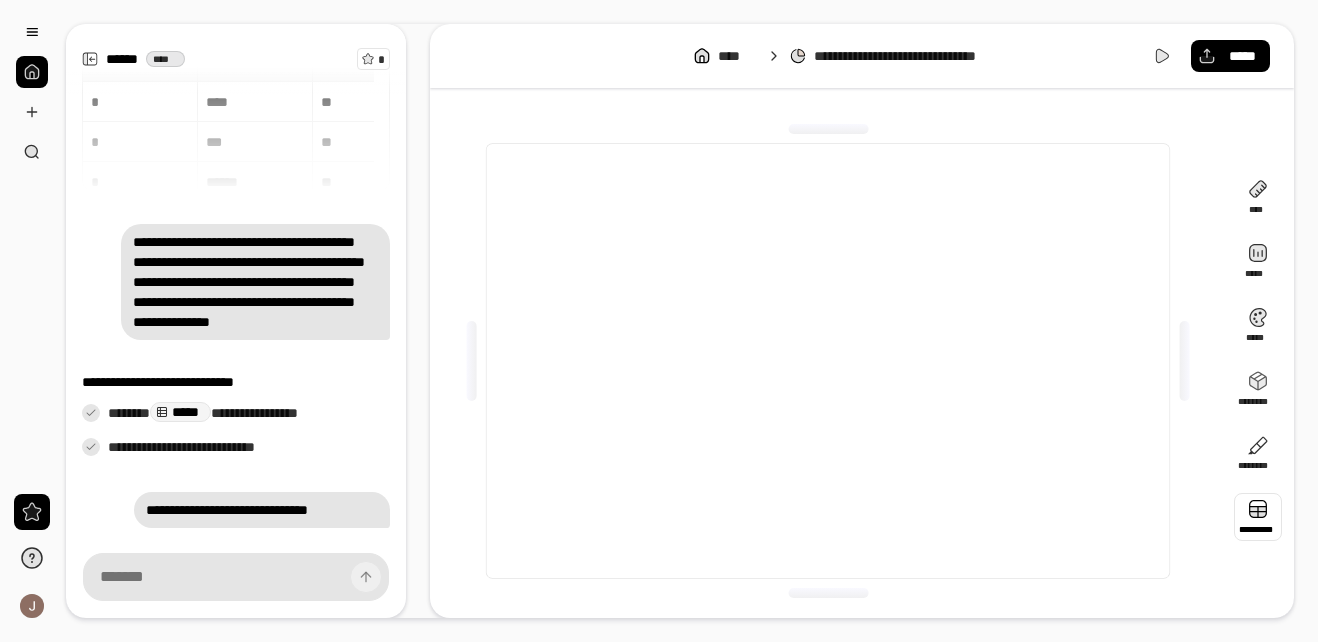 click at bounding box center (1258, 517) 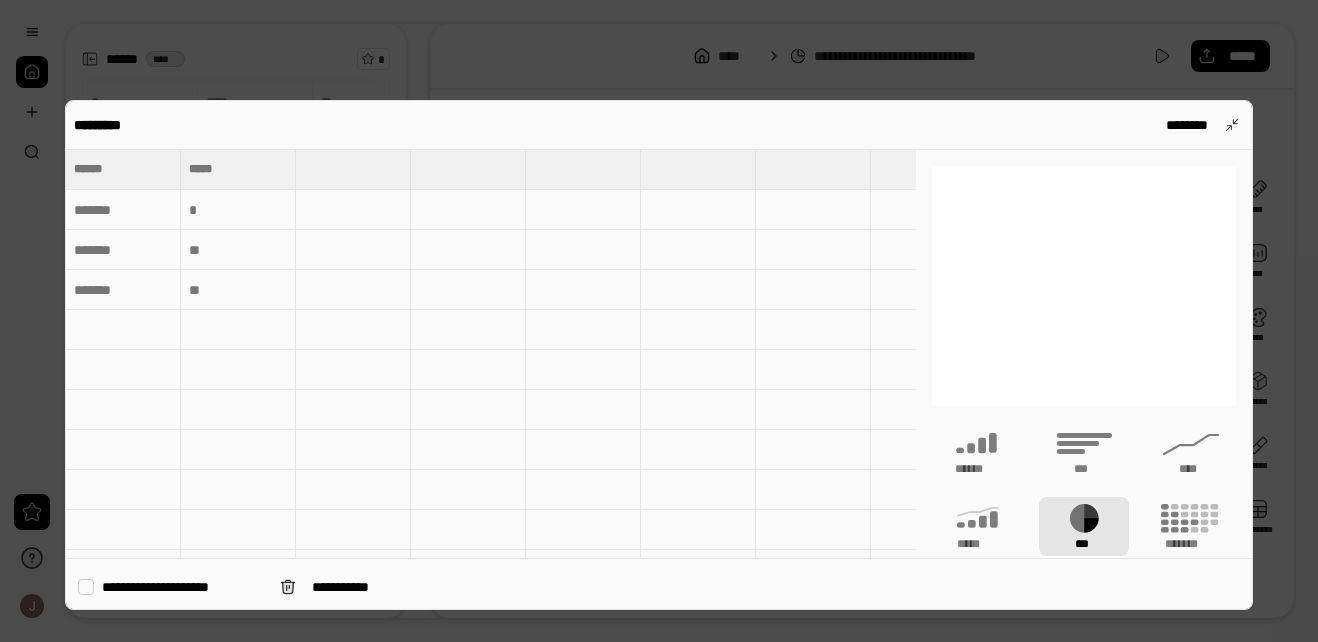click on "***" at bounding box center (1084, 526) 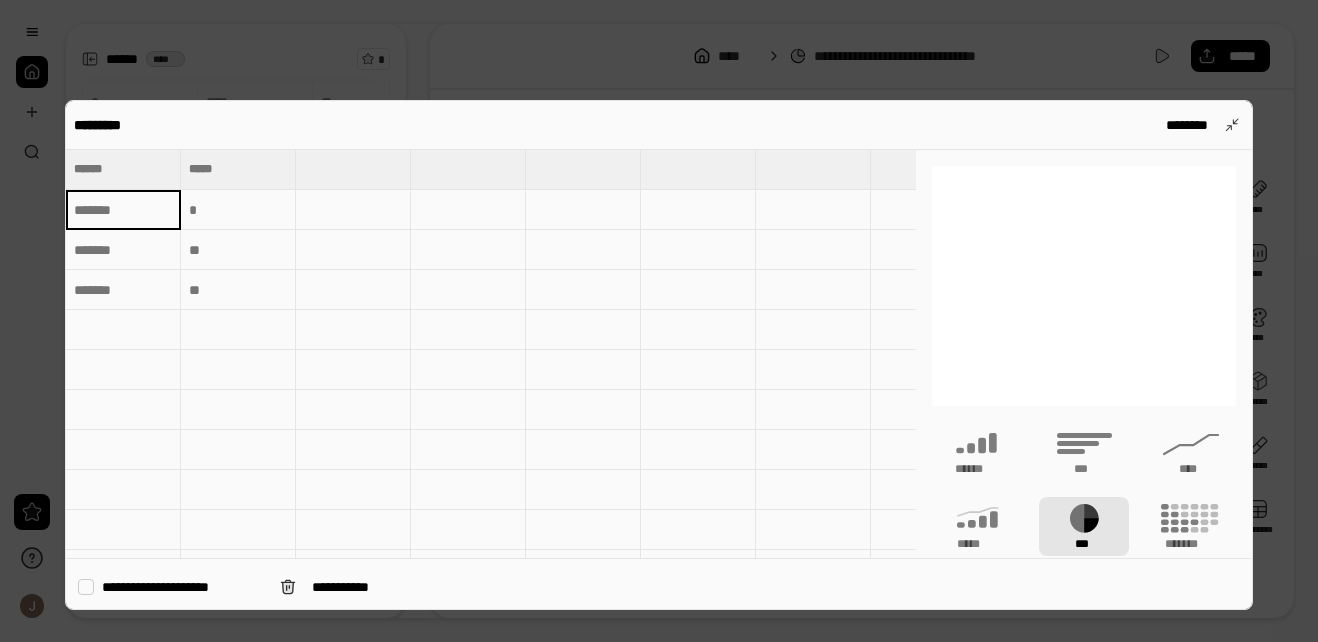 click at bounding box center [123, 210] 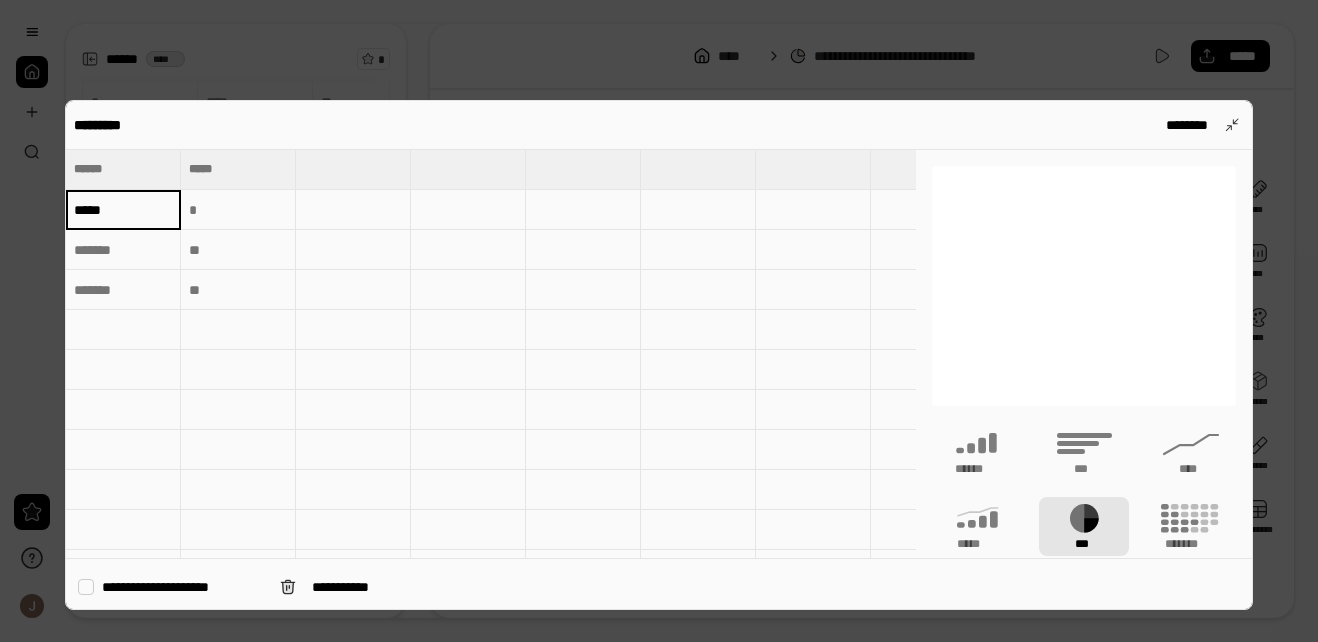 type on "****" 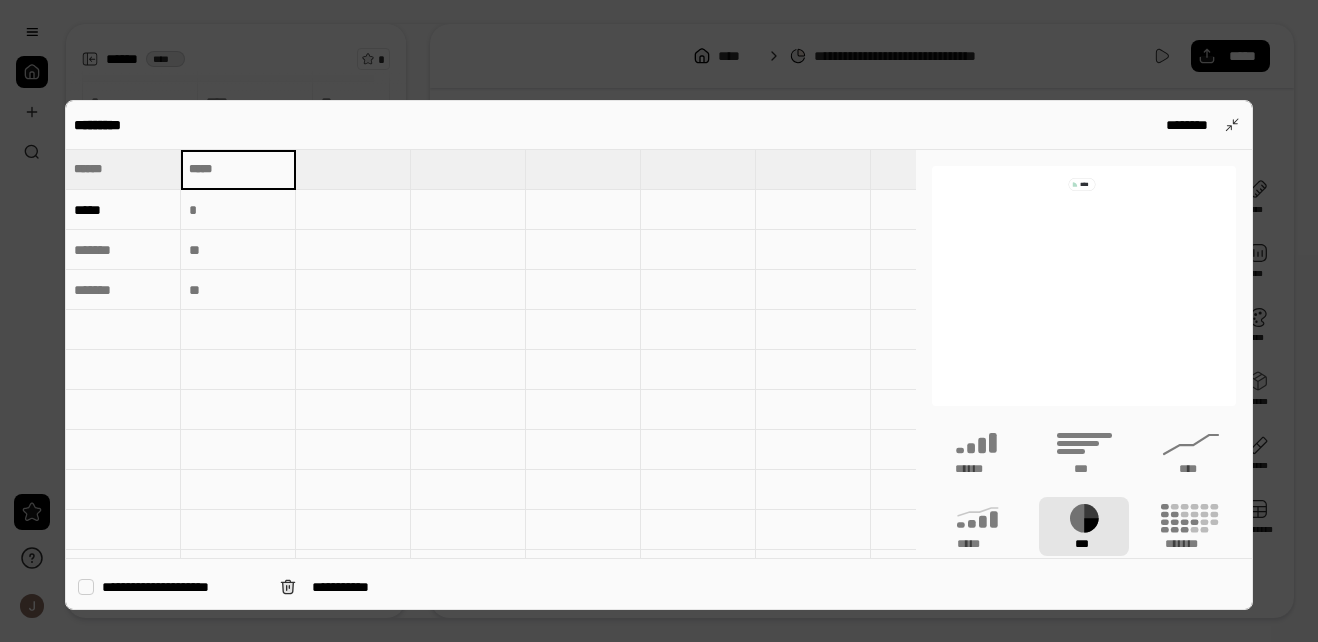 click at bounding box center (238, 169) 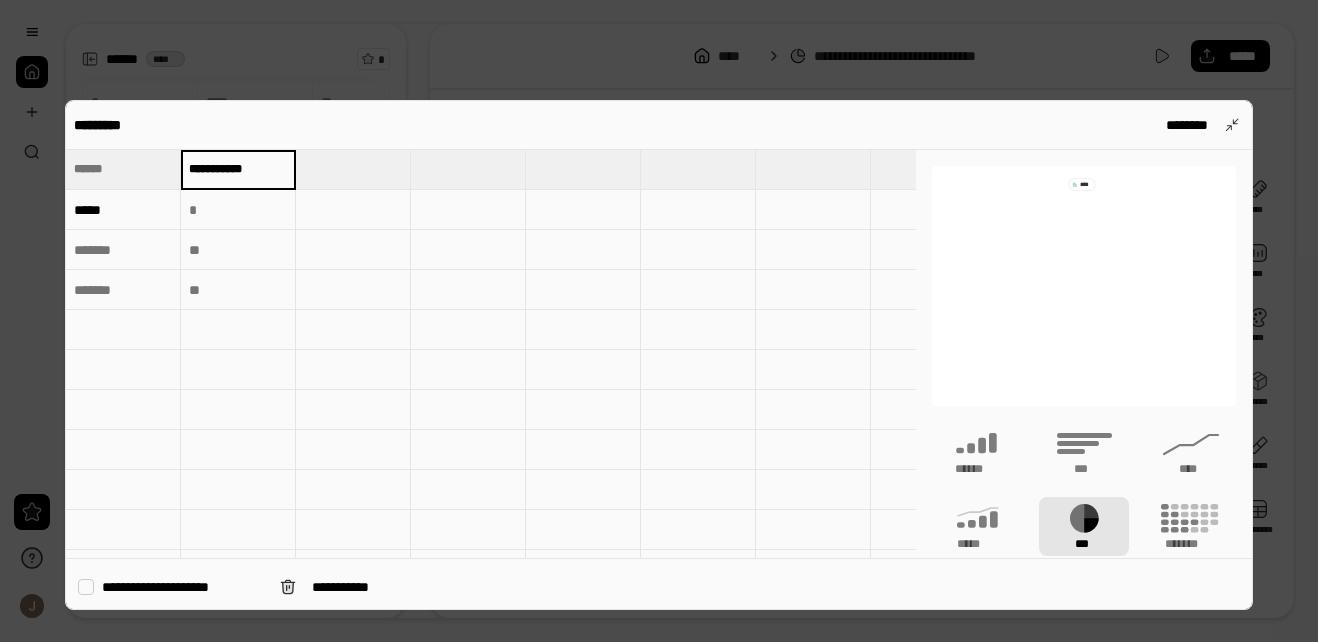 type on "**********" 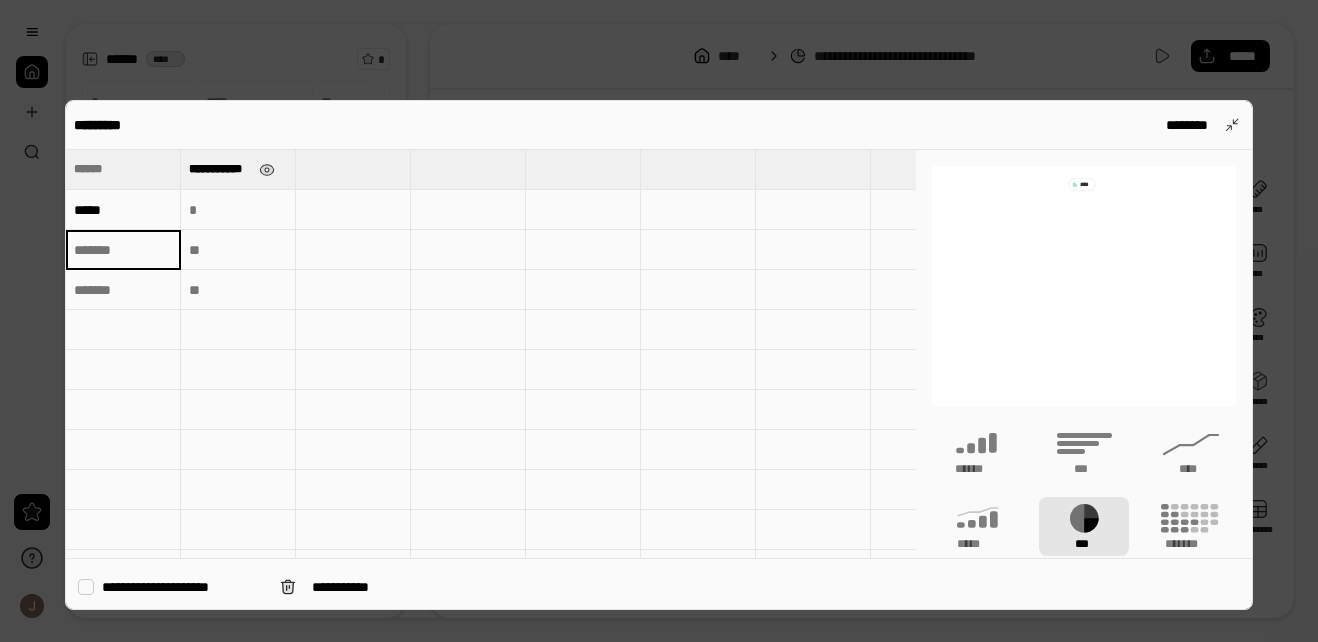 click at bounding box center [123, 250] 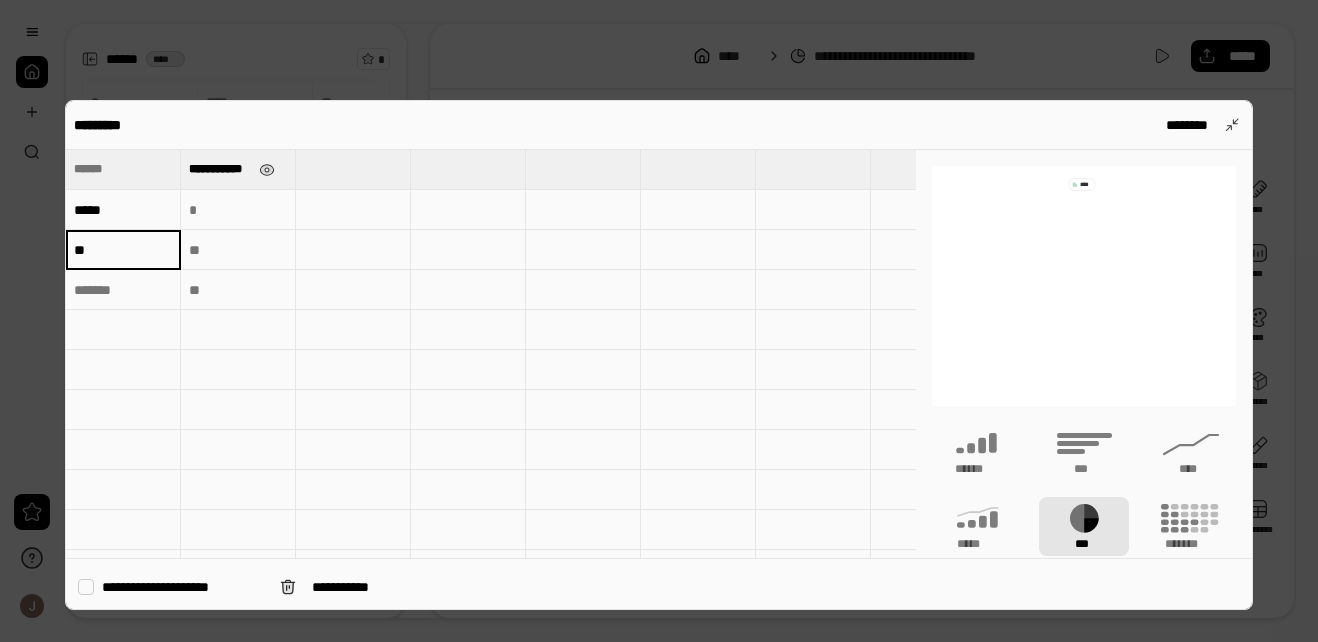 type on "*" 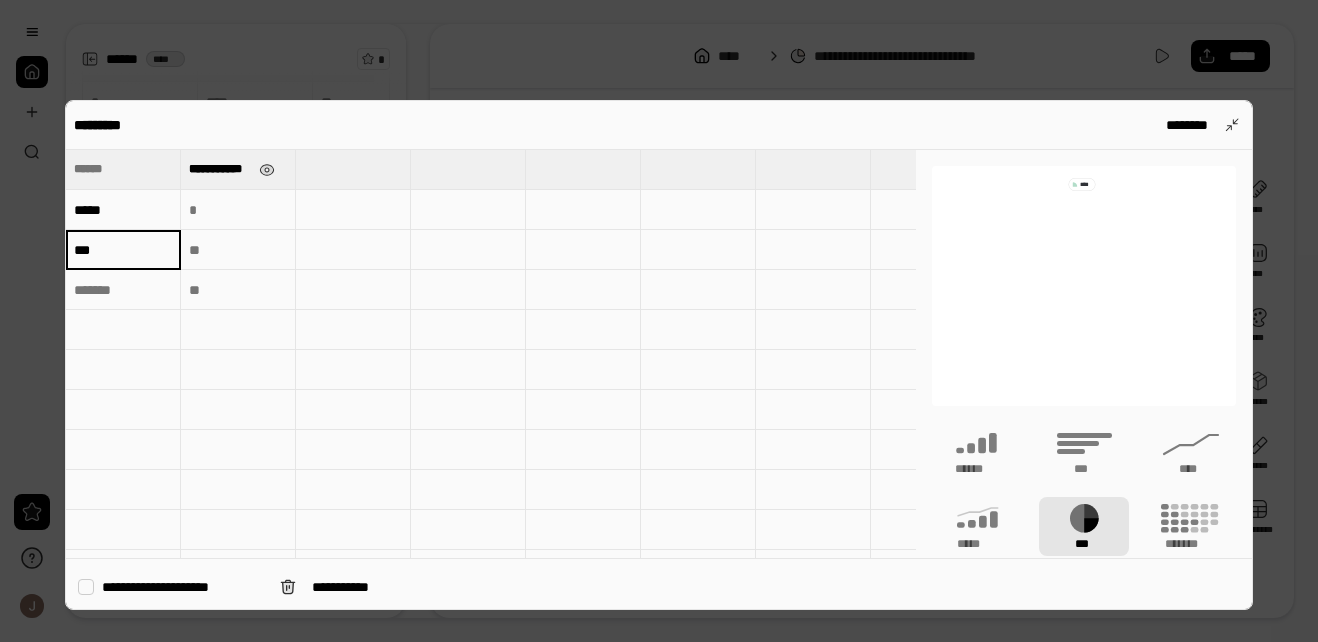 type on "***" 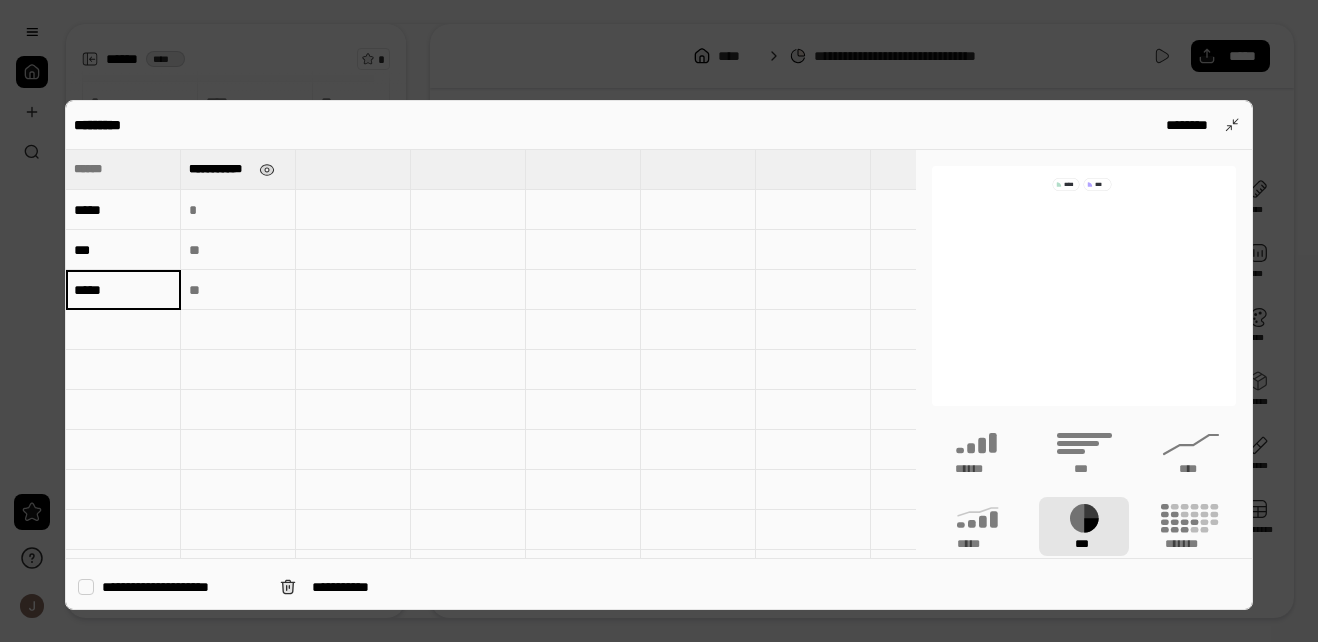 type on "*****" 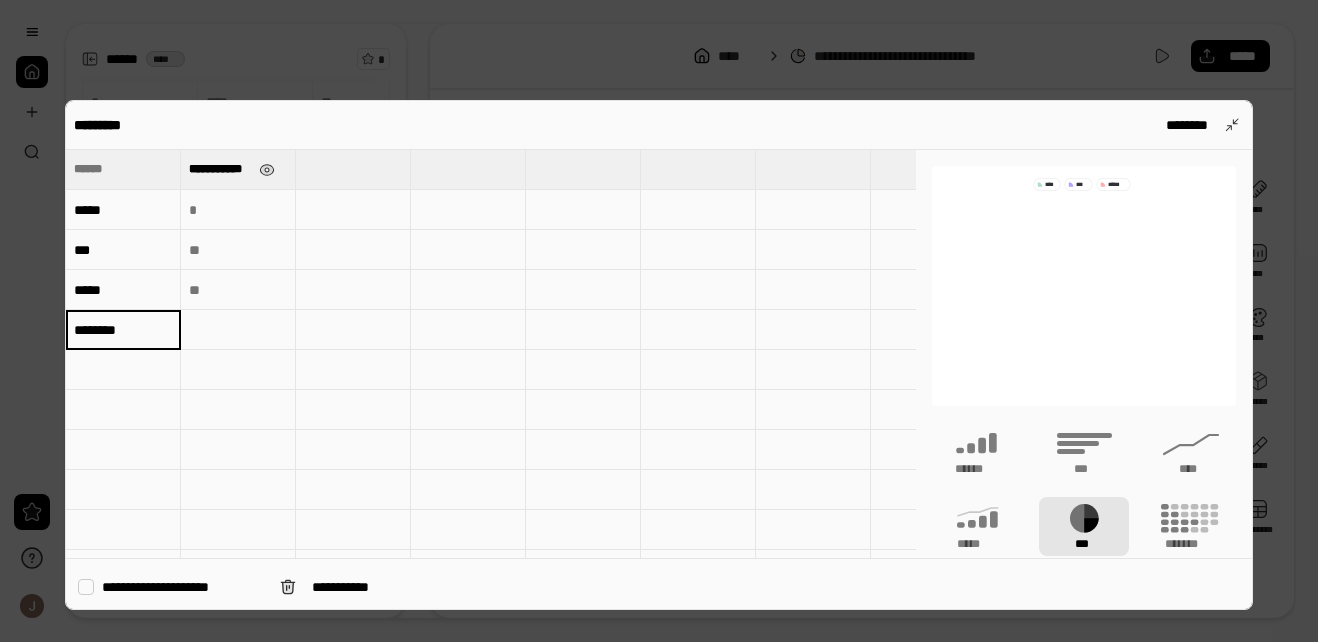 type on "********" 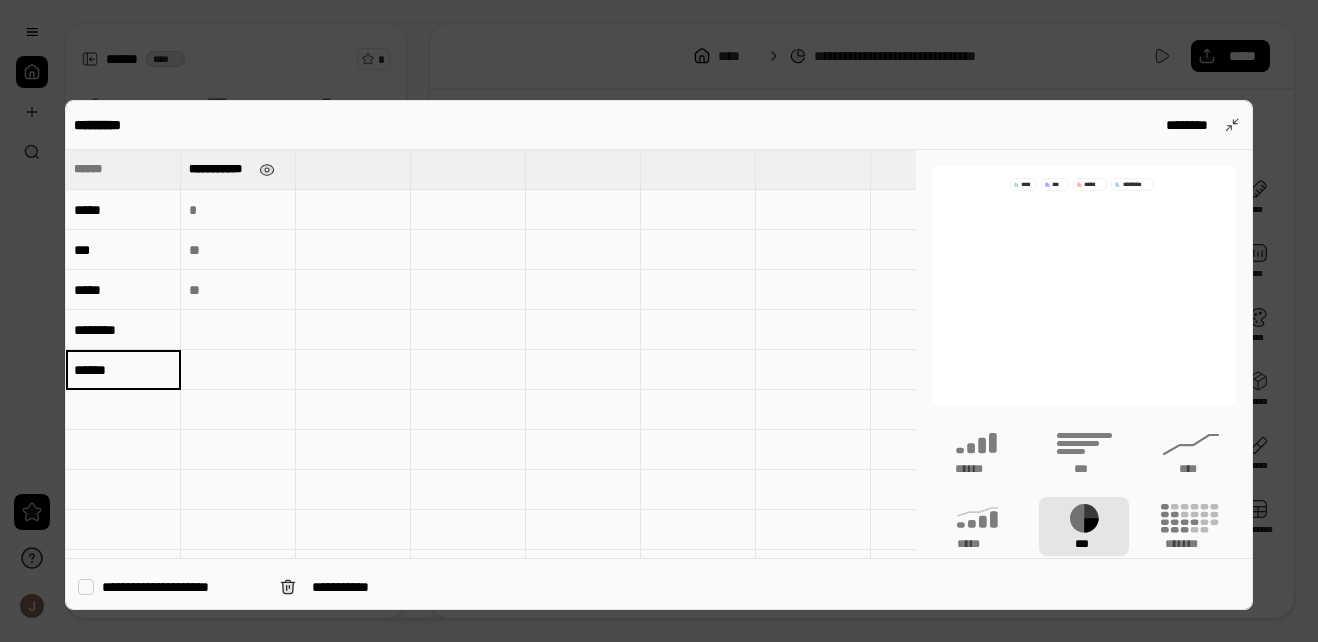 type on "******" 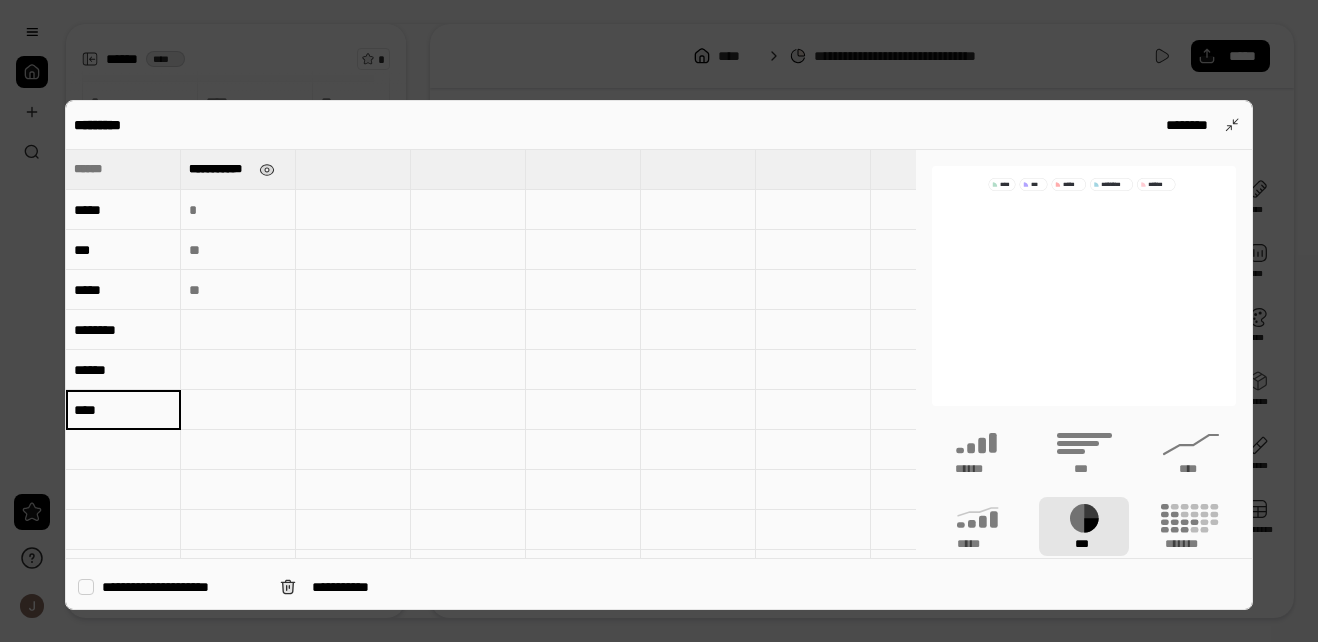 type on "****" 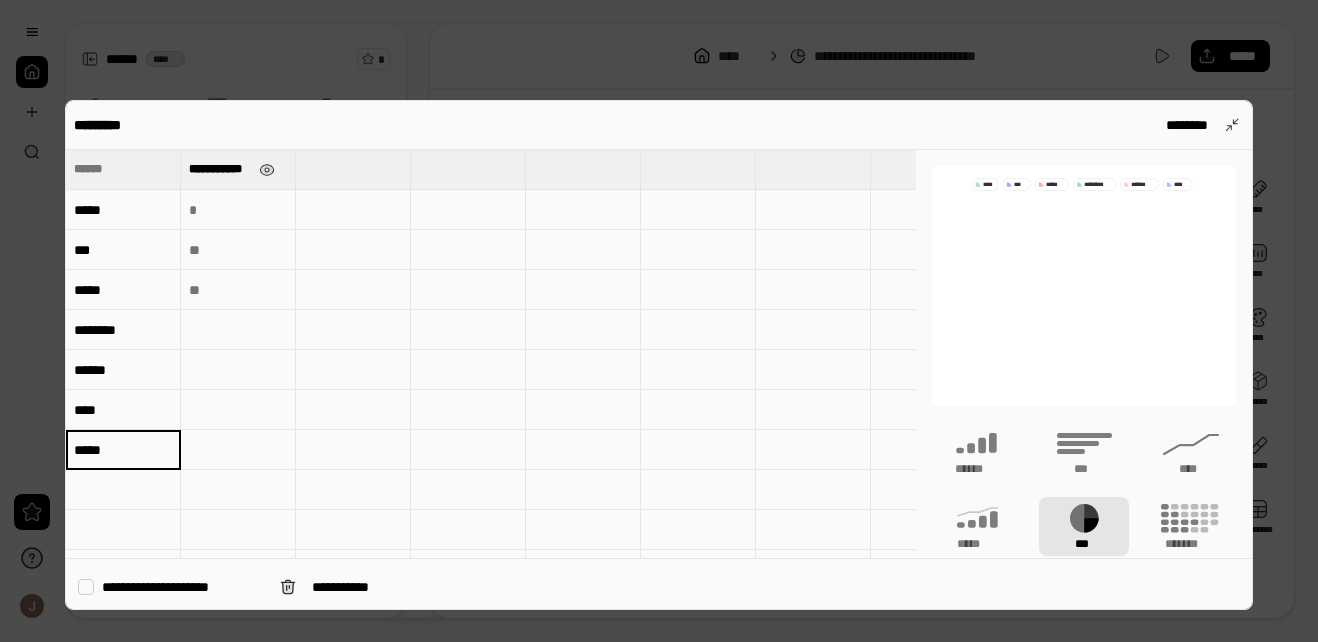 type on "*****" 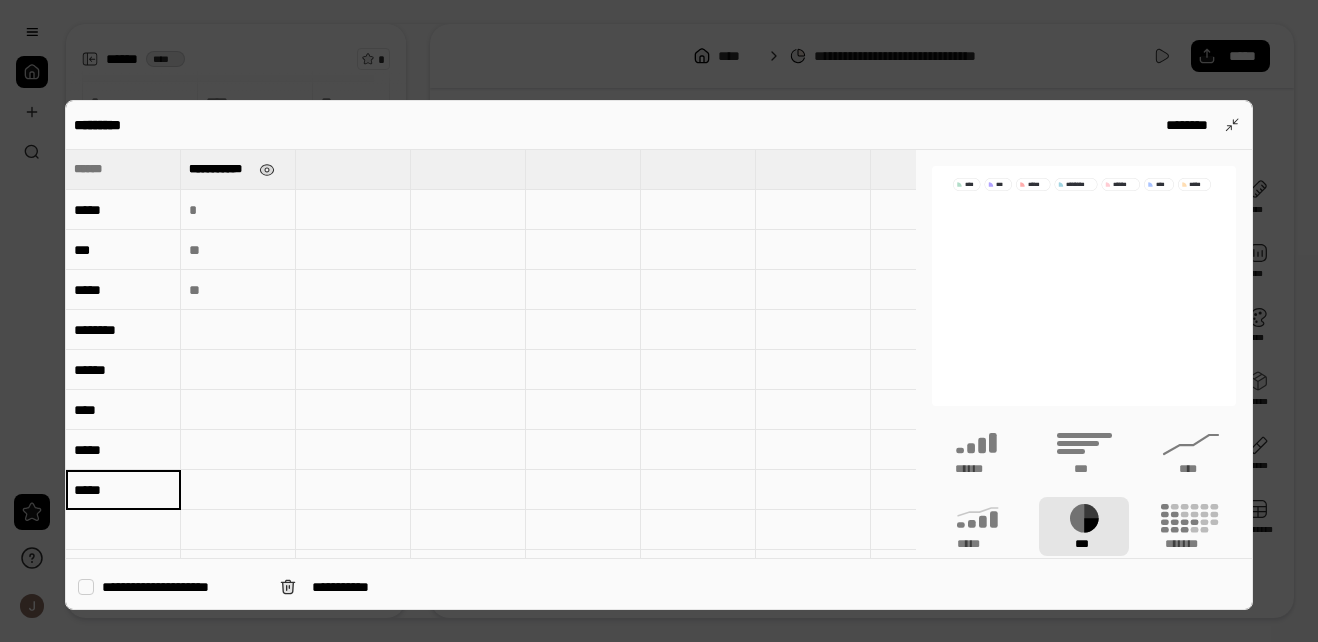 type on "*****" 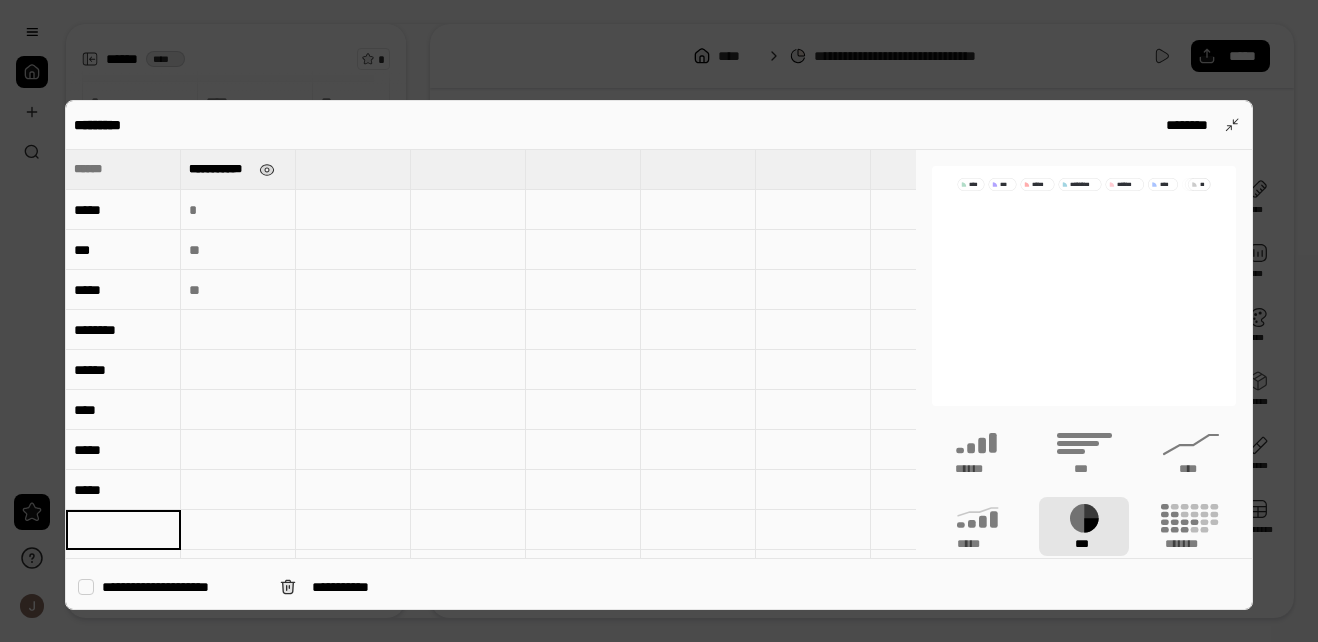 scroll, scrollTop: 7, scrollLeft: 0, axis: vertical 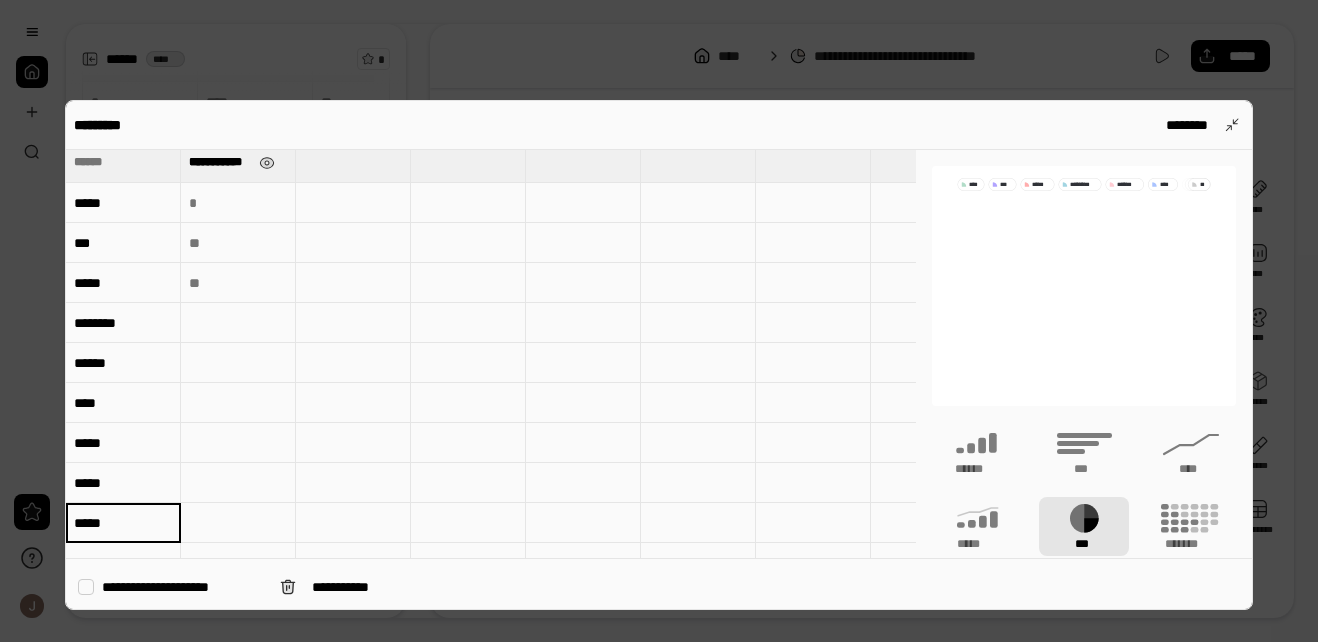 type on "*****" 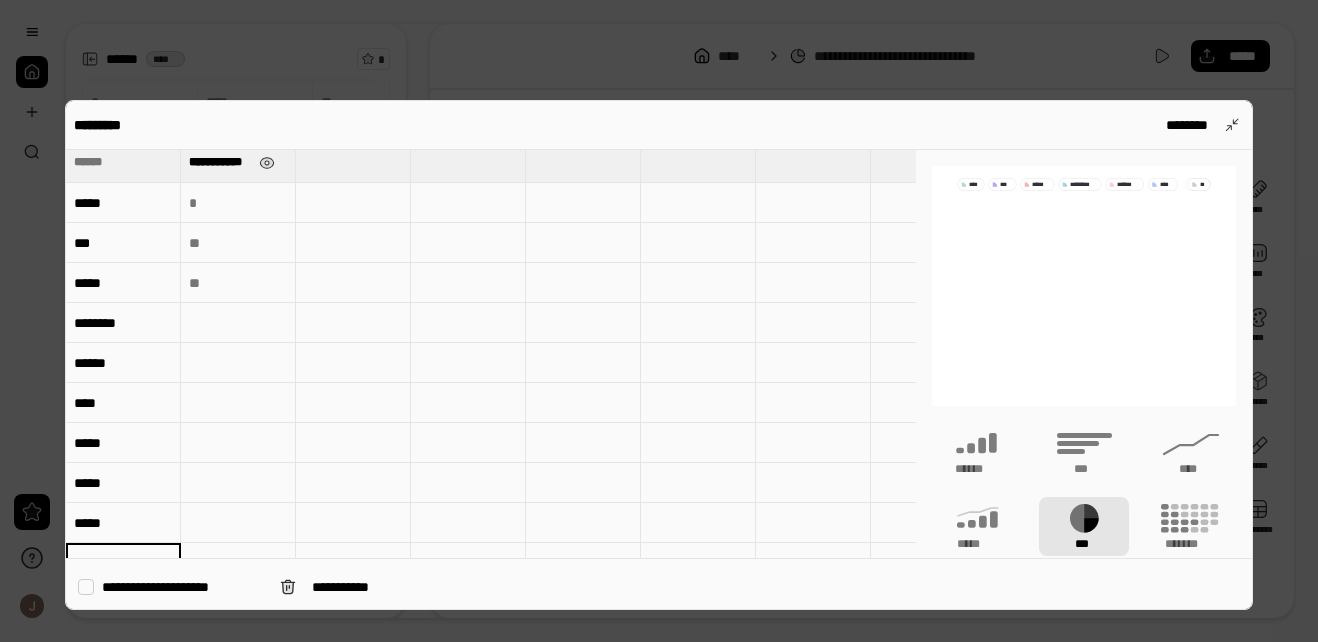 scroll, scrollTop: 47, scrollLeft: 0, axis: vertical 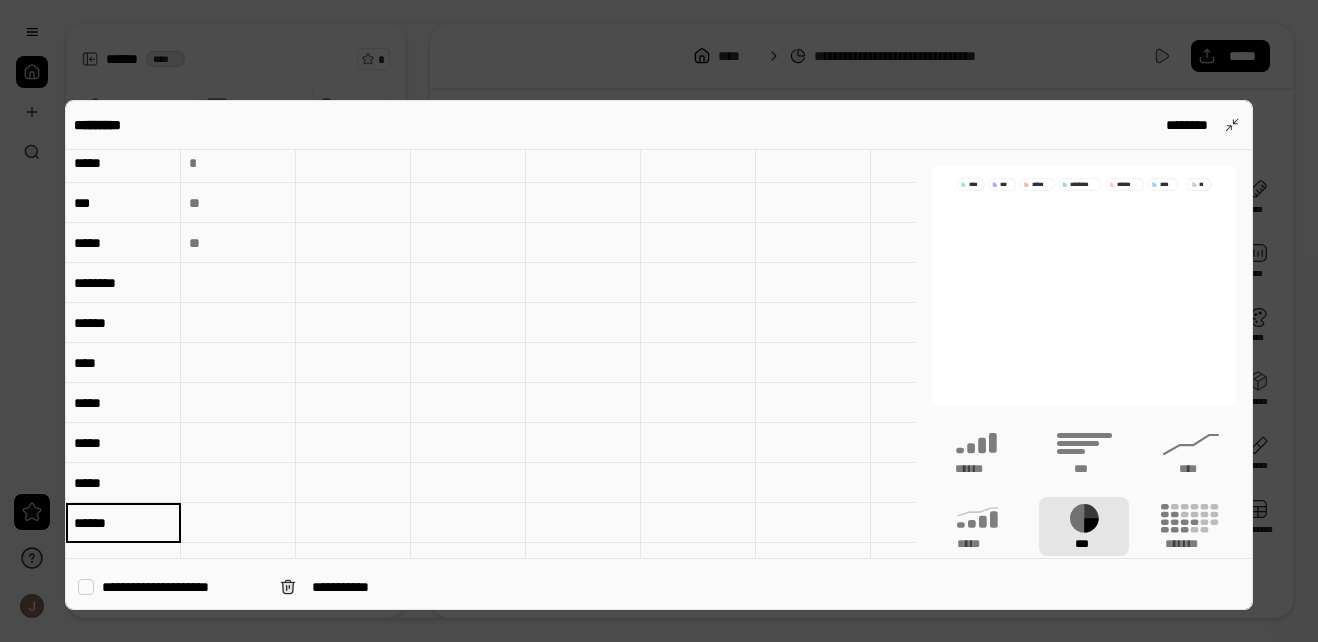type on "******" 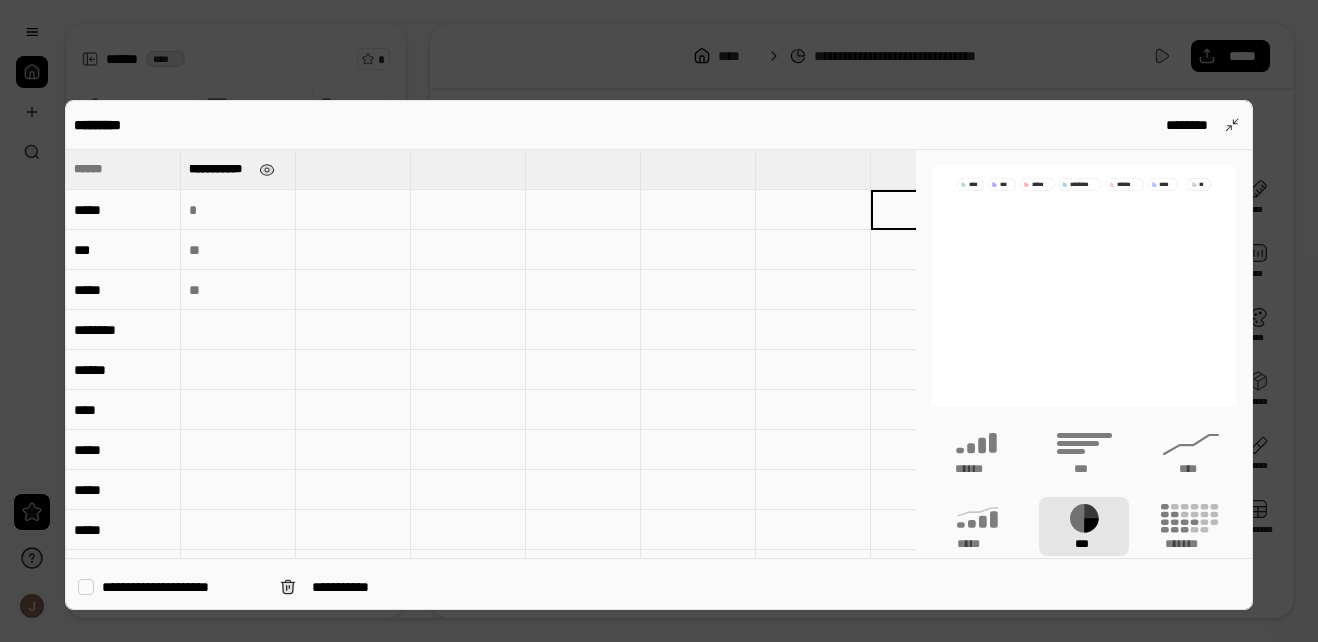 click at bounding box center [238, 290] 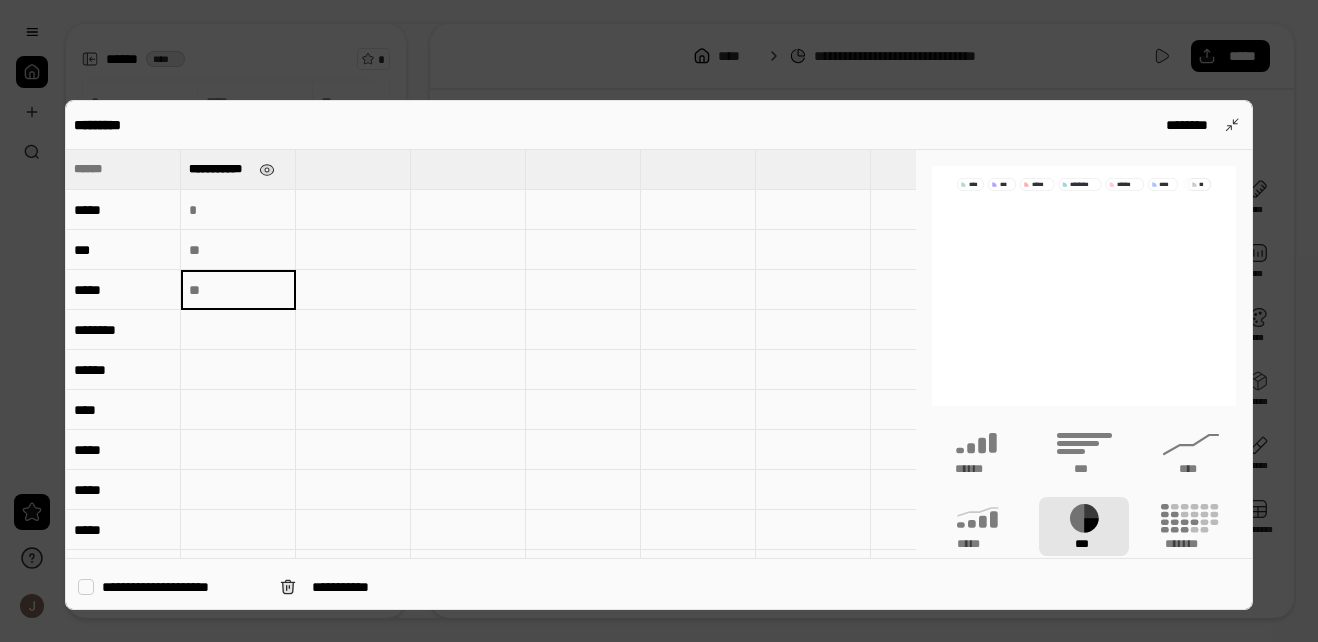 click at bounding box center [238, 290] 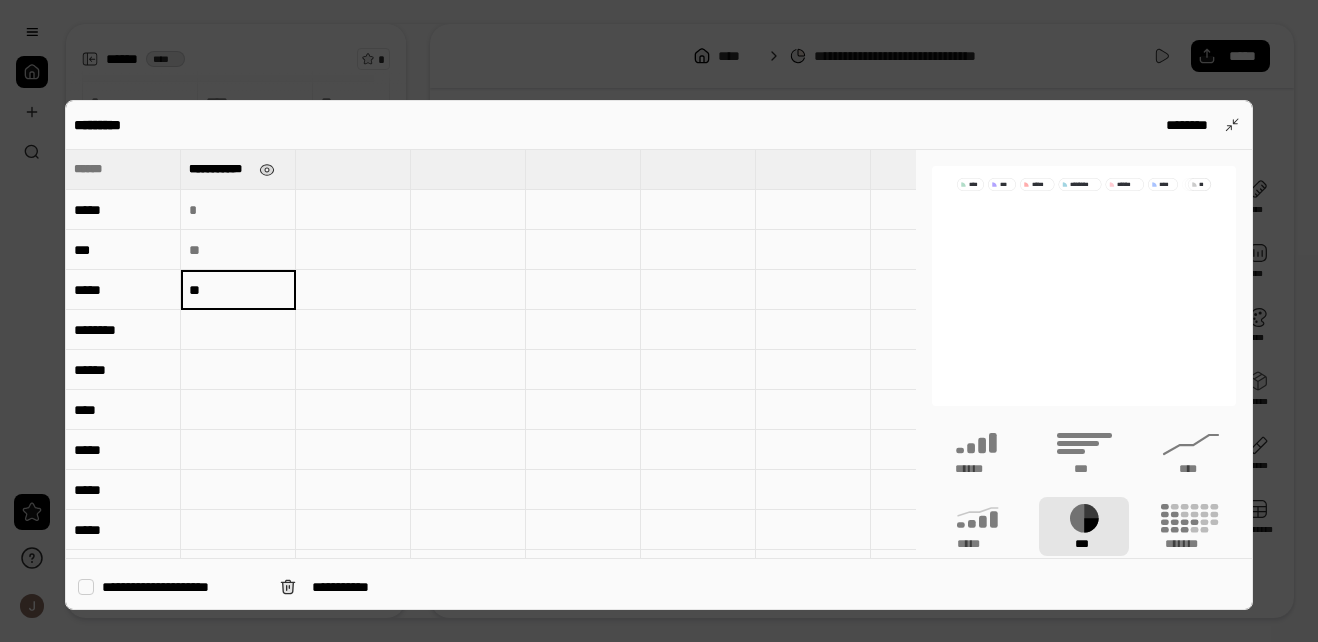 type on "*" 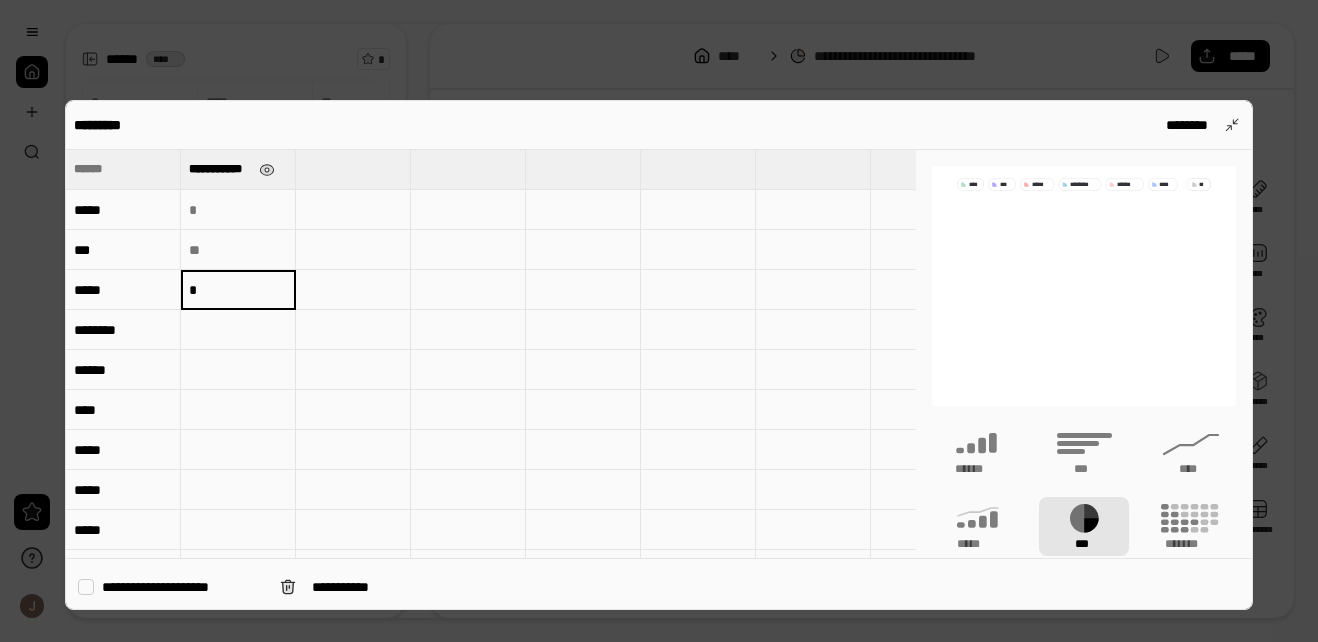 type 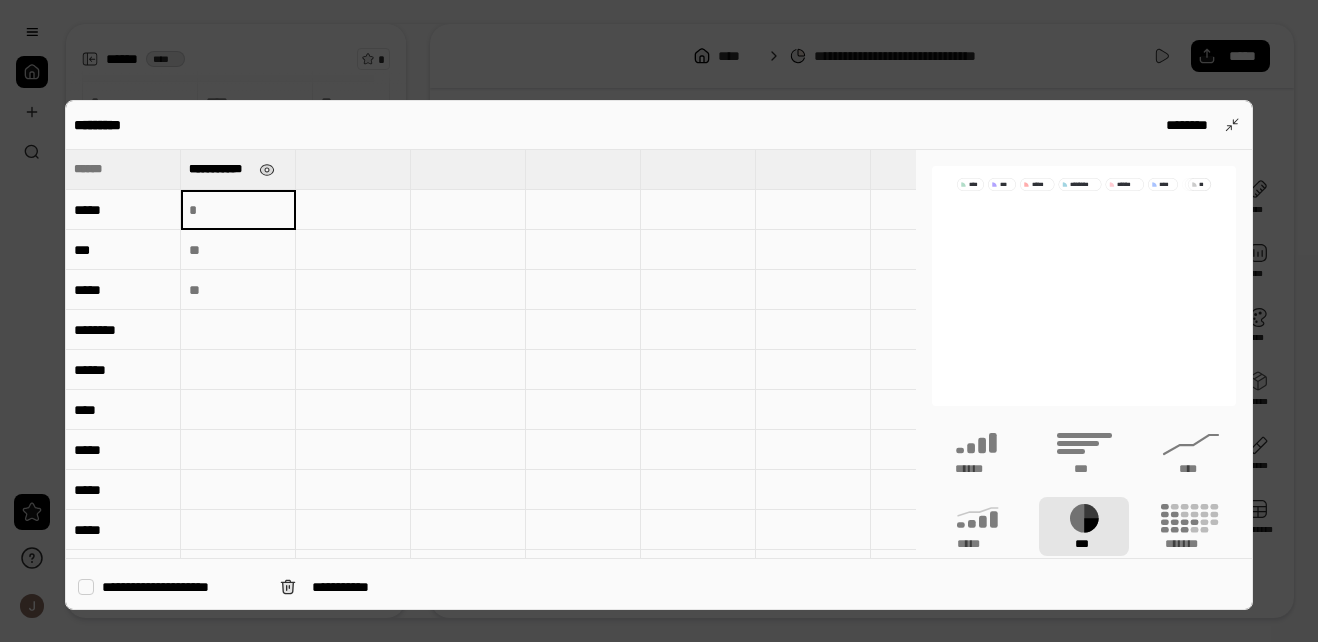 type on "*" 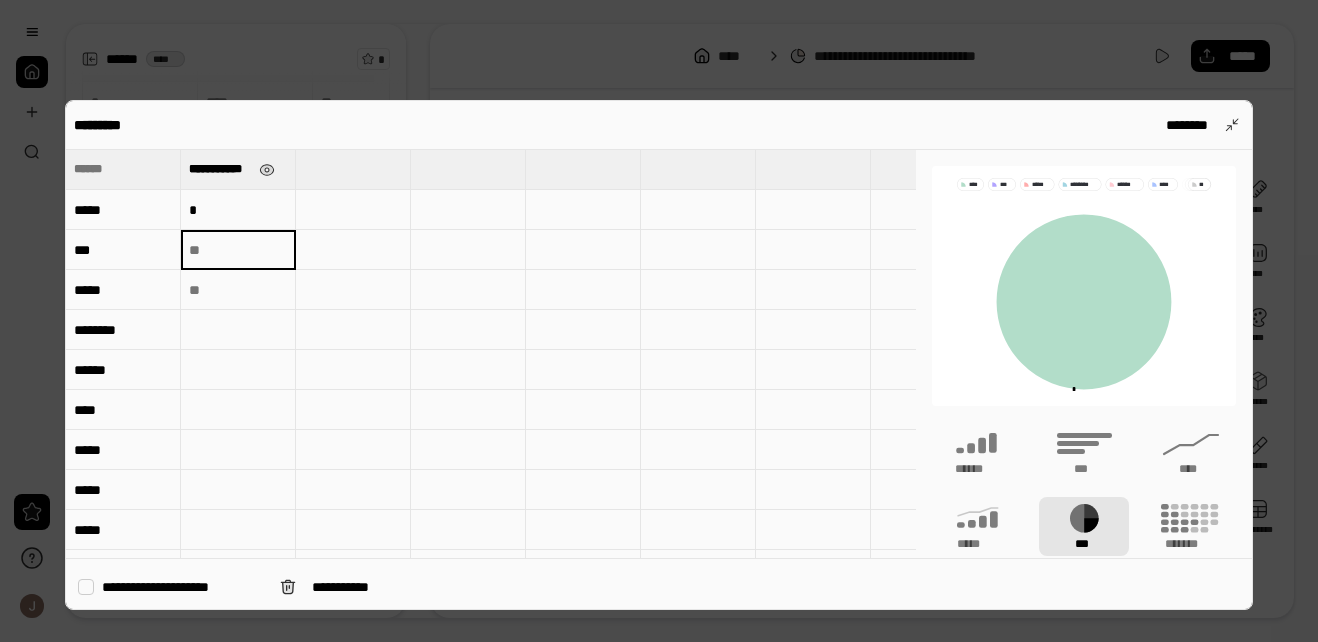type on "*" 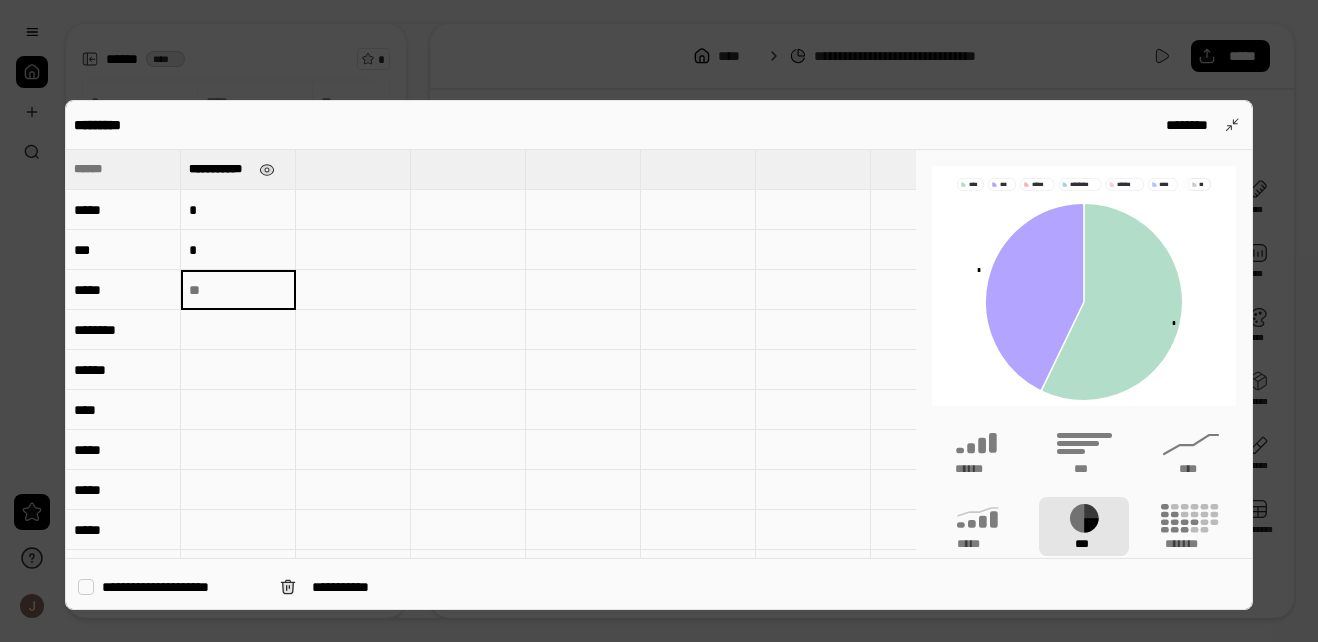 type on "*" 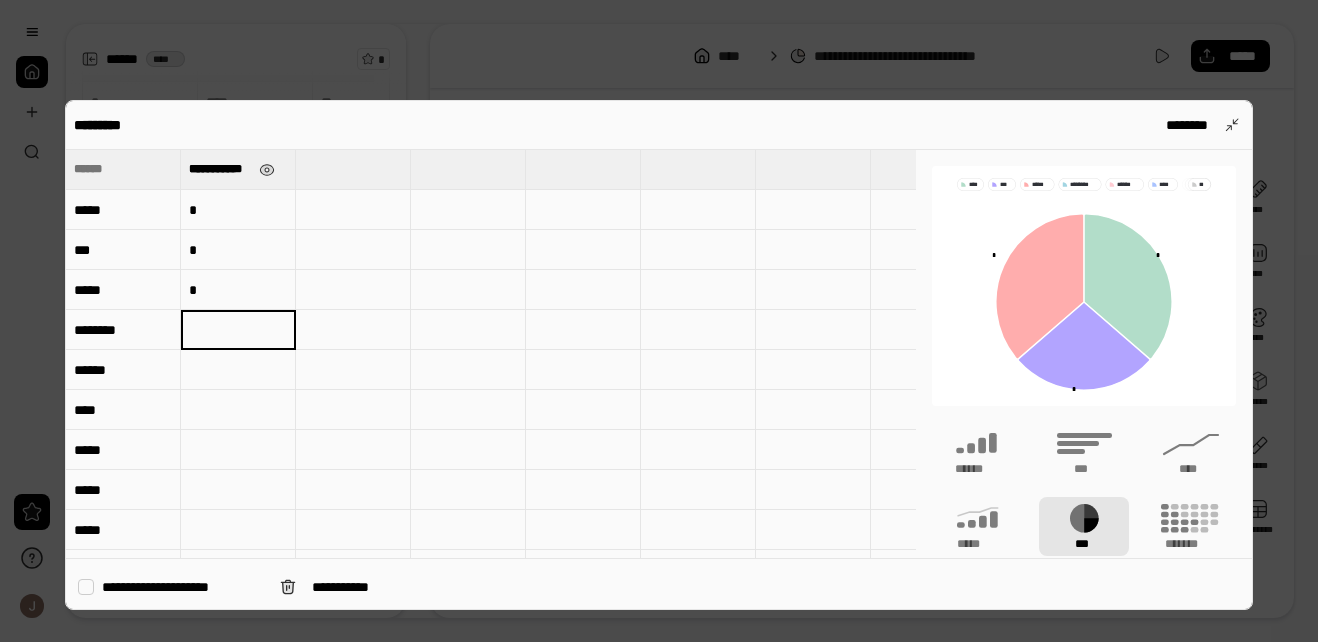 type on "*" 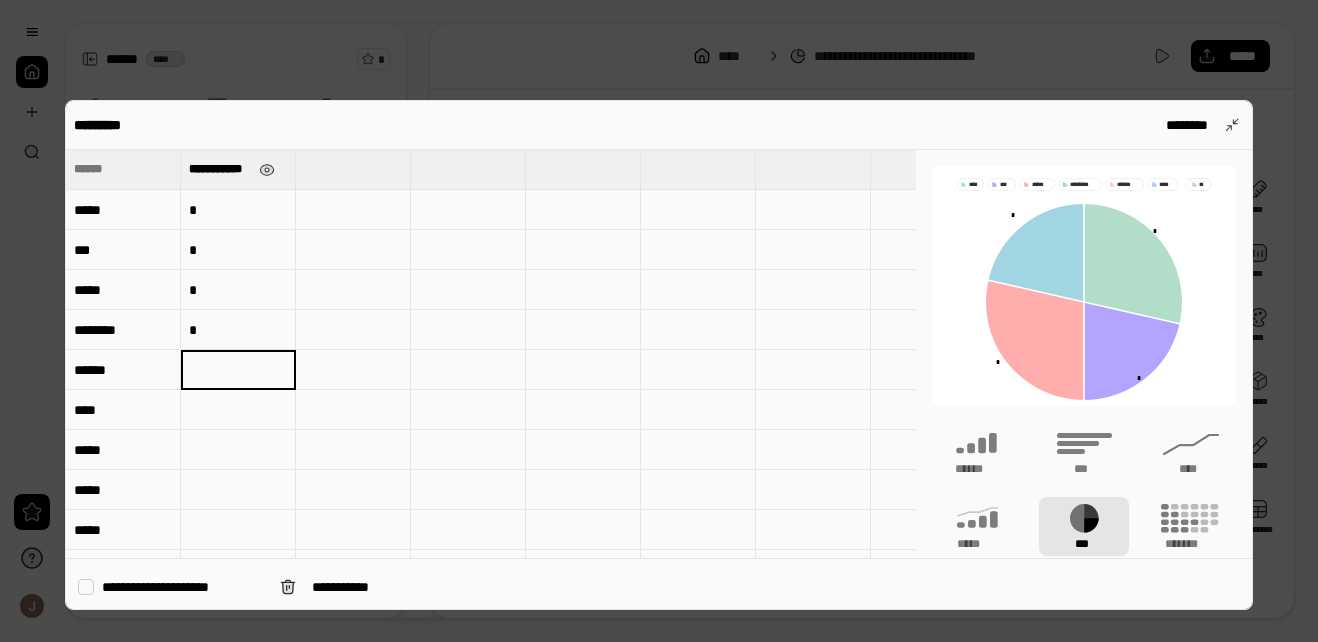 type on "*" 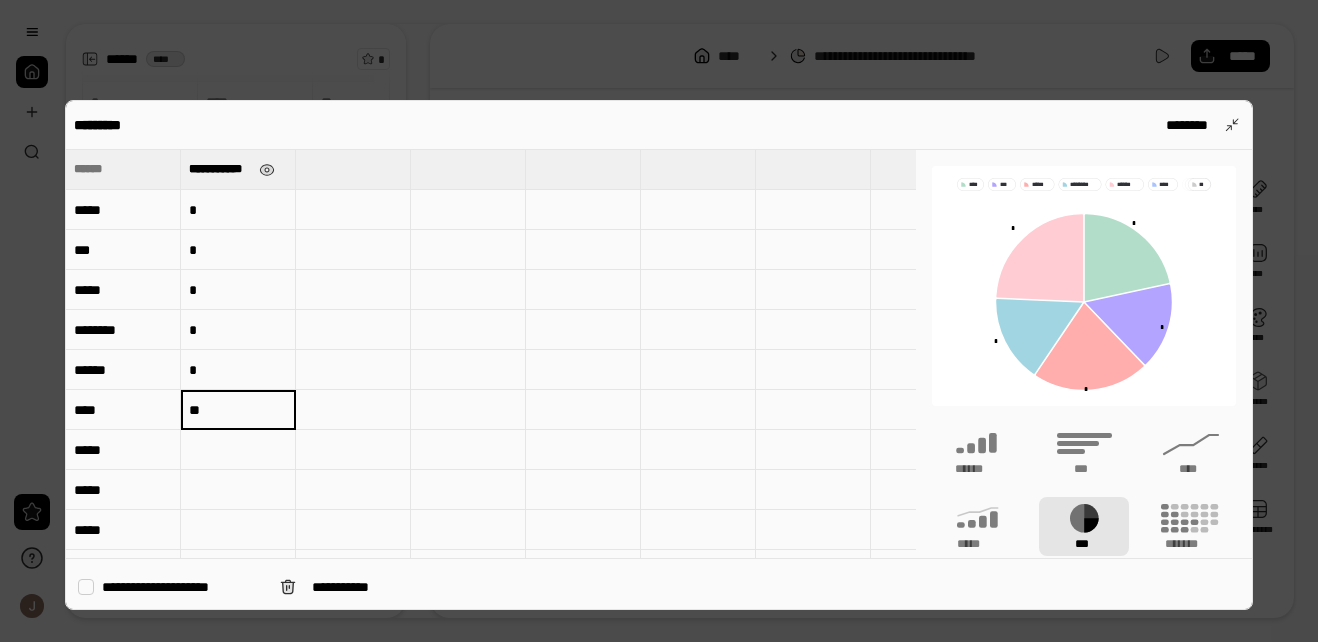 type on "**" 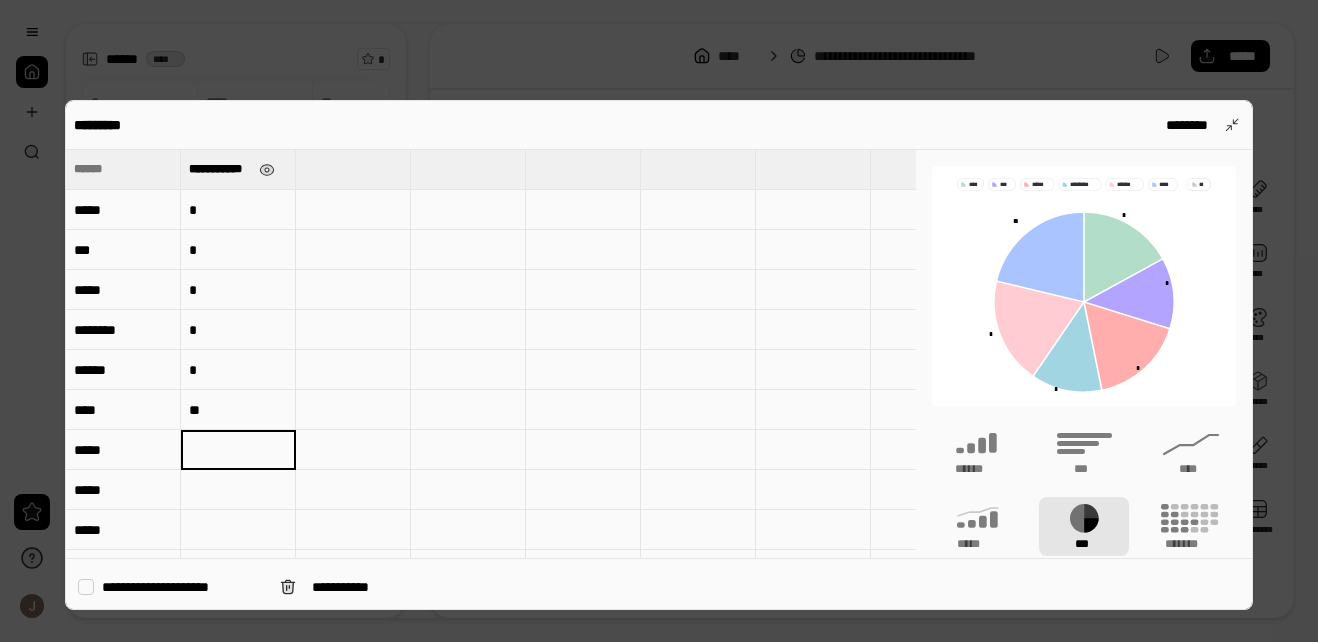 type on "*" 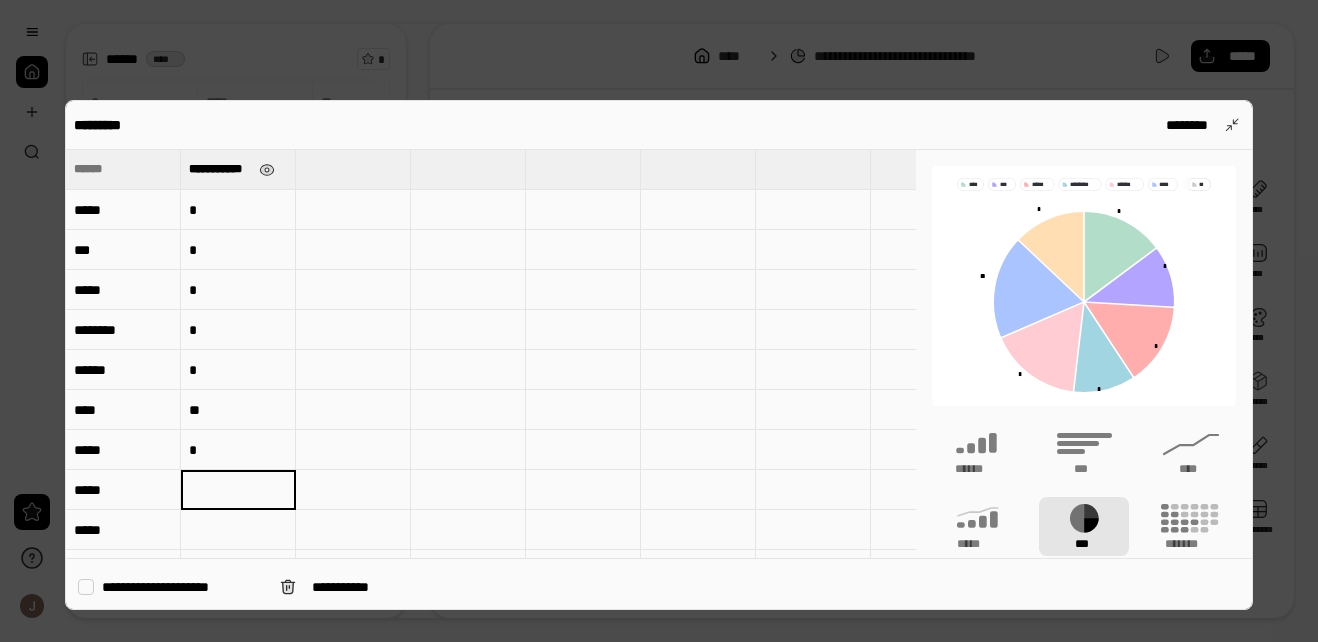 type on "*" 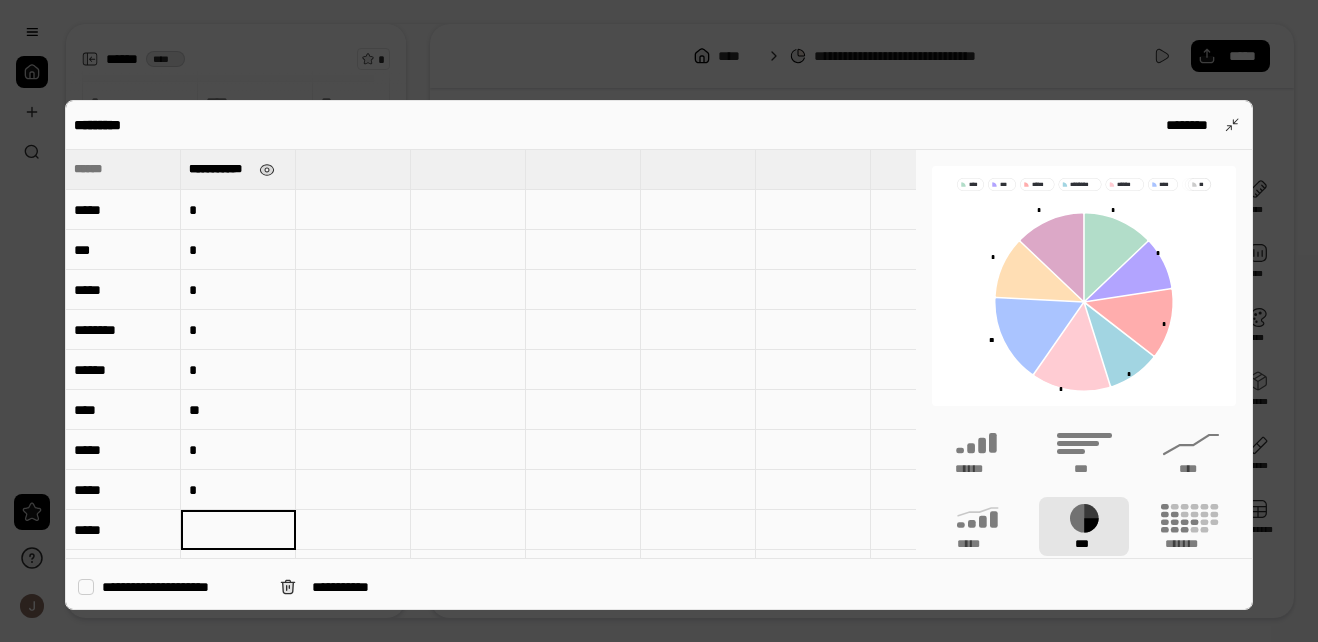 scroll, scrollTop: 7, scrollLeft: 0, axis: vertical 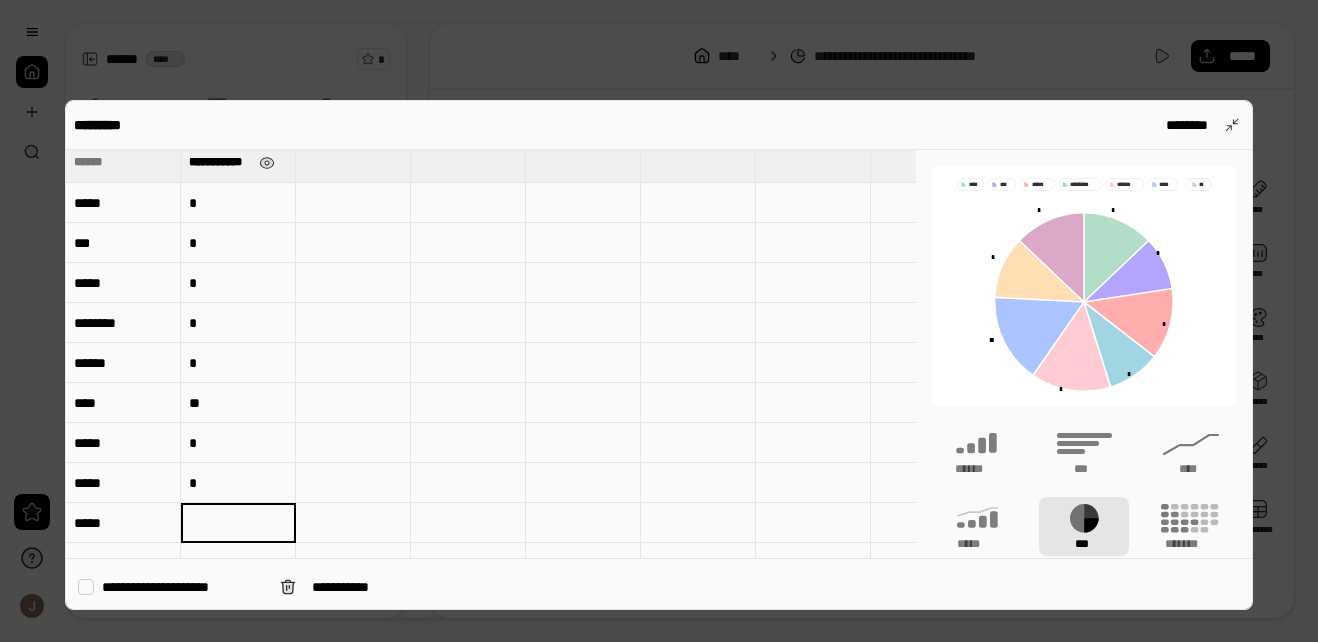 type on "*" 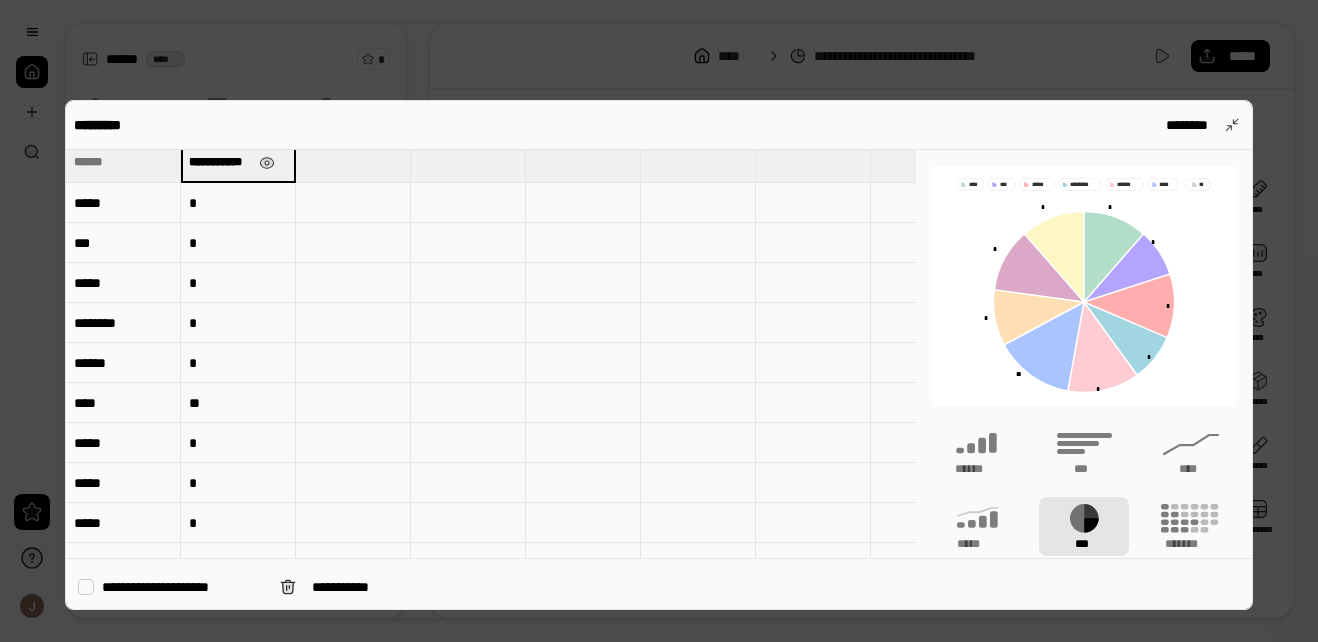 scroll, scrollTop: 0, scrollLeft: 0, axis: both 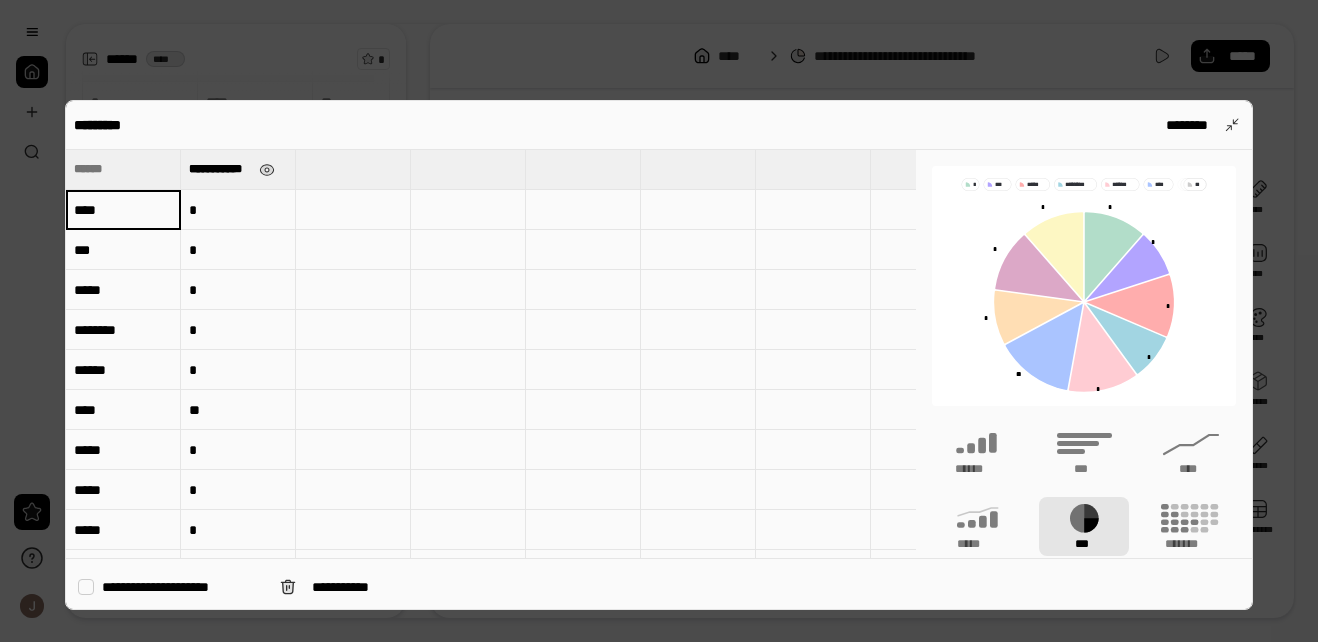 type on "****" 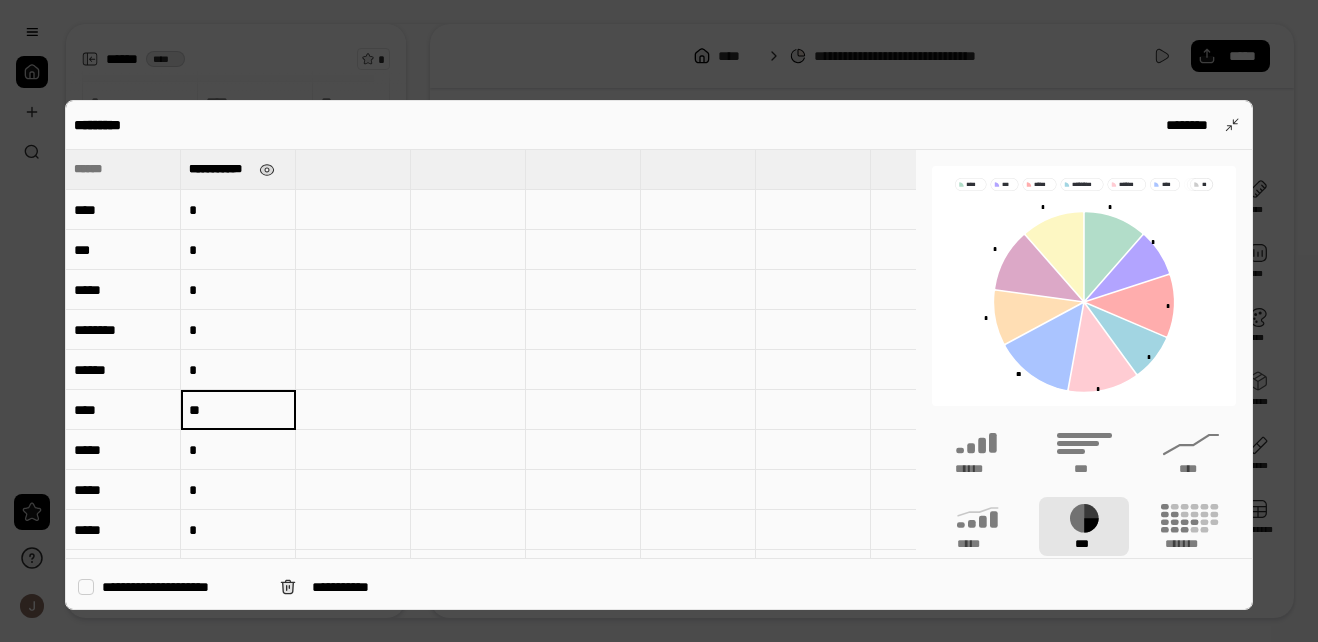 click at bounding box center [353, 169] 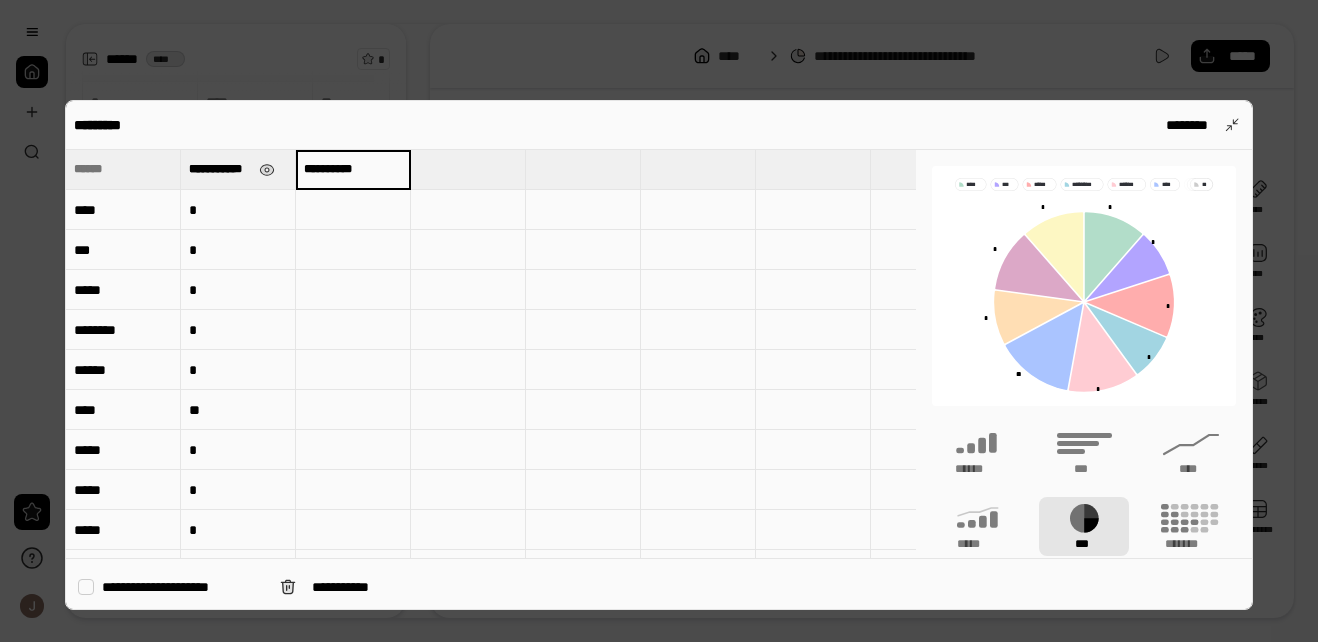 type on "**********" 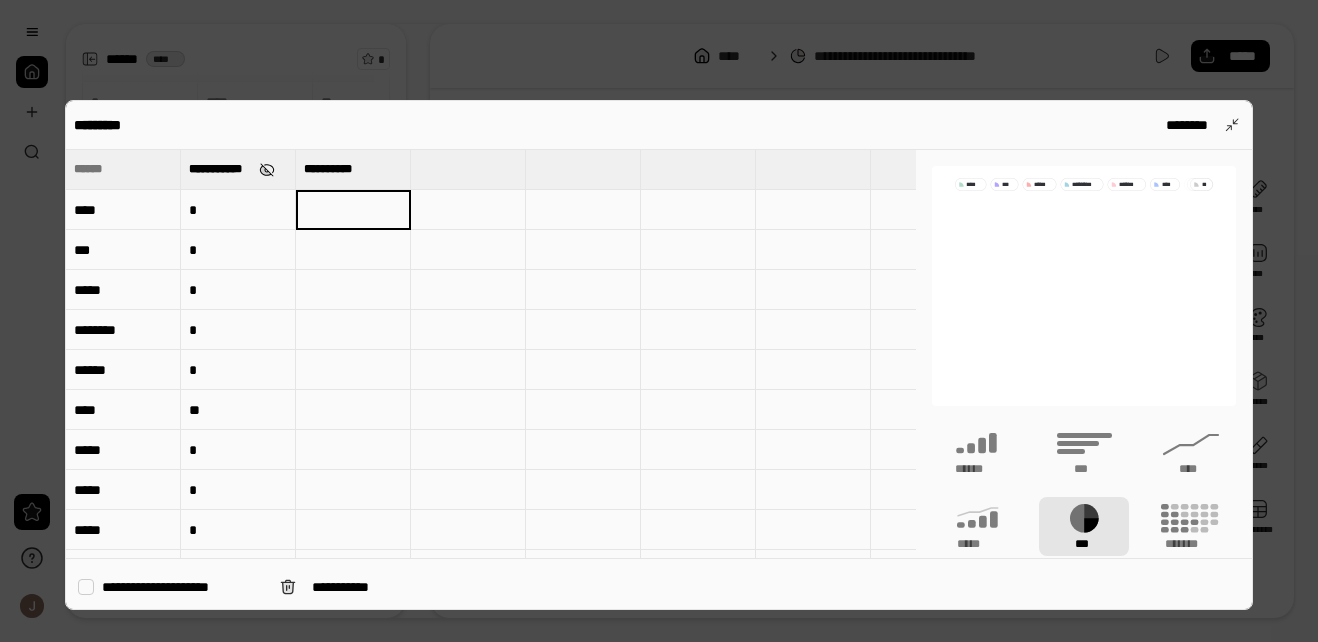 click at bounding box center (267, 170) 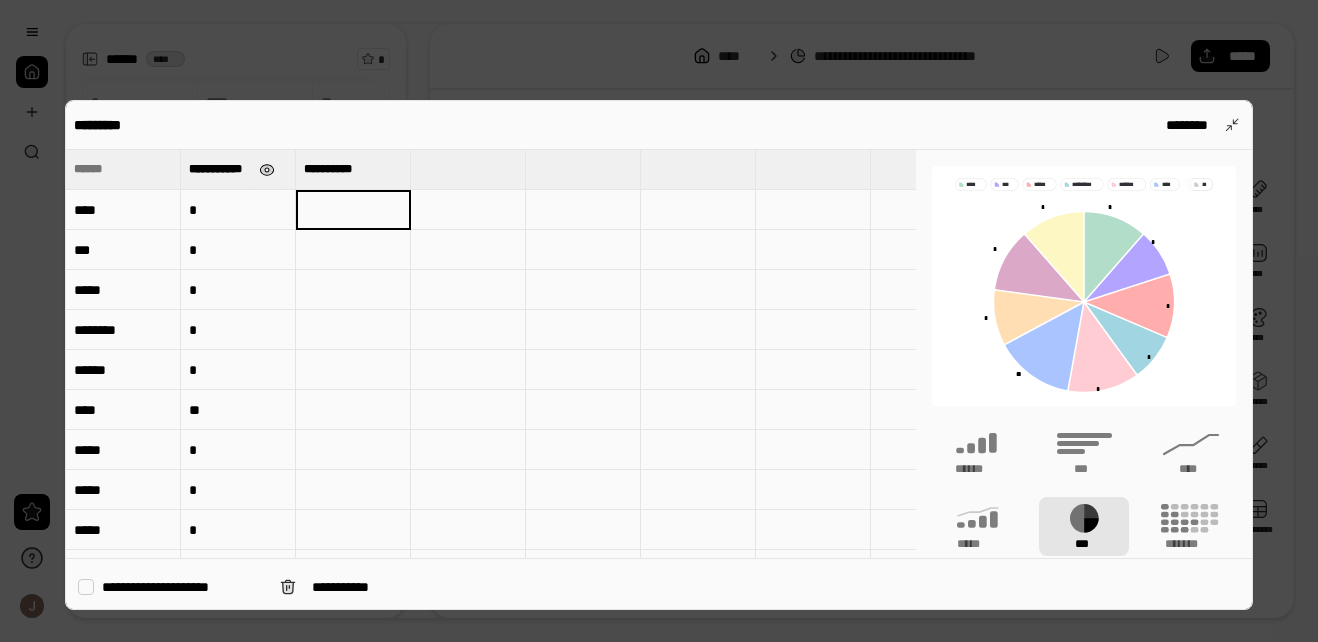 click at bounding box center (267, 170) 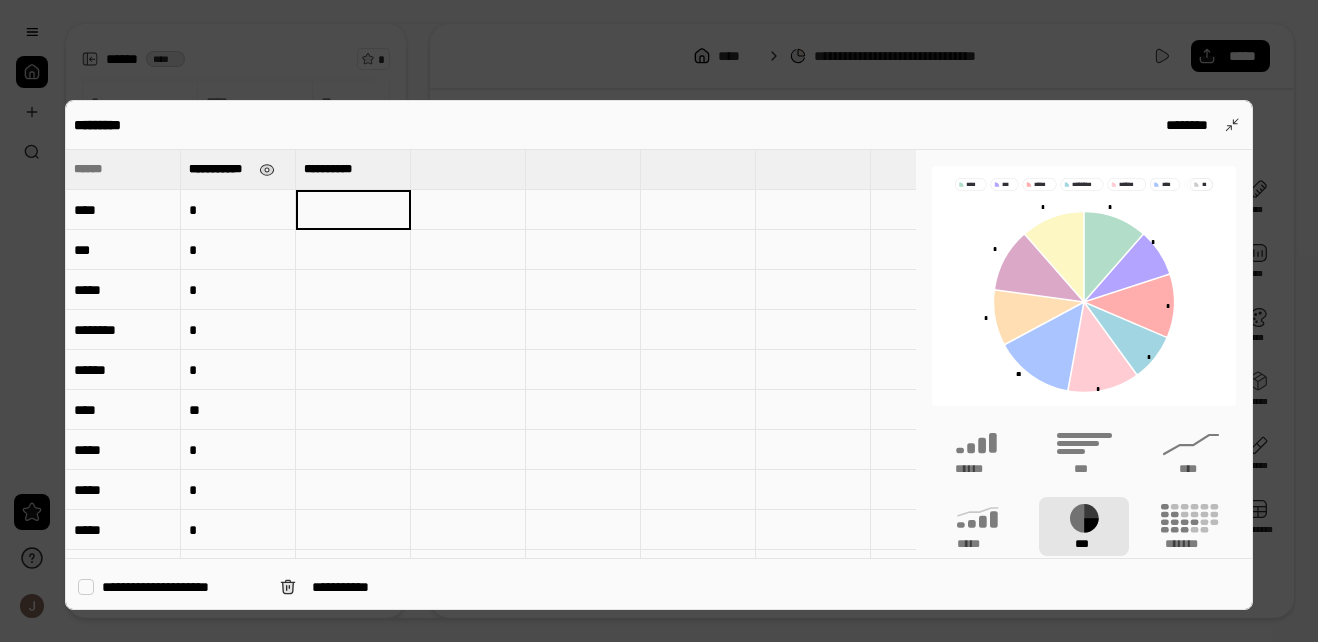 click on "**********" at bounding box center [220, 169] 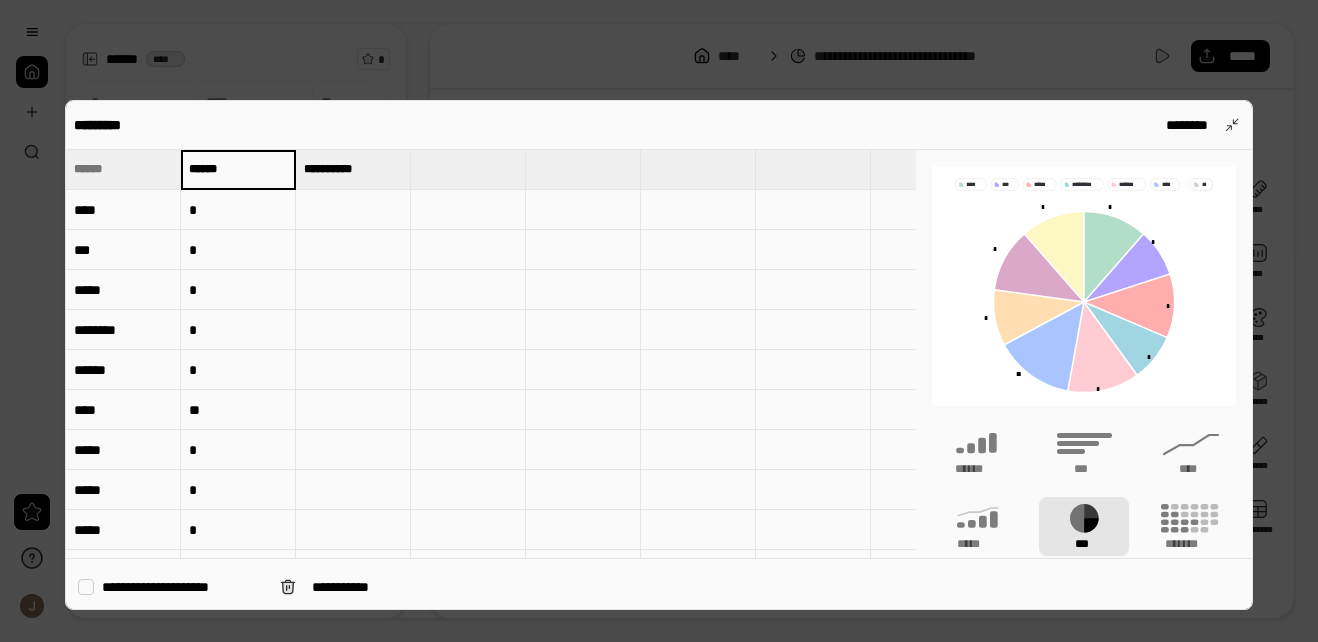 scroll, scrollTop: 0, scrollLeft: 0, axis: both 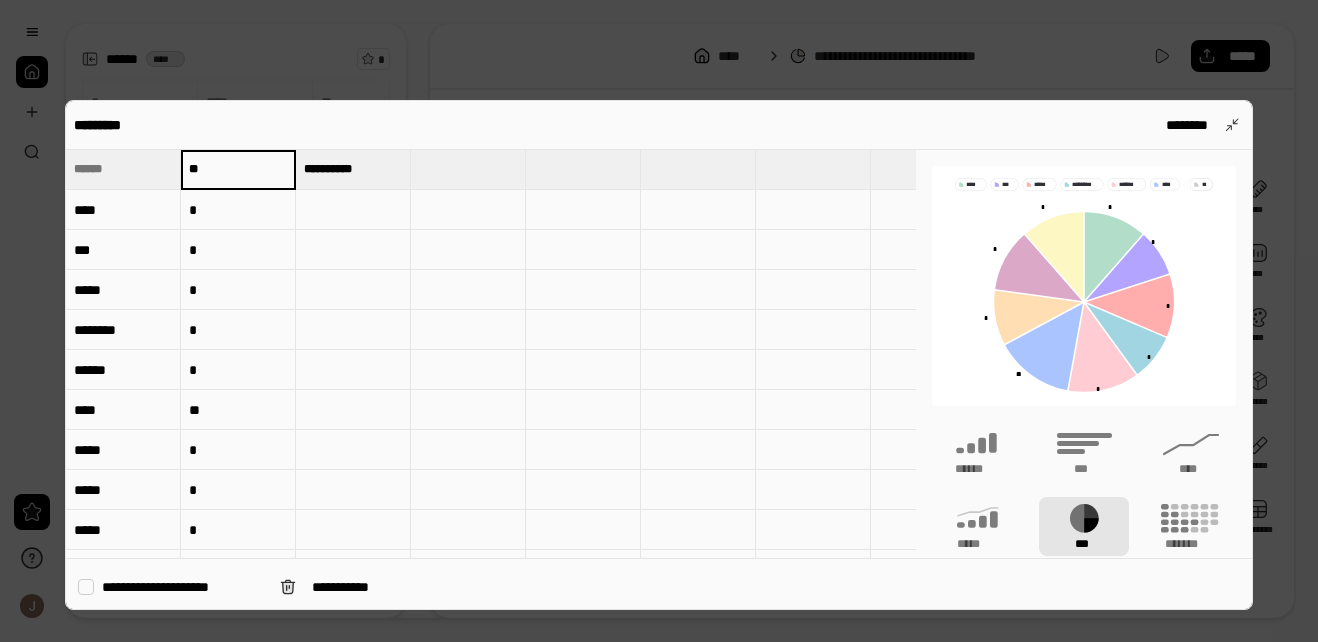 type on "*" 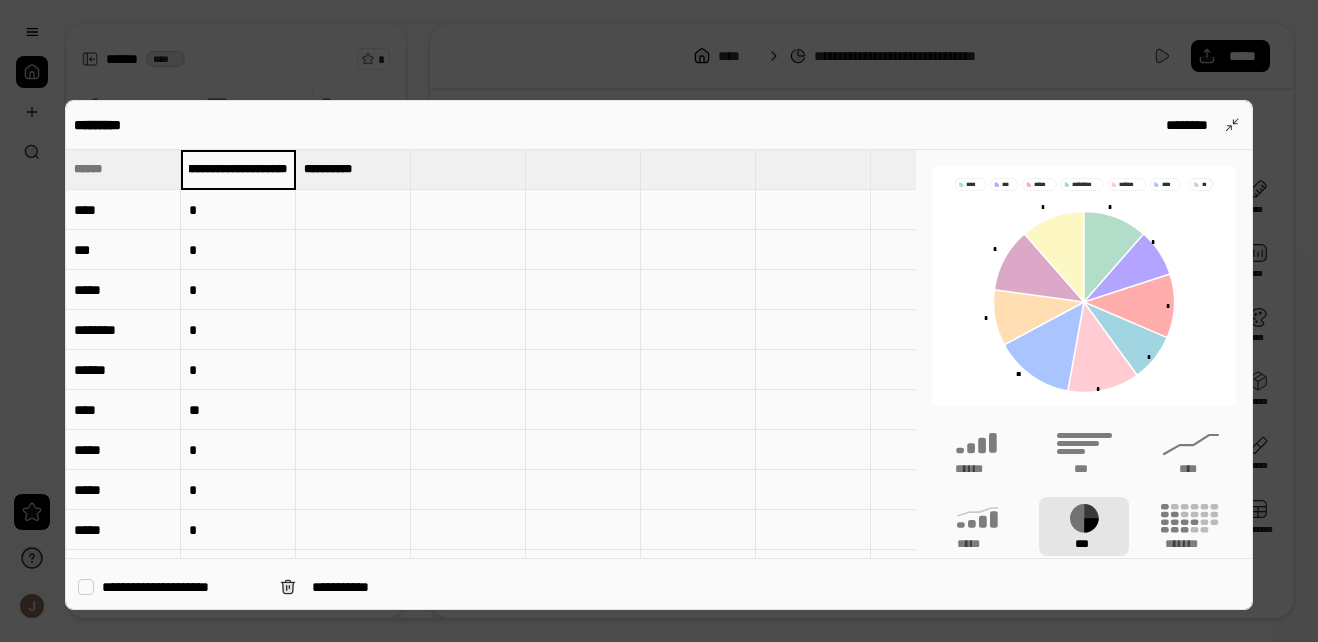scroll, scrollTop: 0, scrollLeft: 56, axis: horizontal 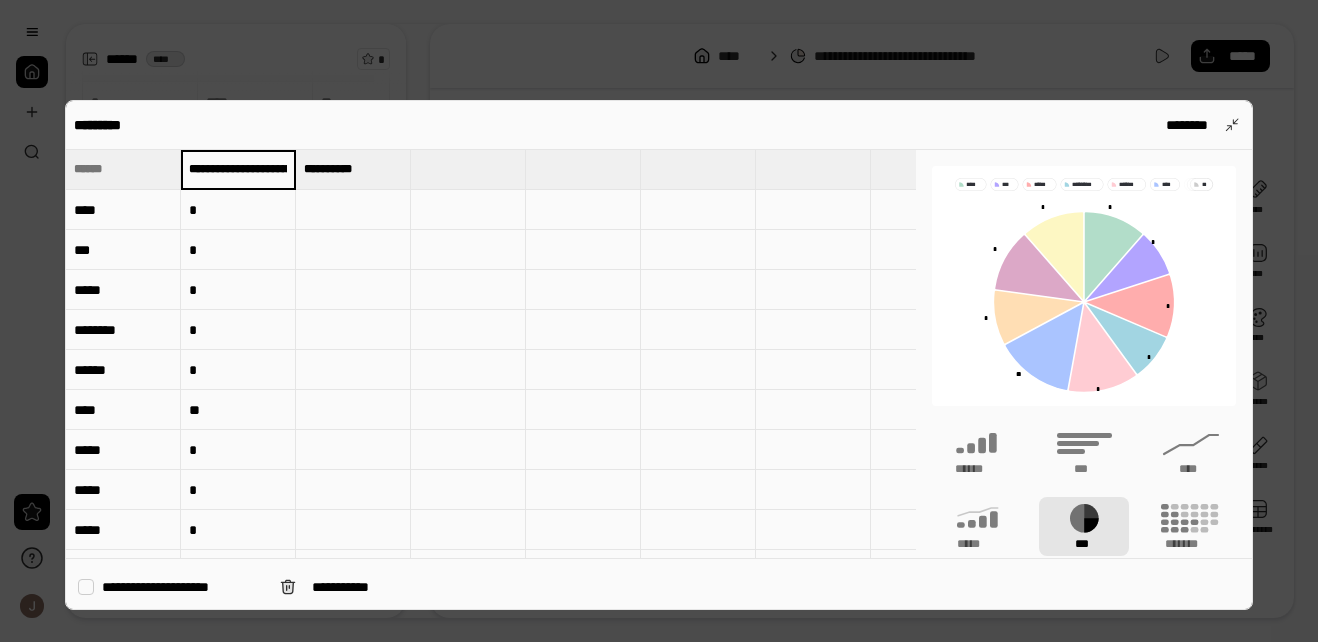 click at bounding box center (468, 169) 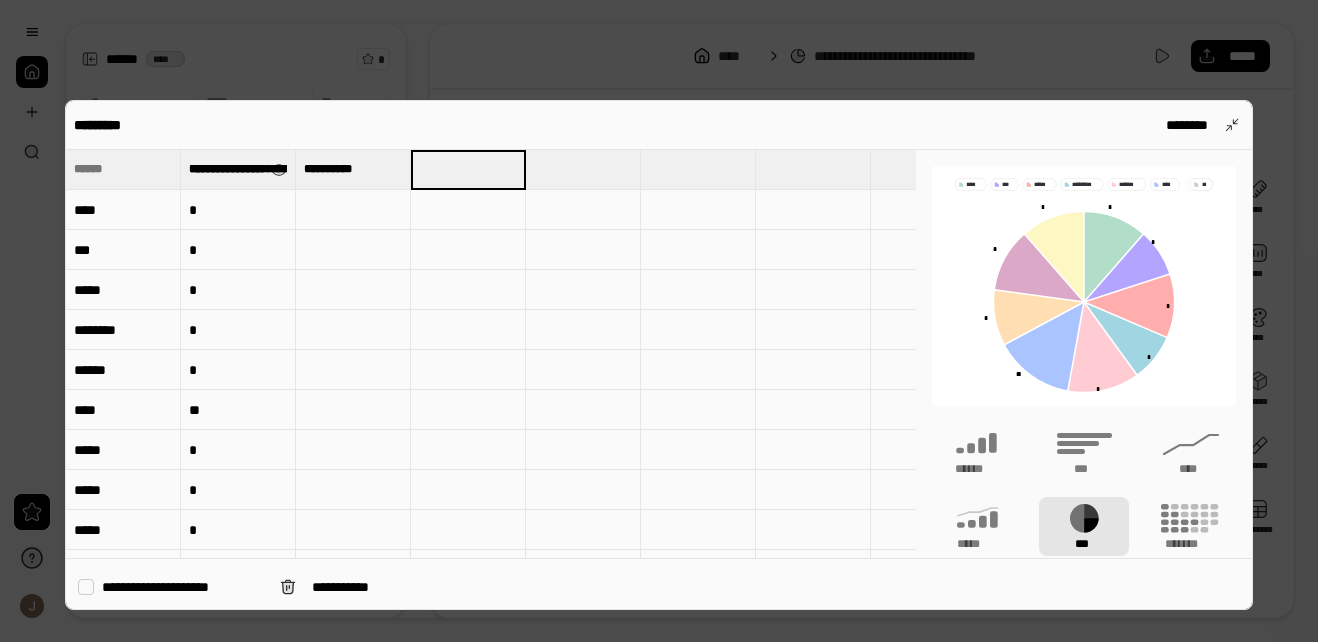 type on "*" 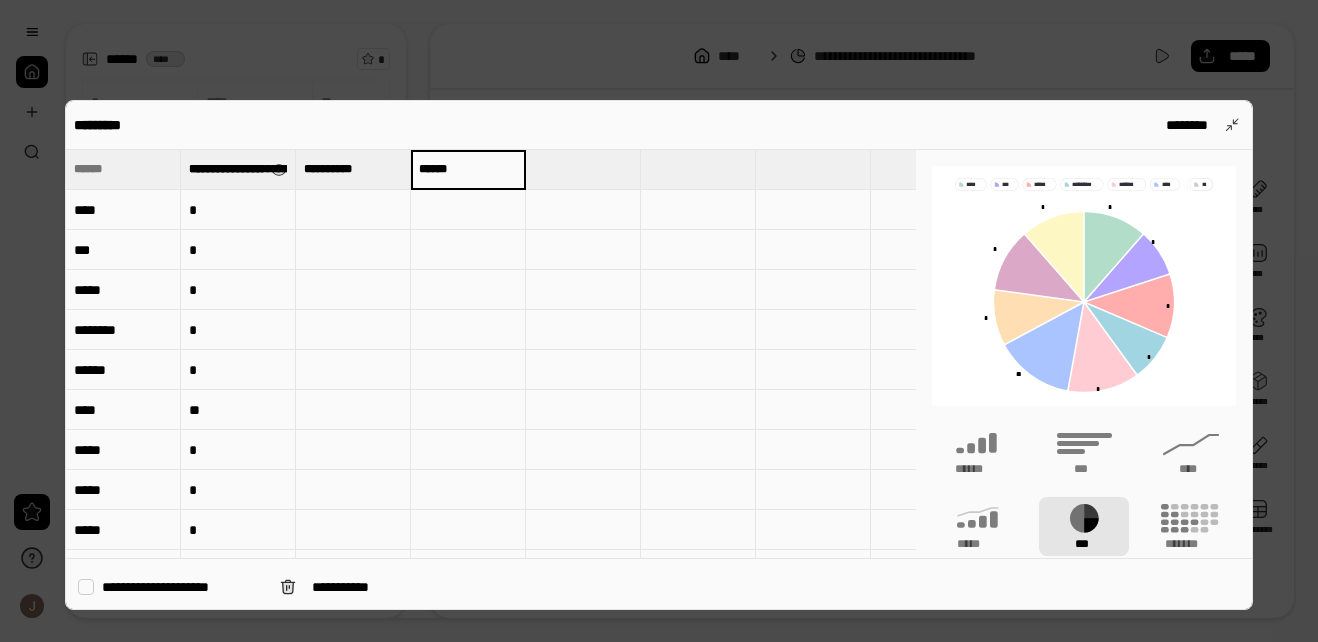 type on "******" 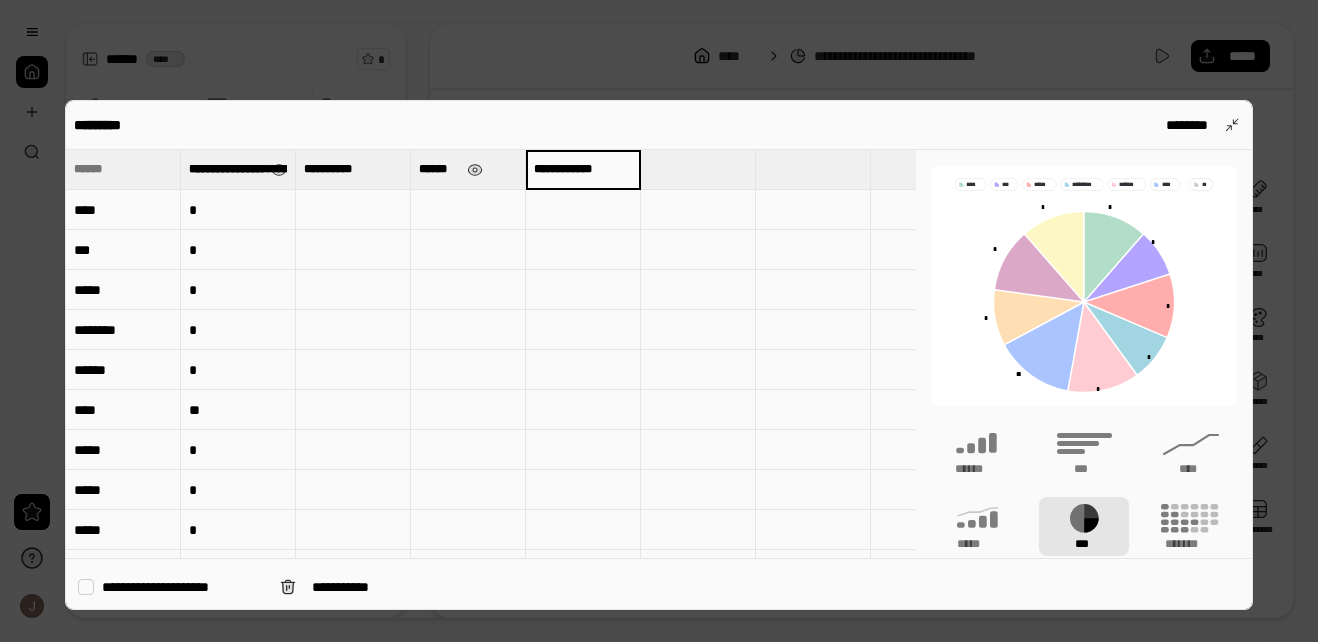 type on "**********" 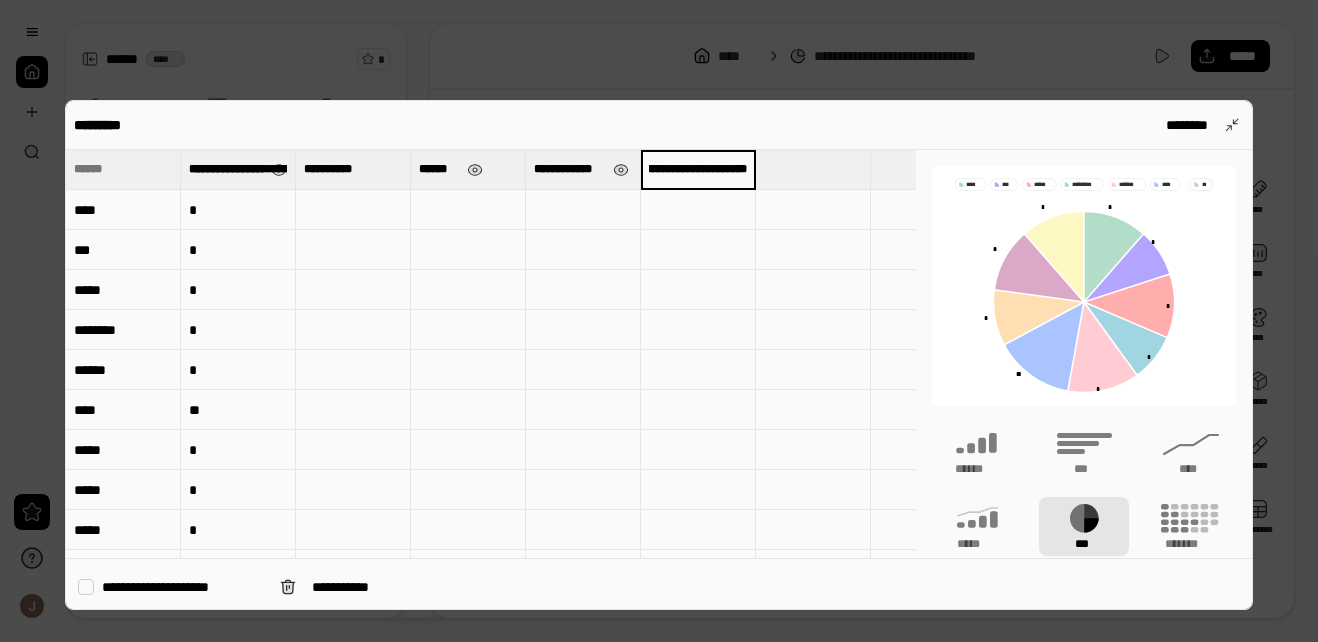 scroll, scrollTop: 0, scrollLeft: 56, axis: horizontal 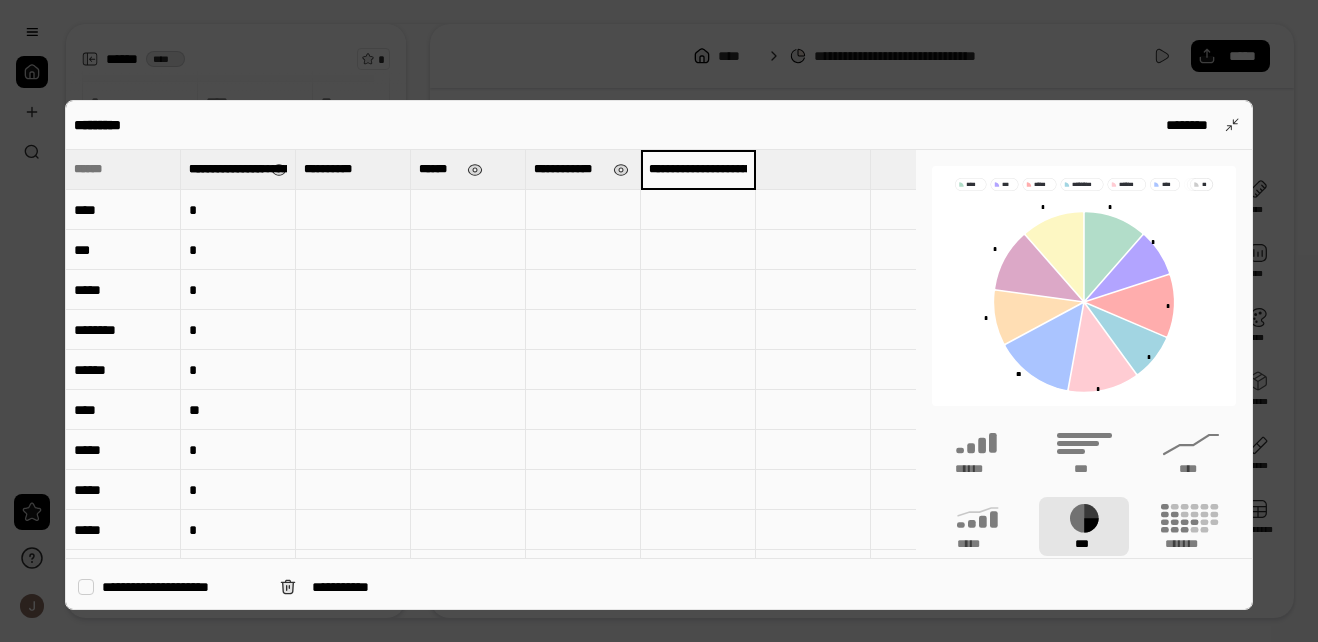 click at bounding box center [353, 210] 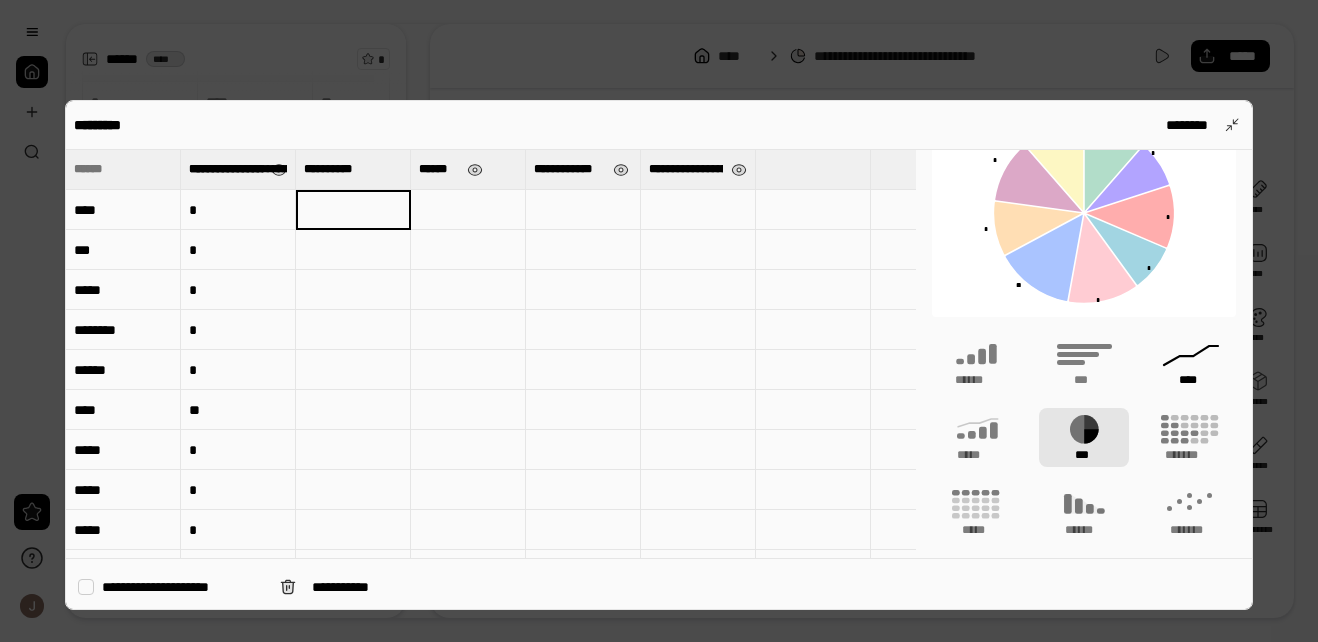 scroll, scrollTop: 90, scrollLeft: 0, axis: vertical 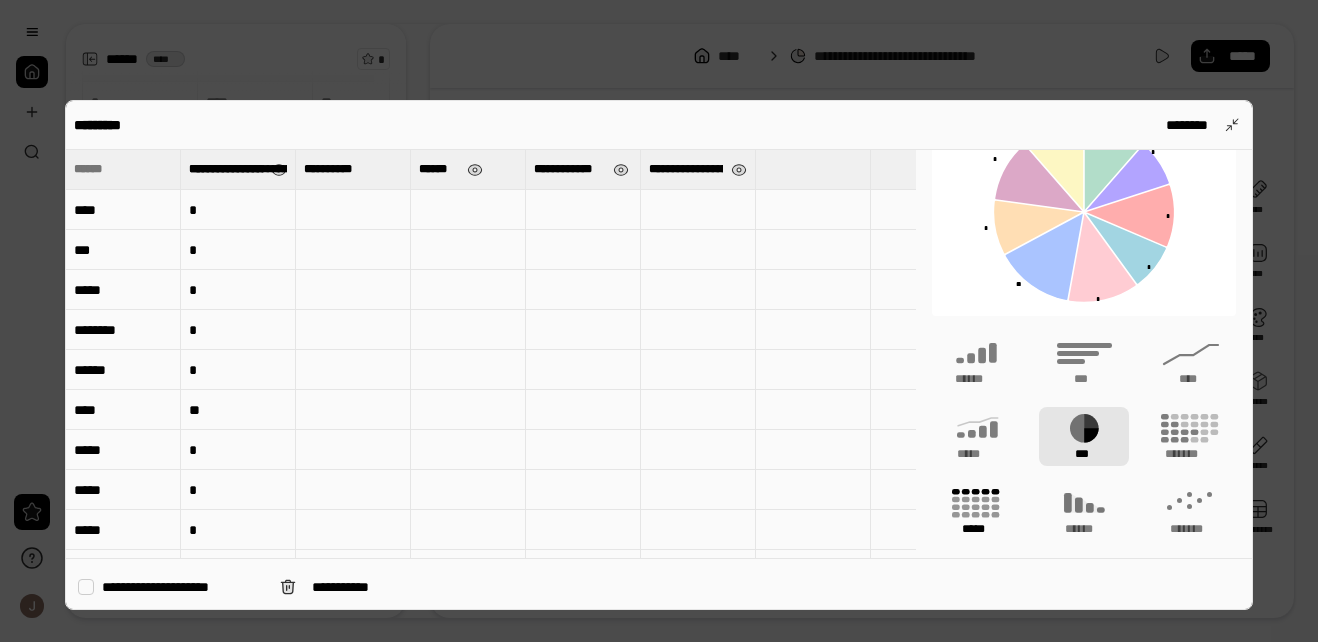 click 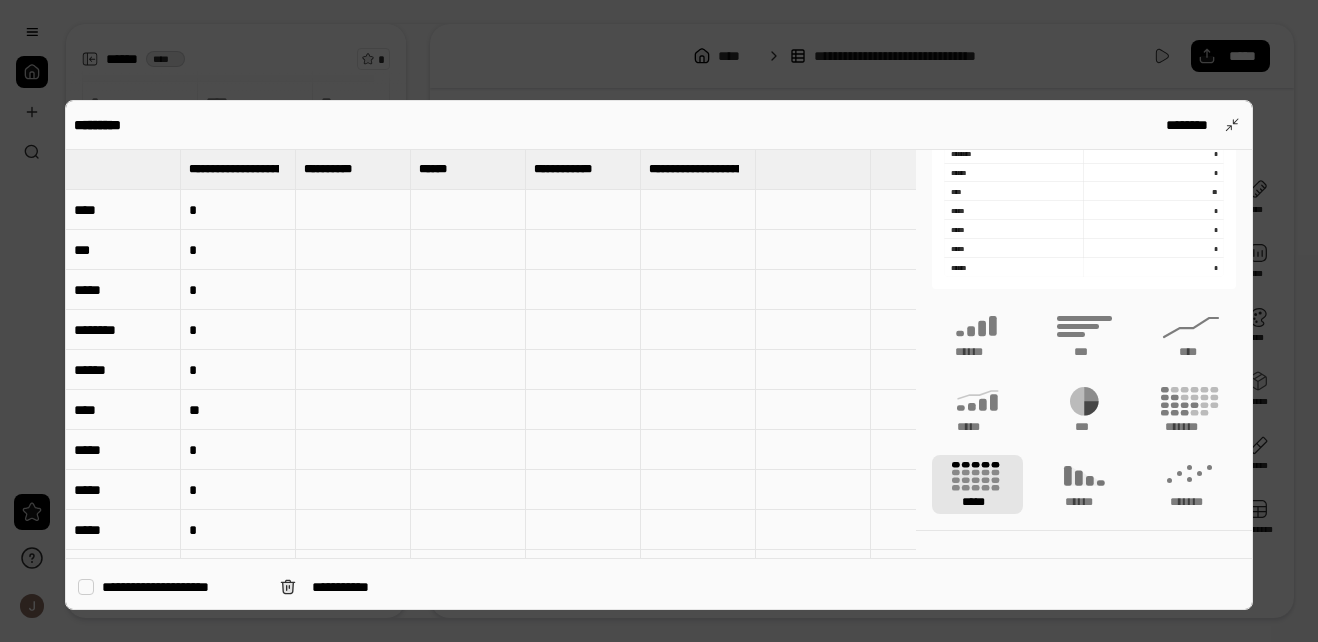 scroll, scrollTop: 135, scrollLeft: 0, axis: vertical 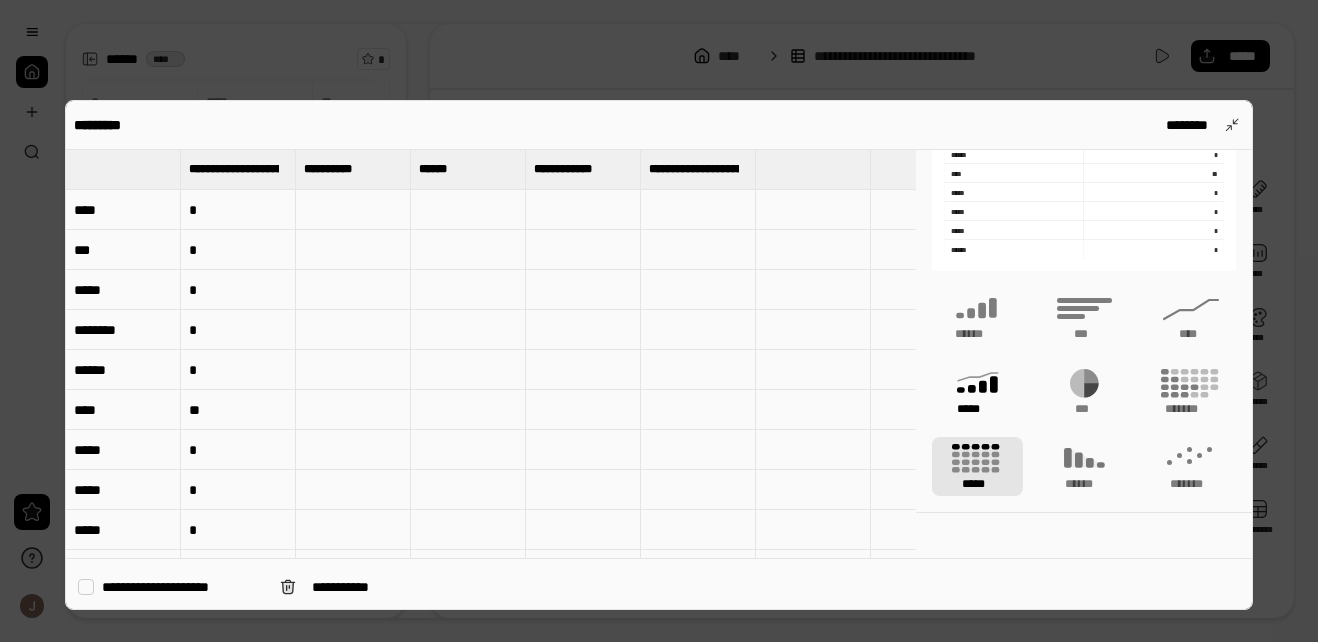 click 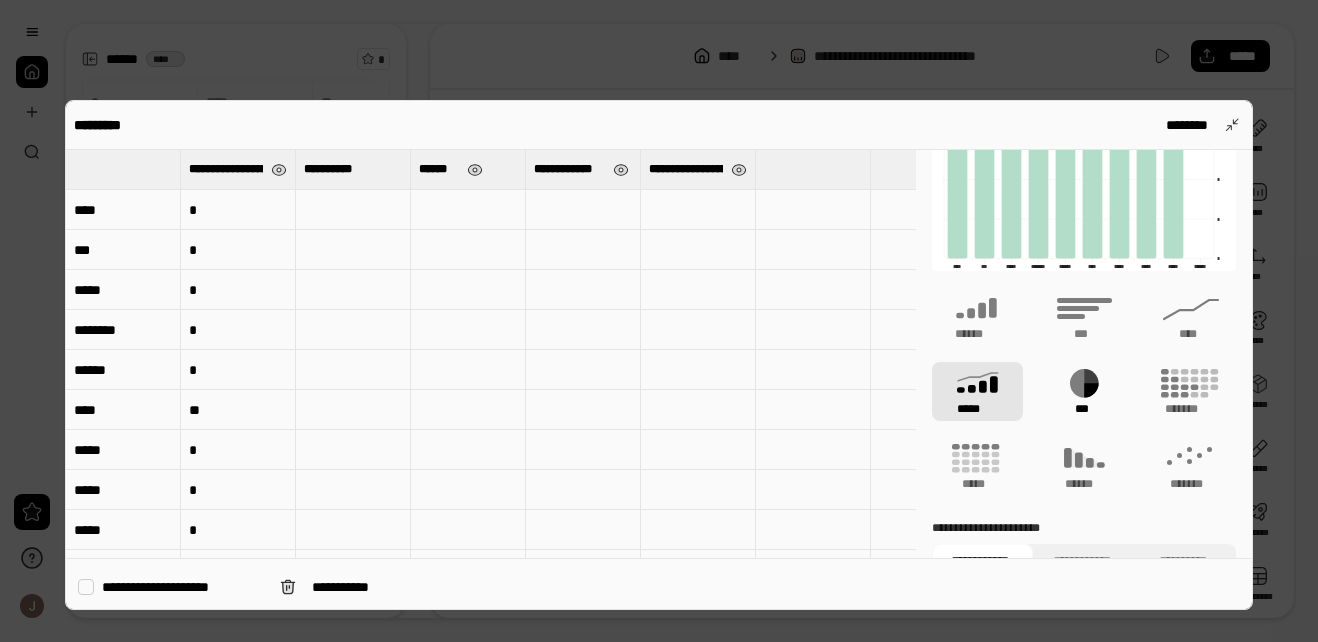 click 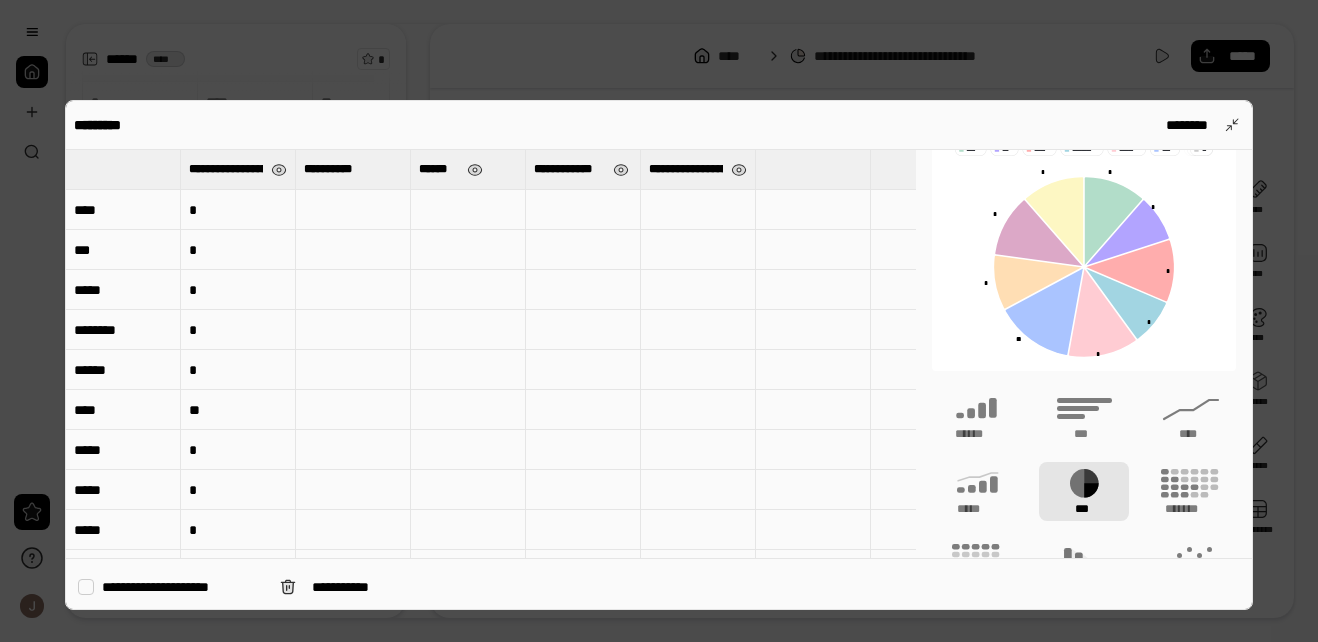 scroll, scrollTop: 32, scrollLeft: 0, axis: vertical 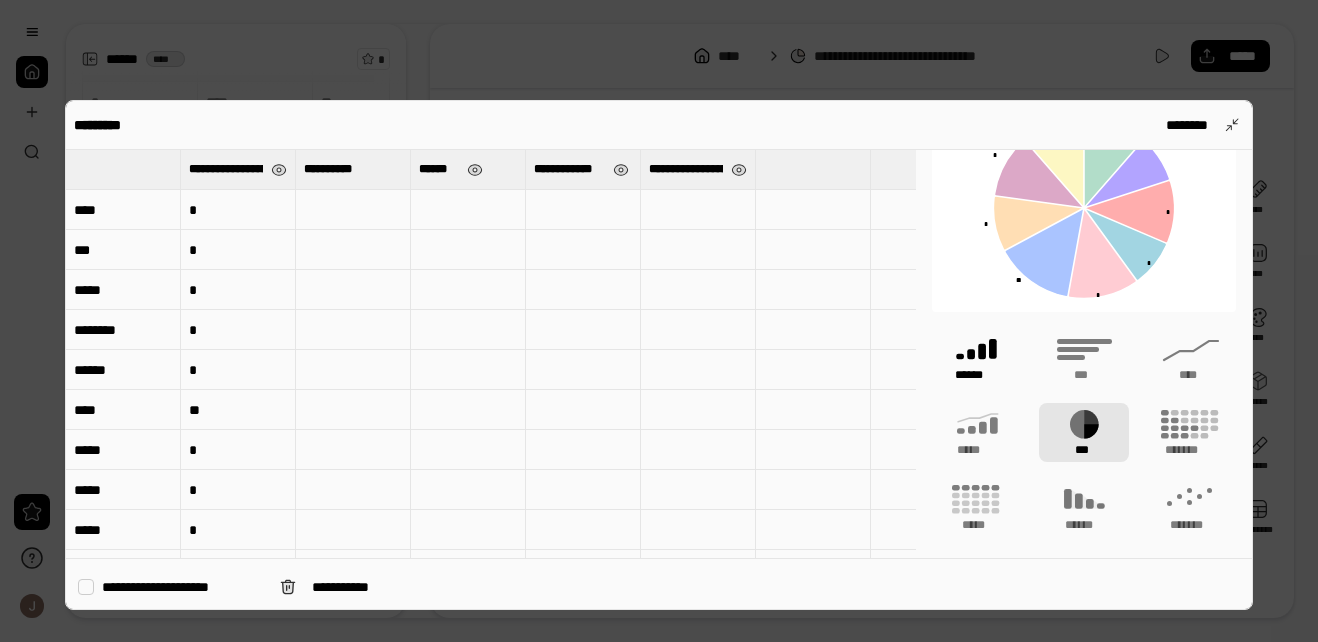 click 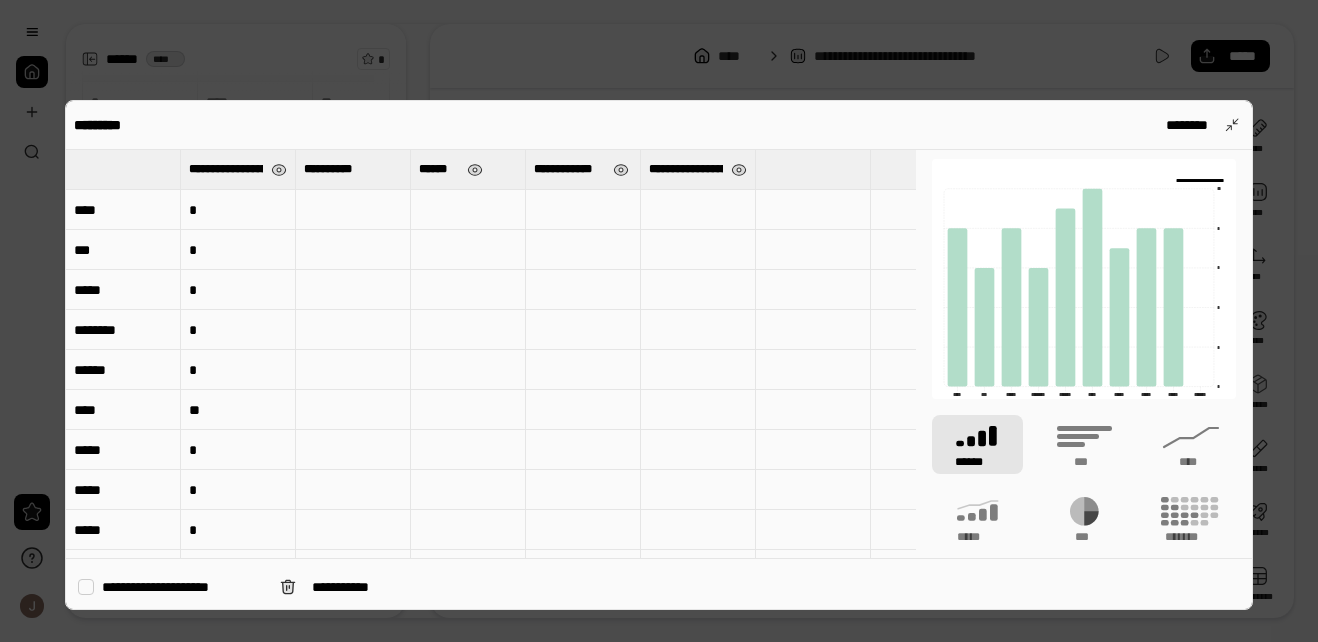 scroll, scrollTop: 0, scrollLeft: 0, axis: both 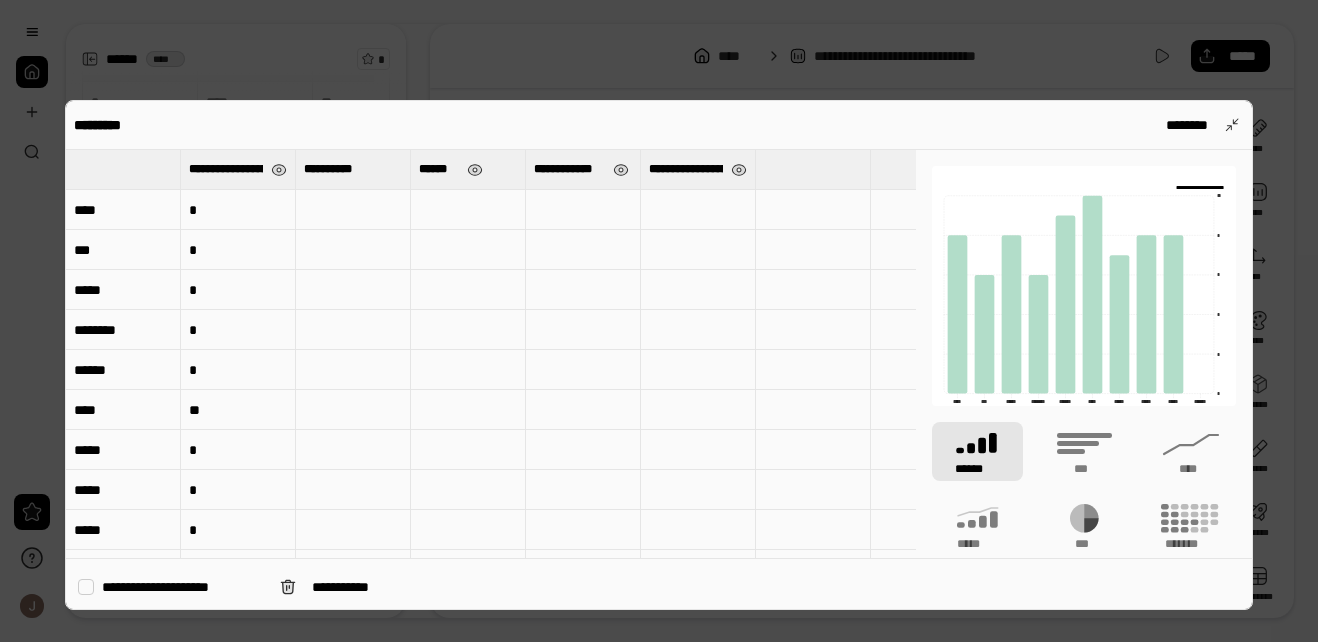 click at bounding box center (353, 210) 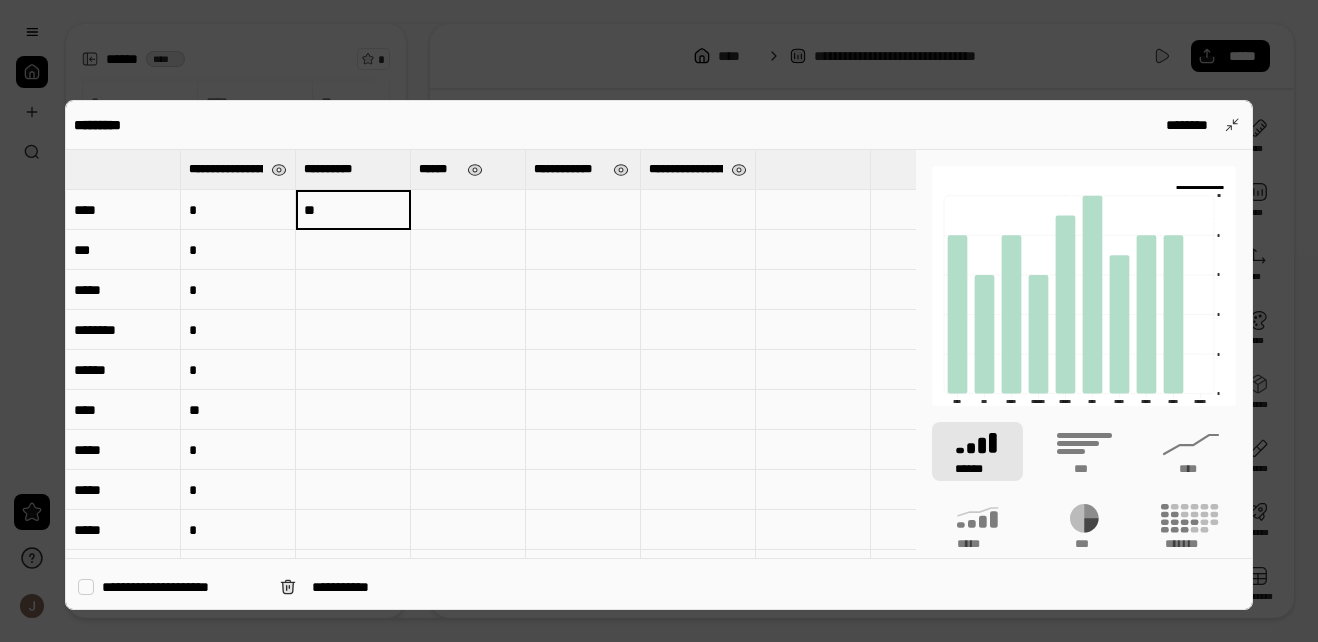type on "**" 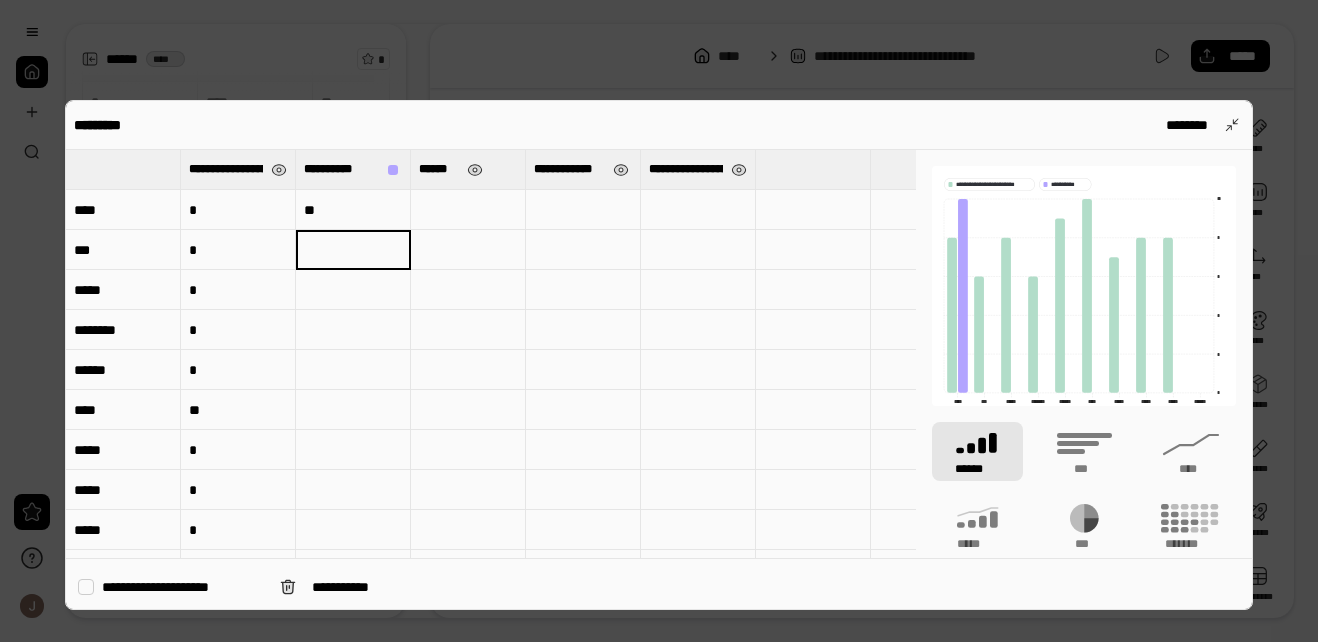 type on "*" 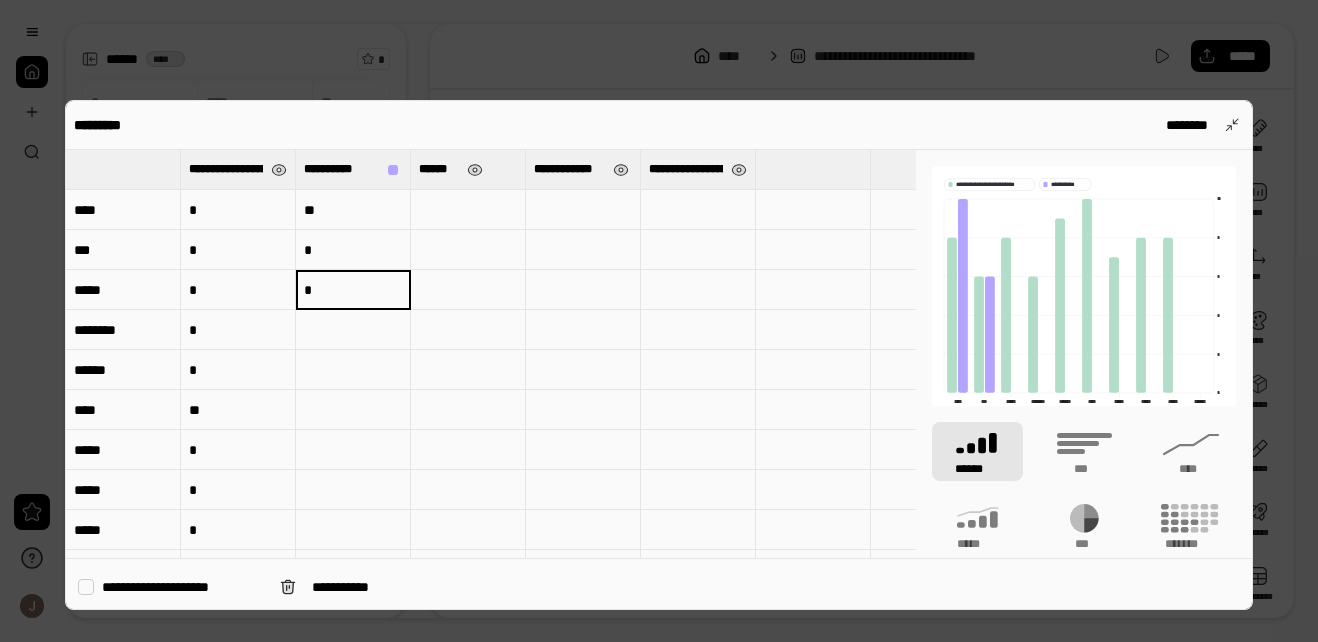 type on "*" 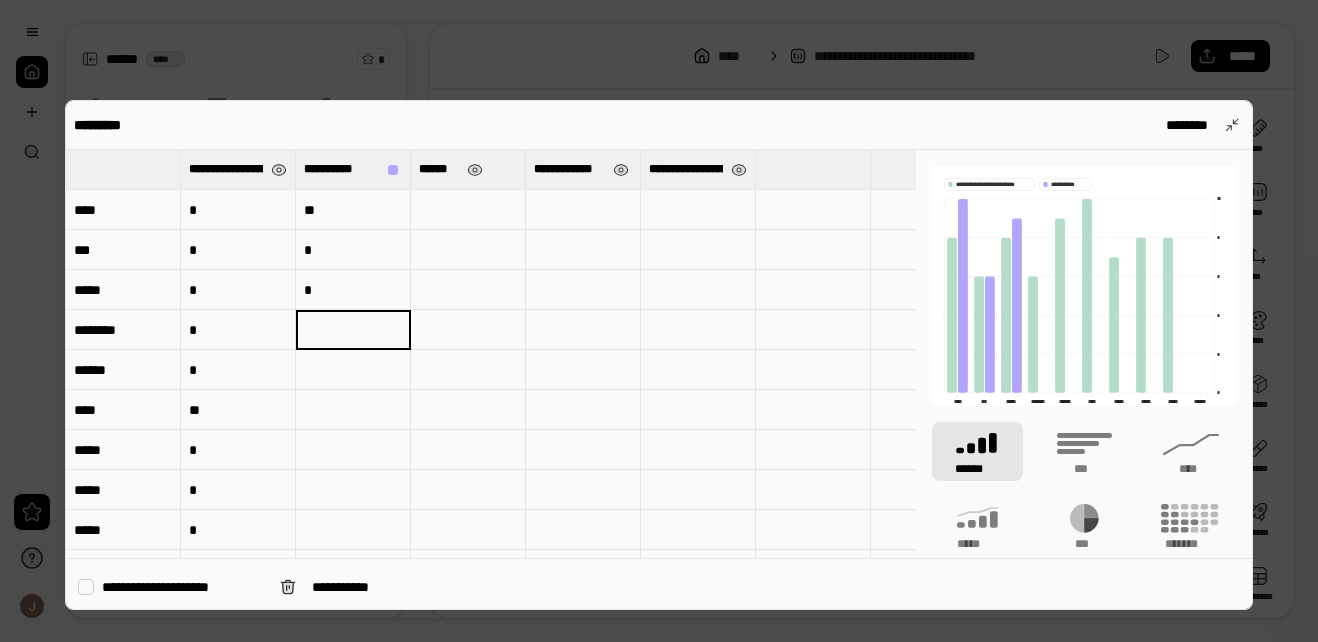 type on "*" 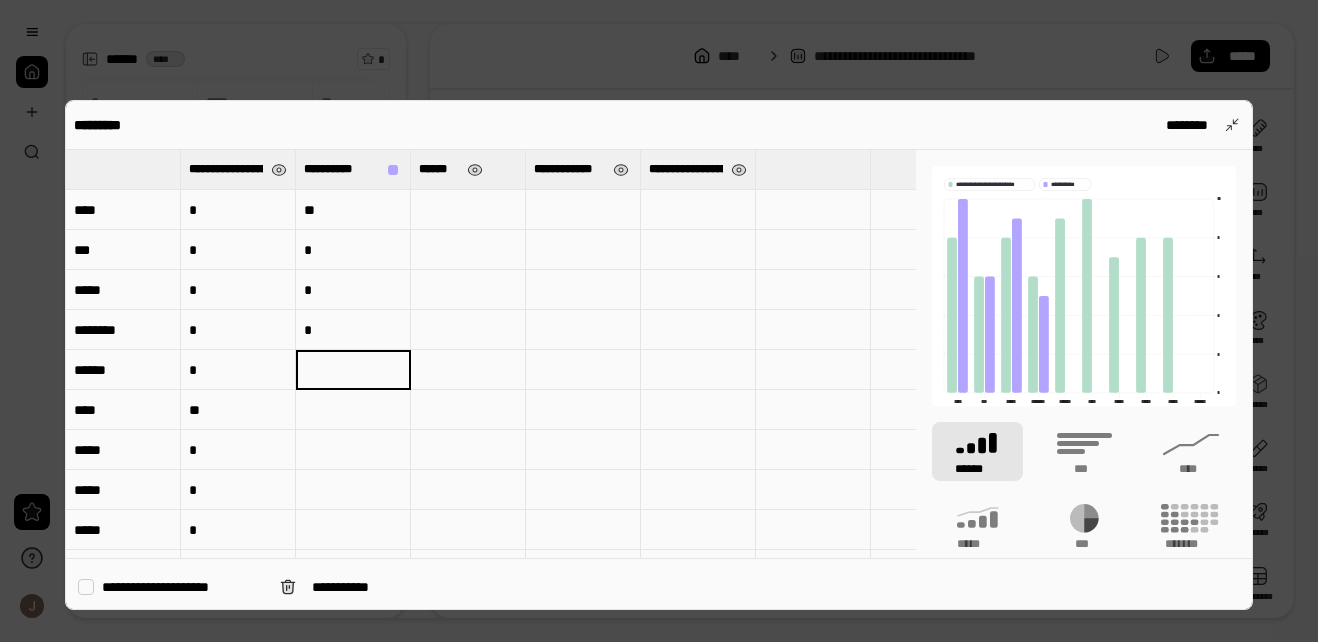 type on "*" 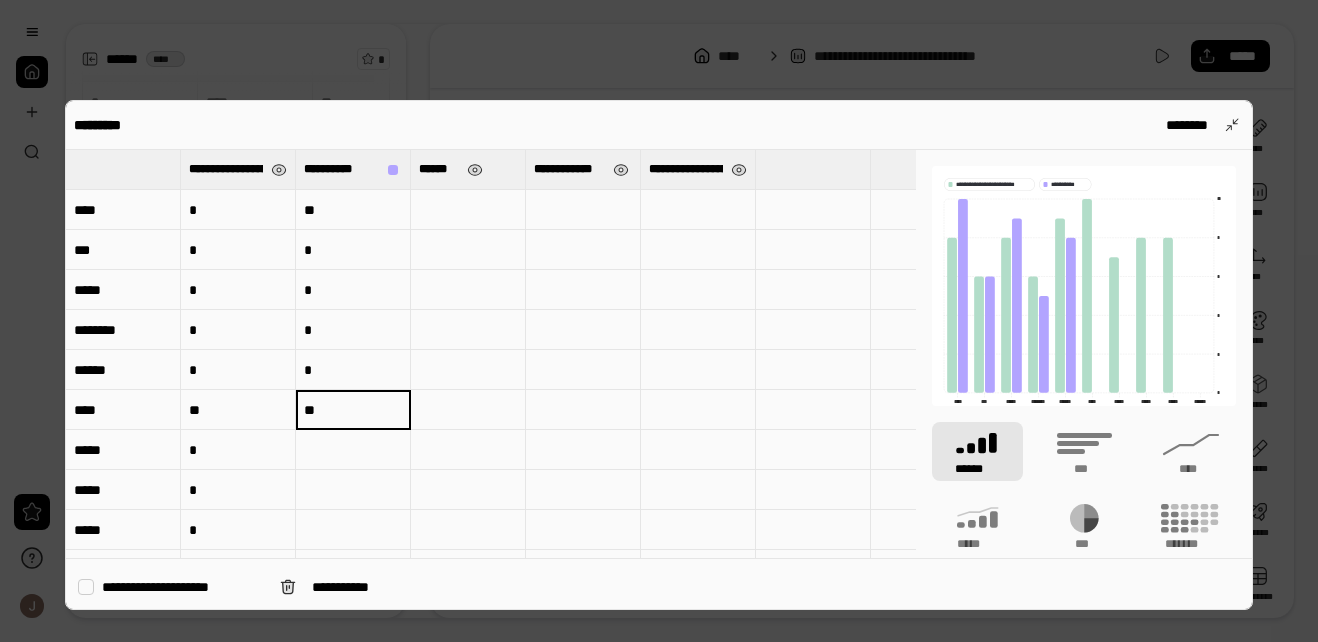 type on "**" 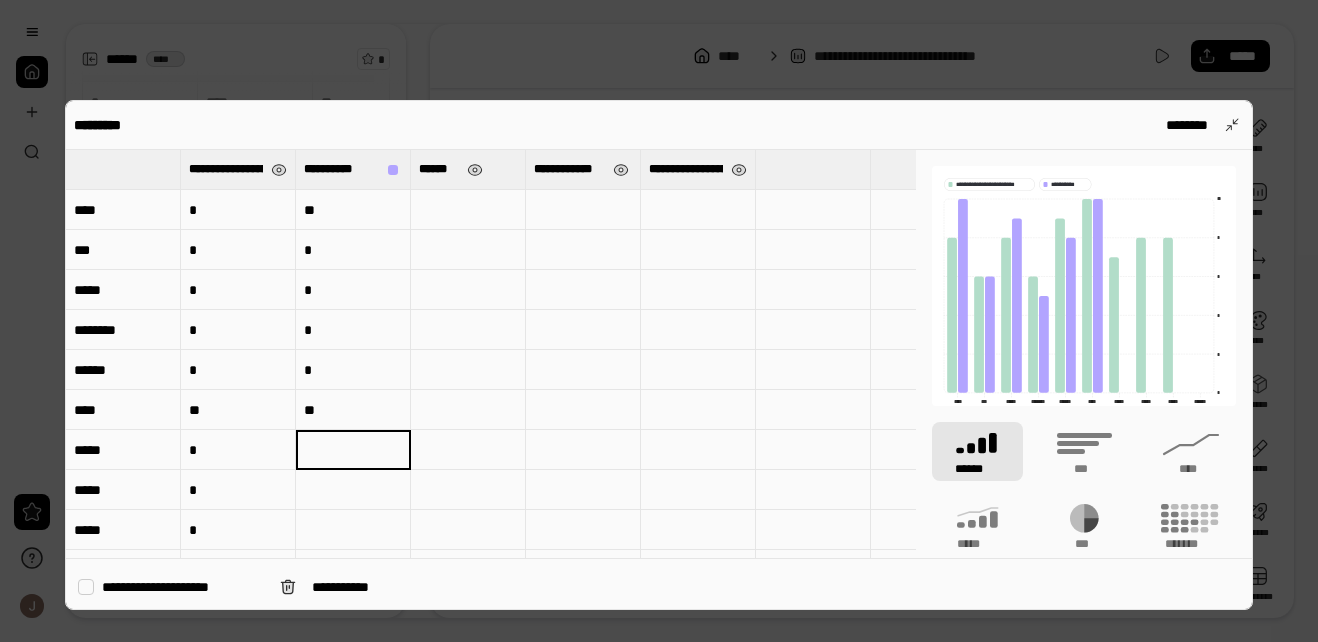 type on "*" 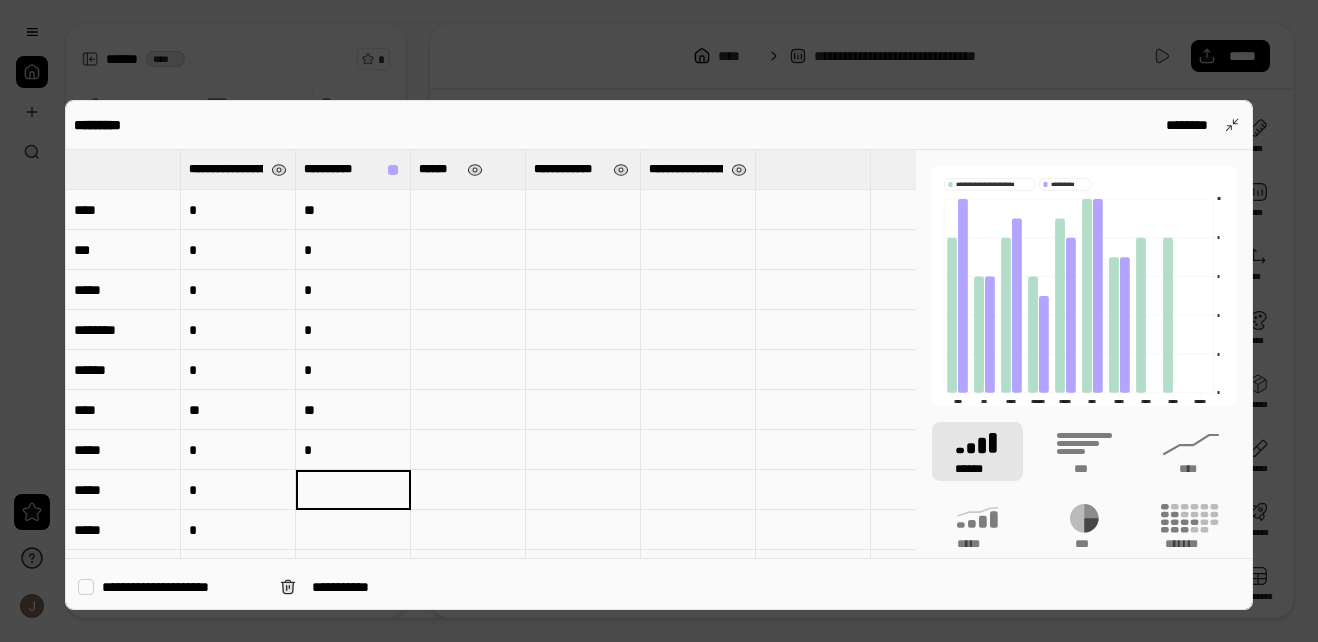 type on "*" 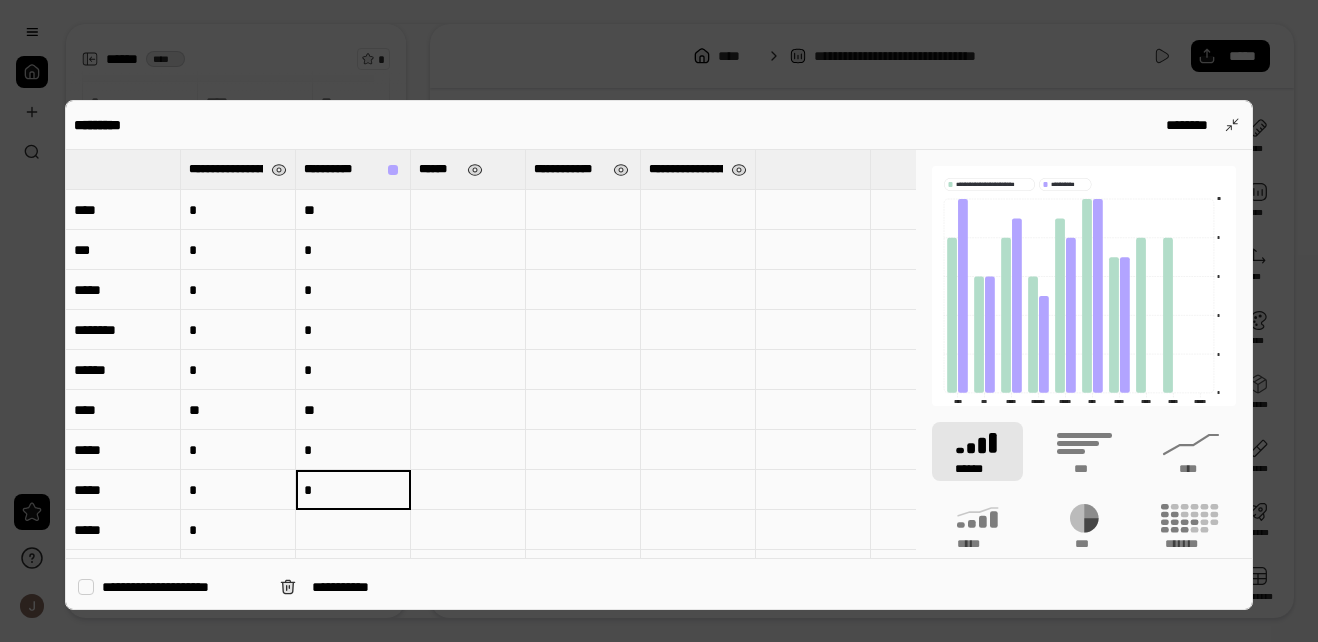 scroll, scrollTop: 7, scrollLeft: 0, axis: vertical 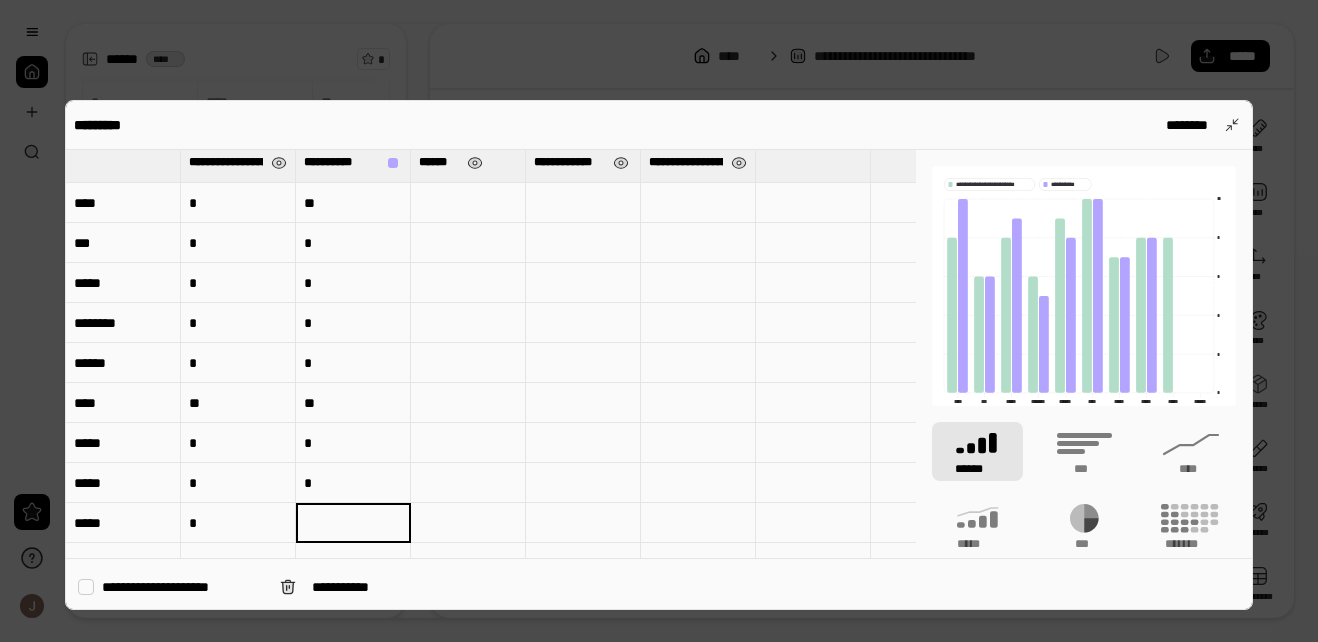type on "*" 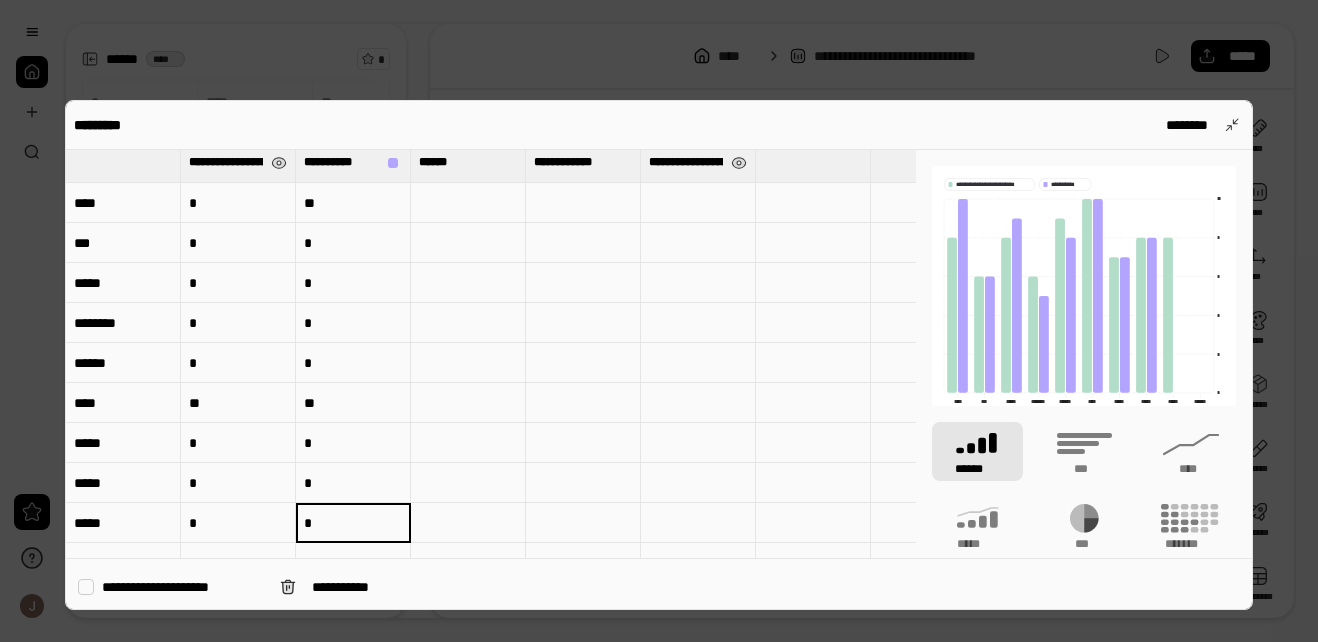 click at bounding box center [468, 203] 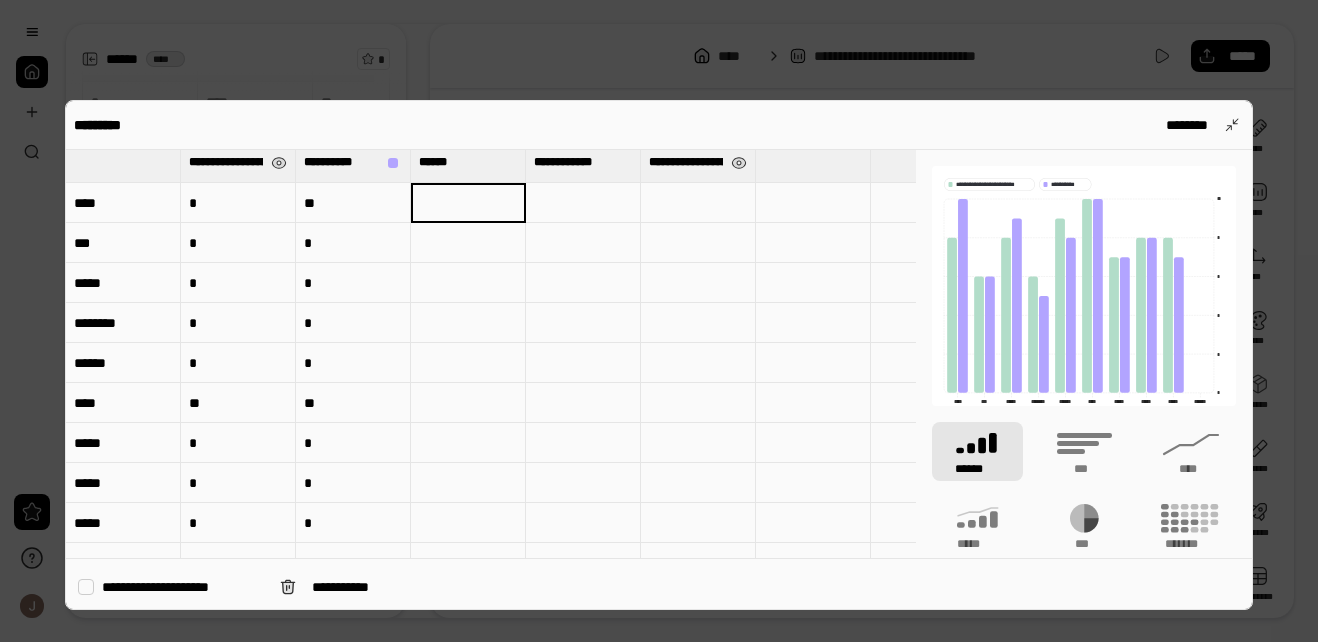 type on "*" 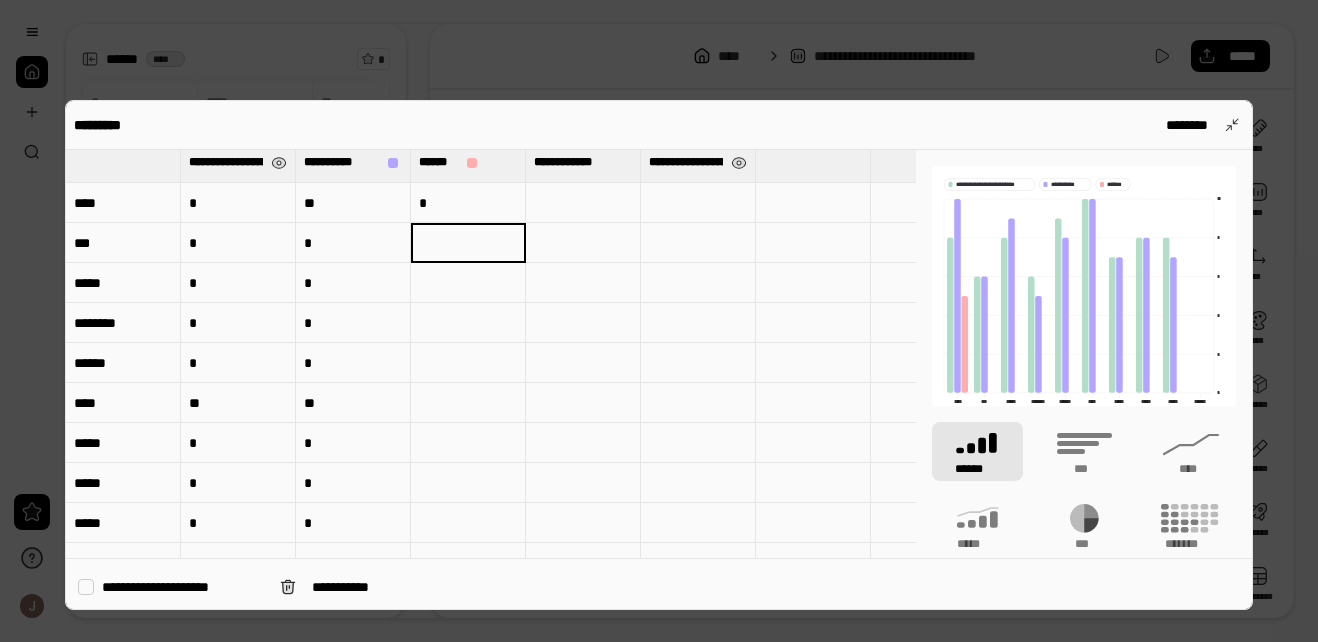 type on "*" 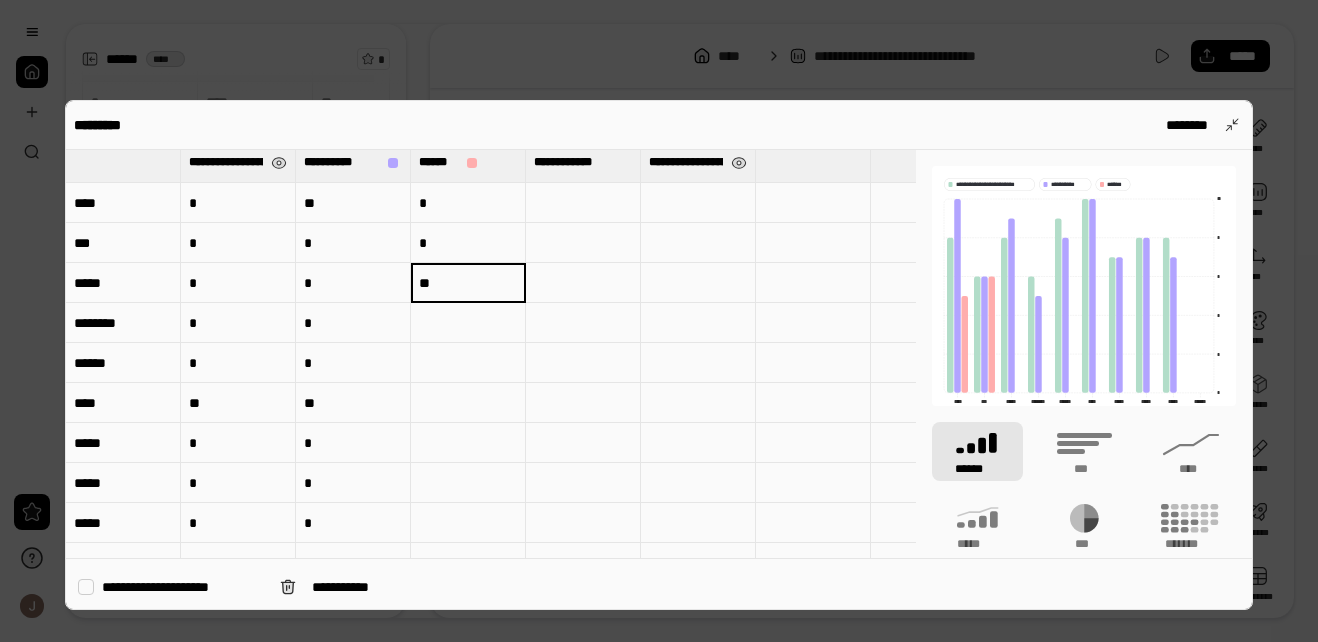 type on "*" 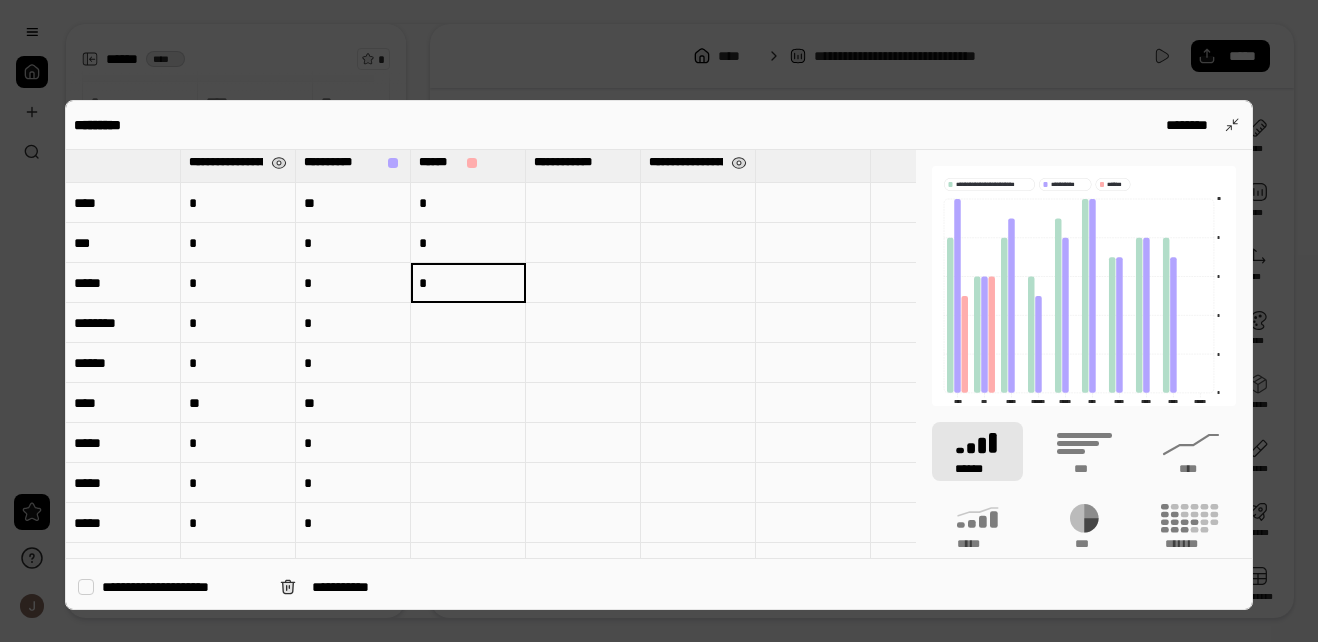 type on "*" 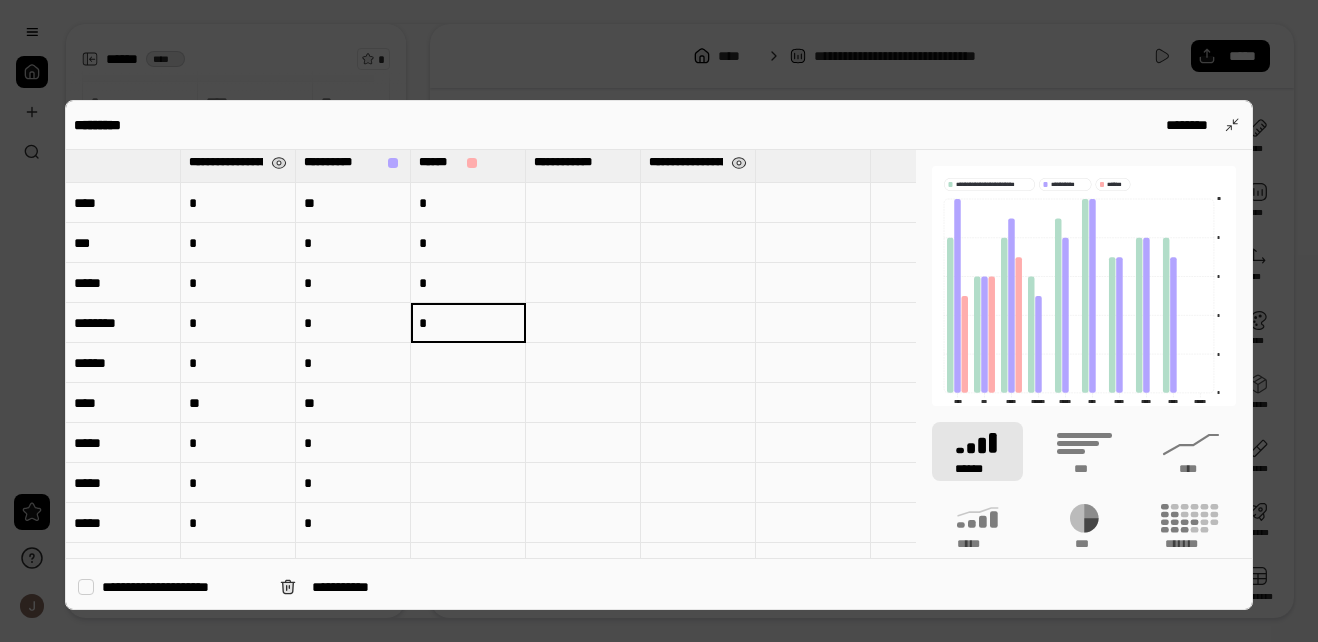 type on "*" 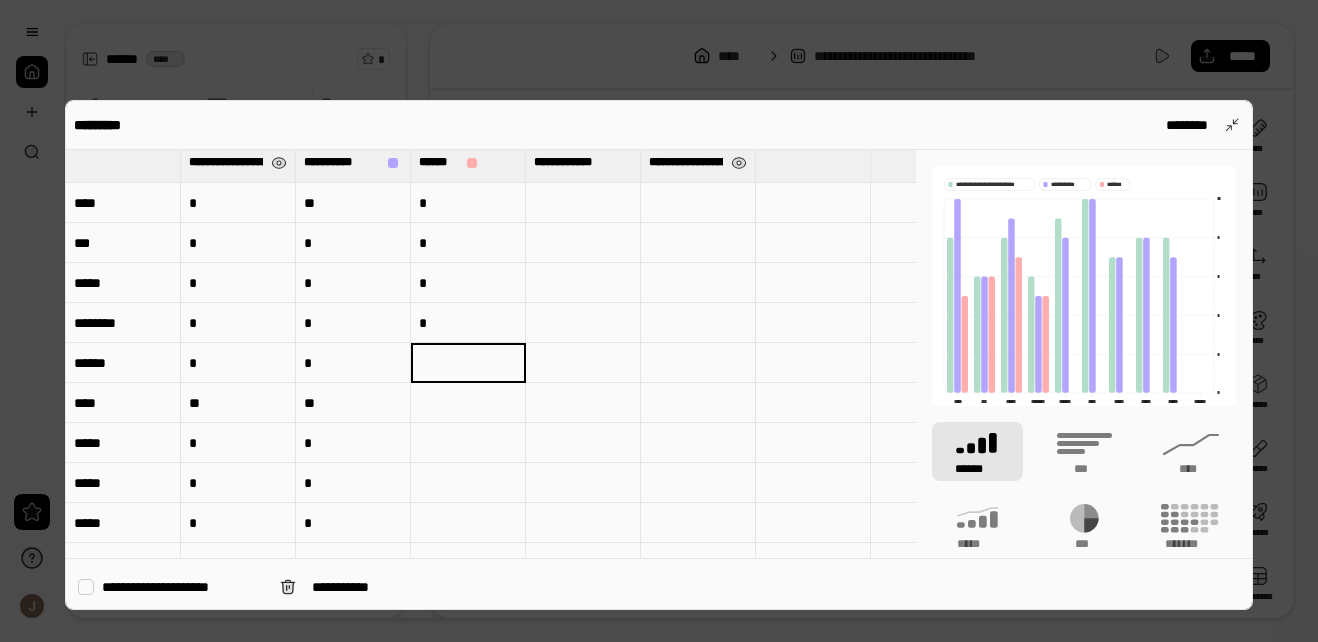 type on "*" 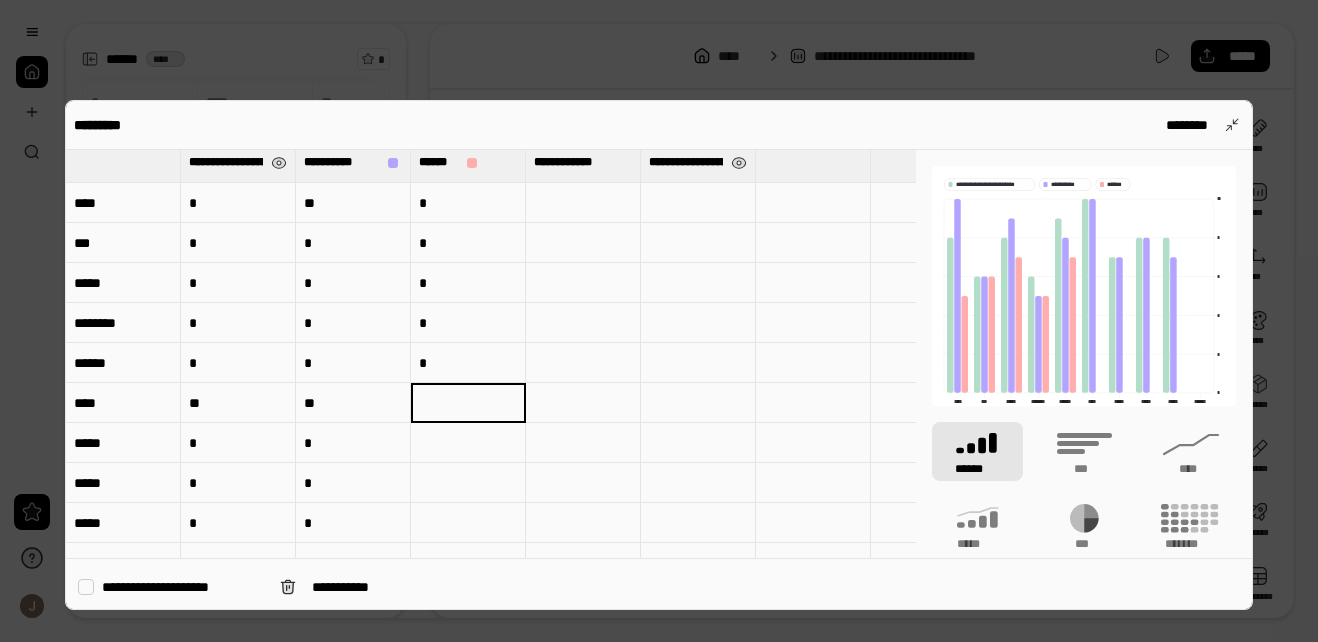 type on "*" 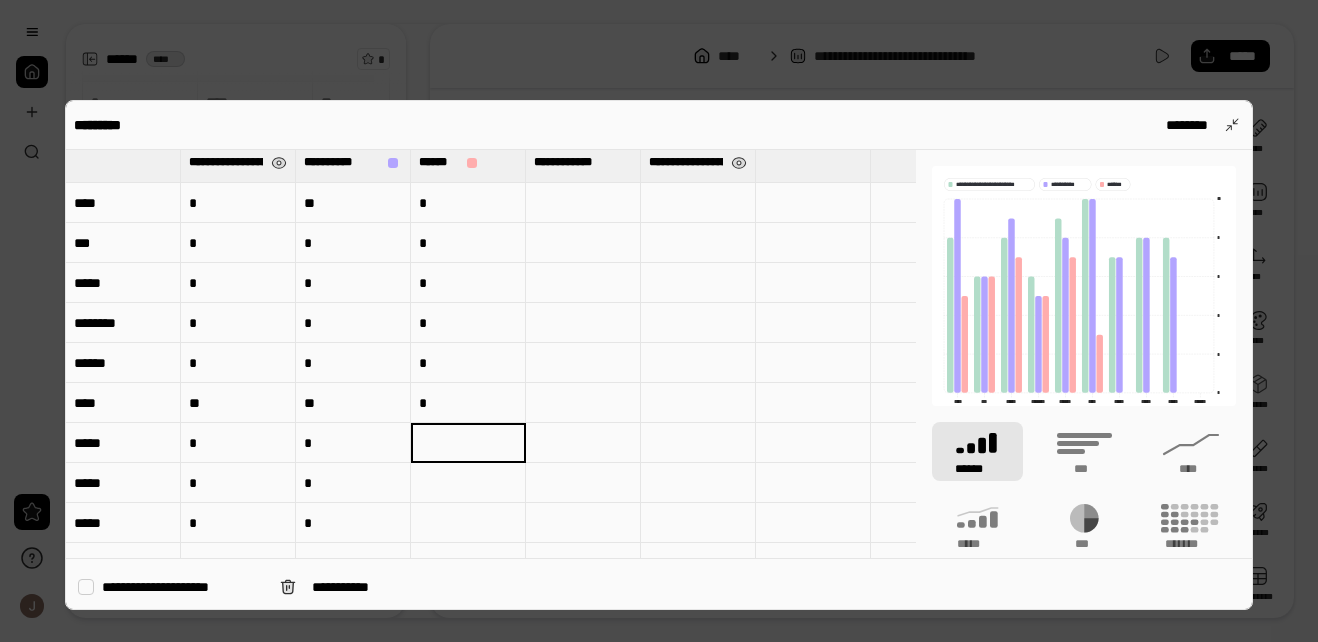 type on "*" 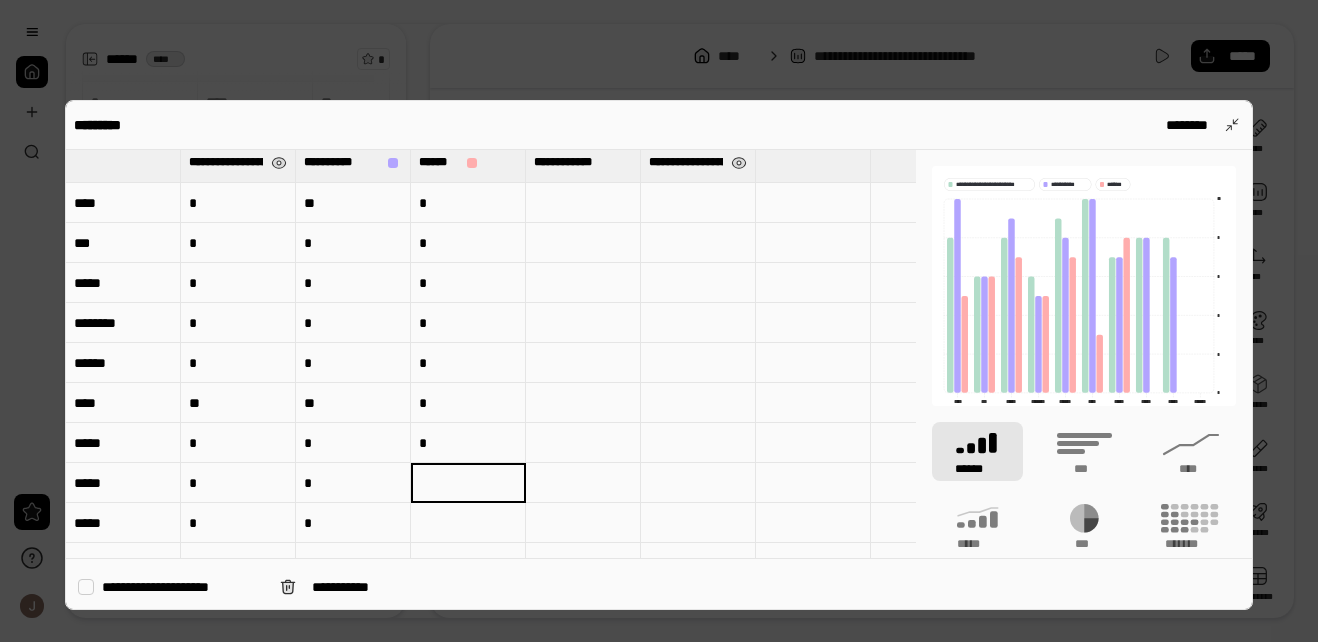 type on "*" 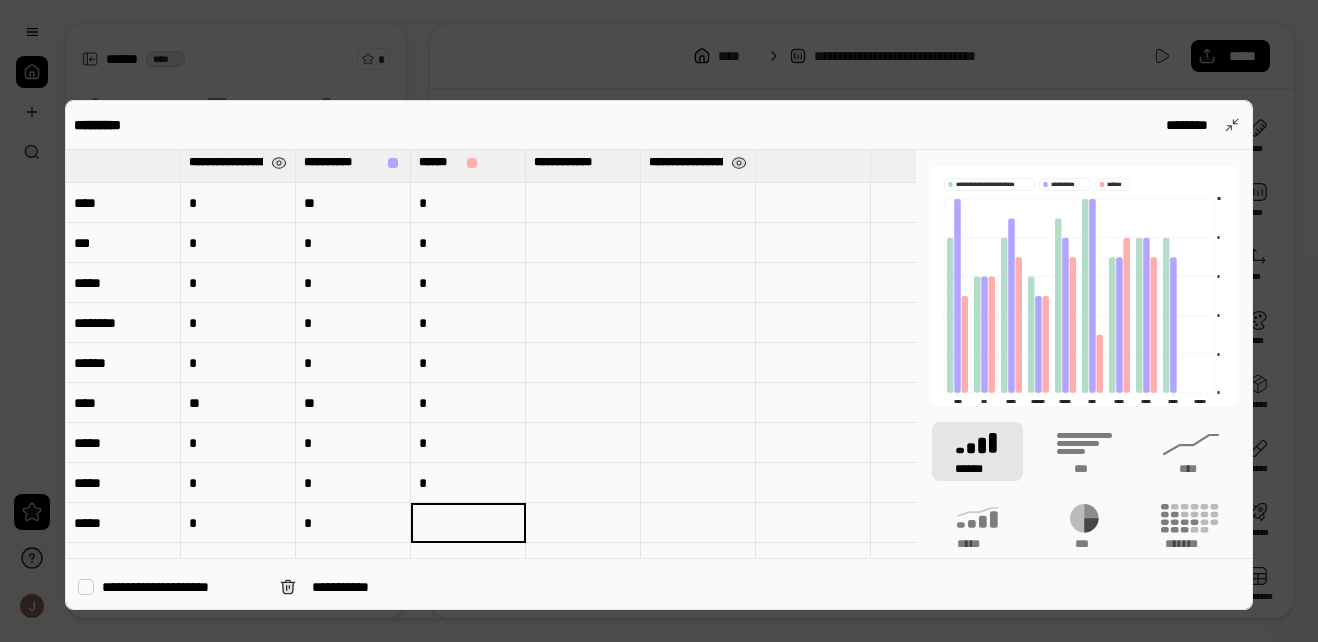 type on "*" 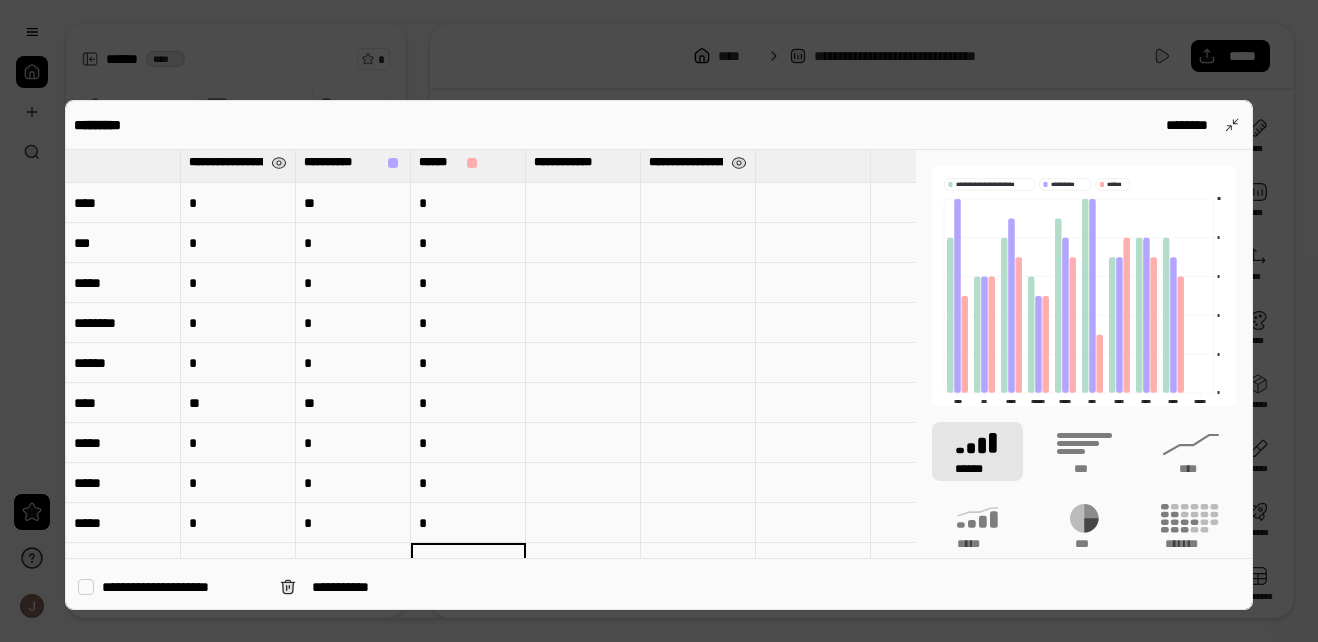 scroll, scrollTop: 47, scrollLeft: 0, axis: vertical 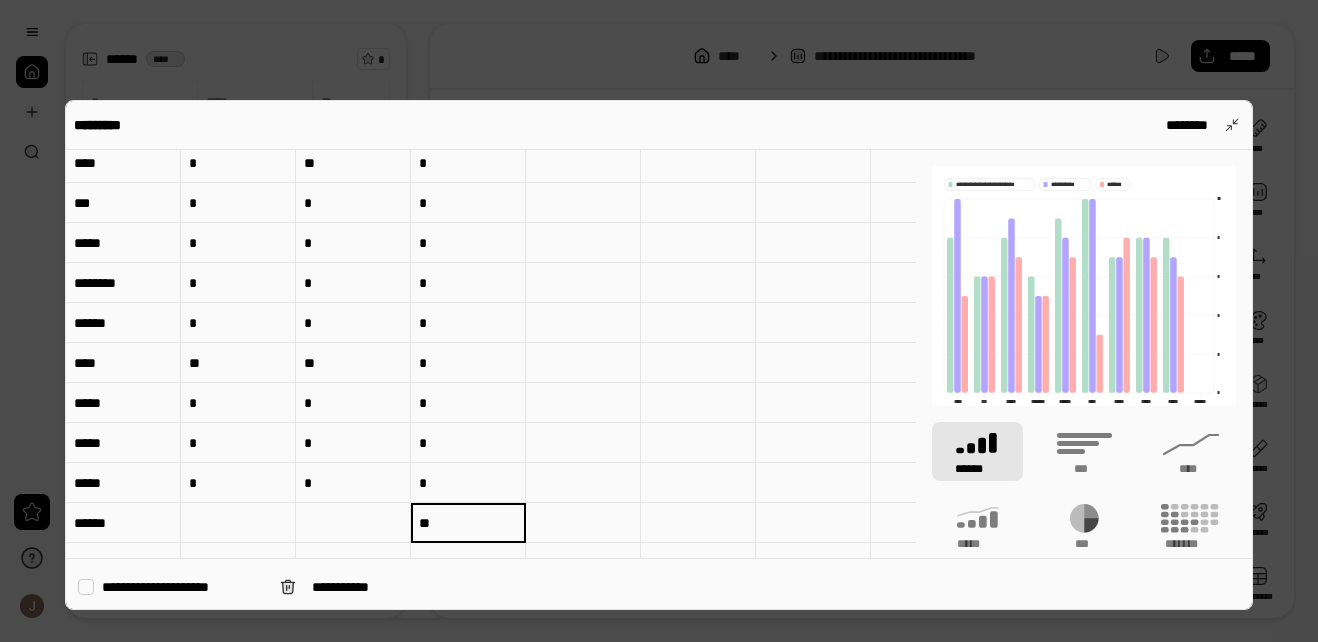 type on "*" 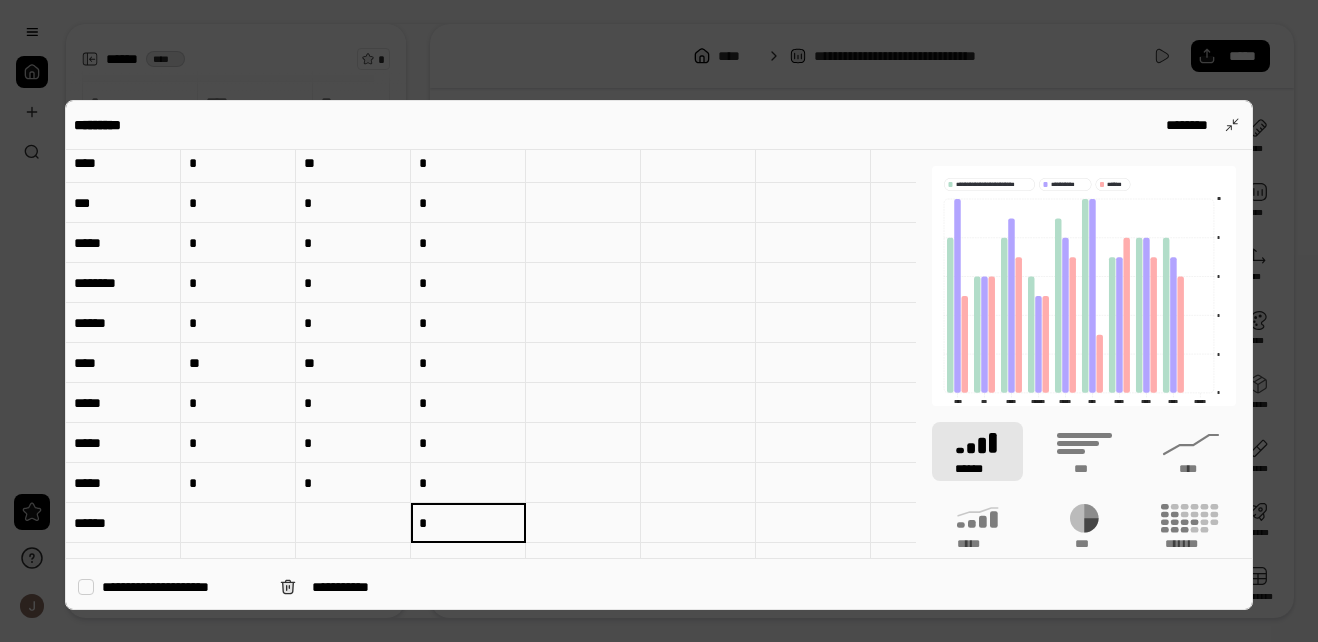 click at bounding box center [353, 523] 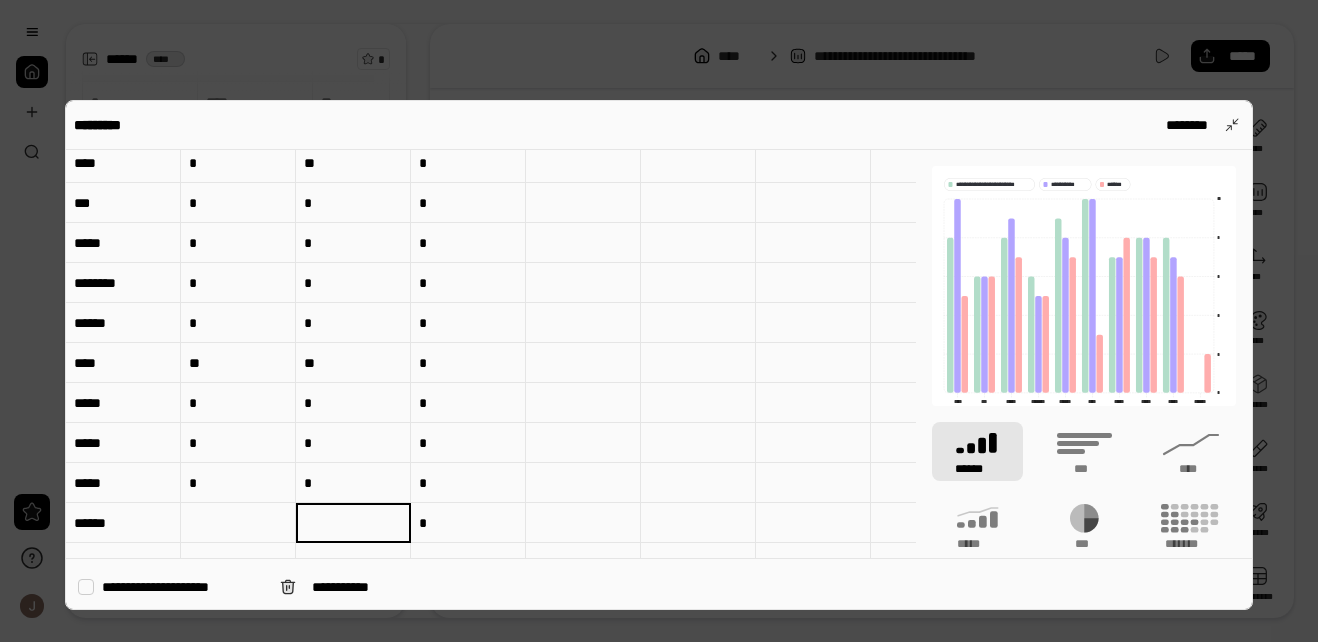 type on "*" 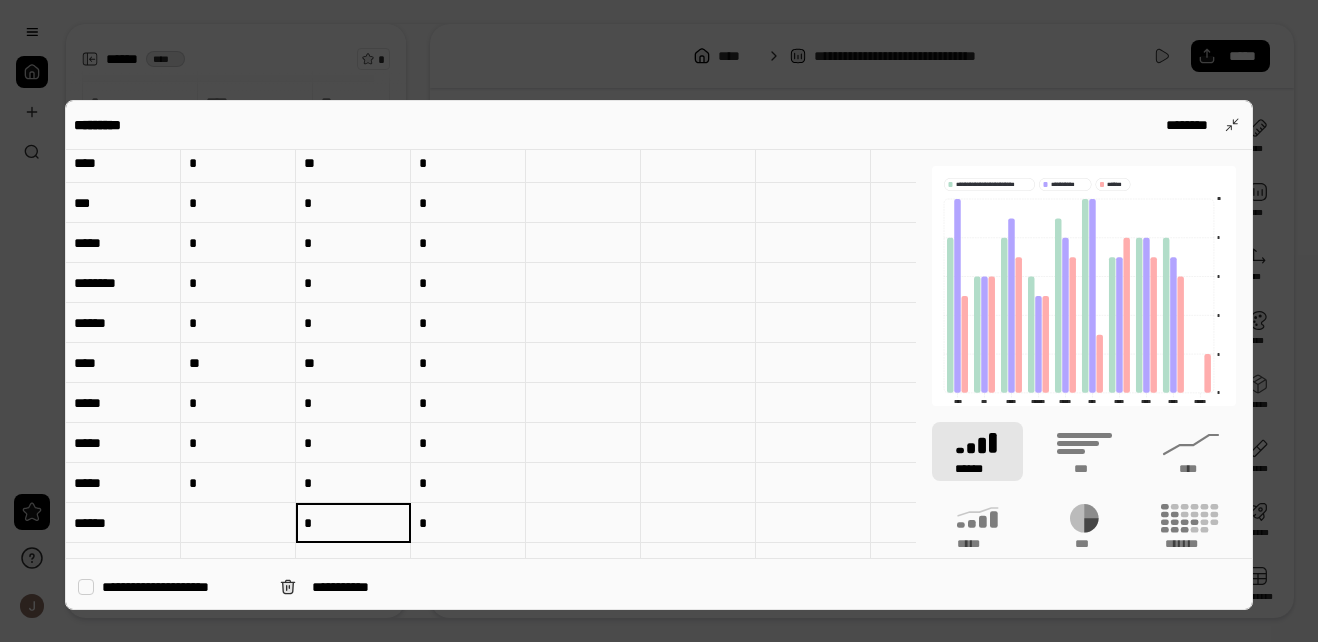 click at bounding box center [238, 523] 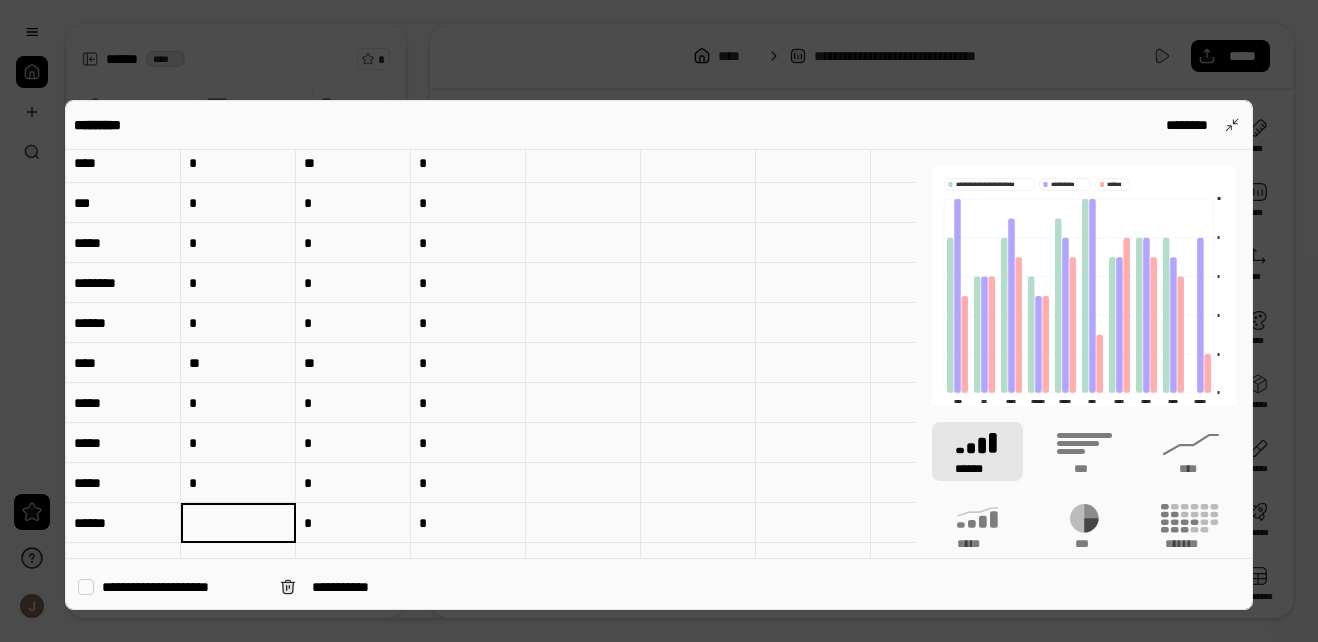 type on "*" 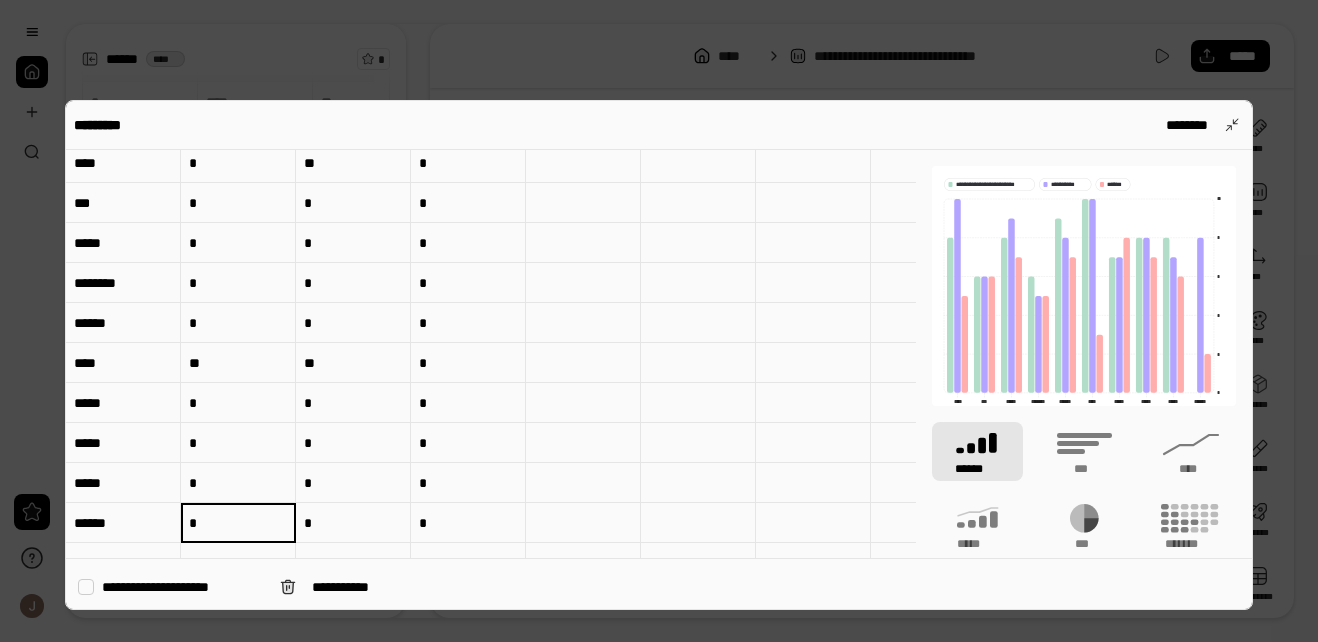 click on "*" at bounding box center (353, 523) 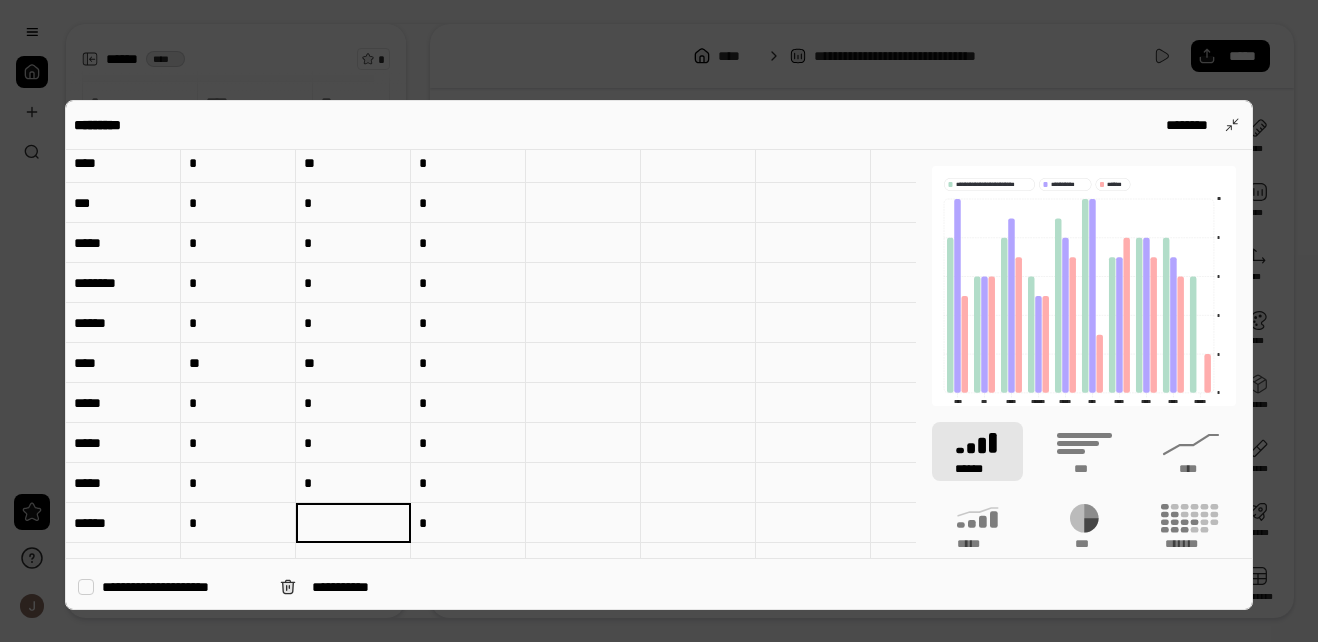 type on "*" 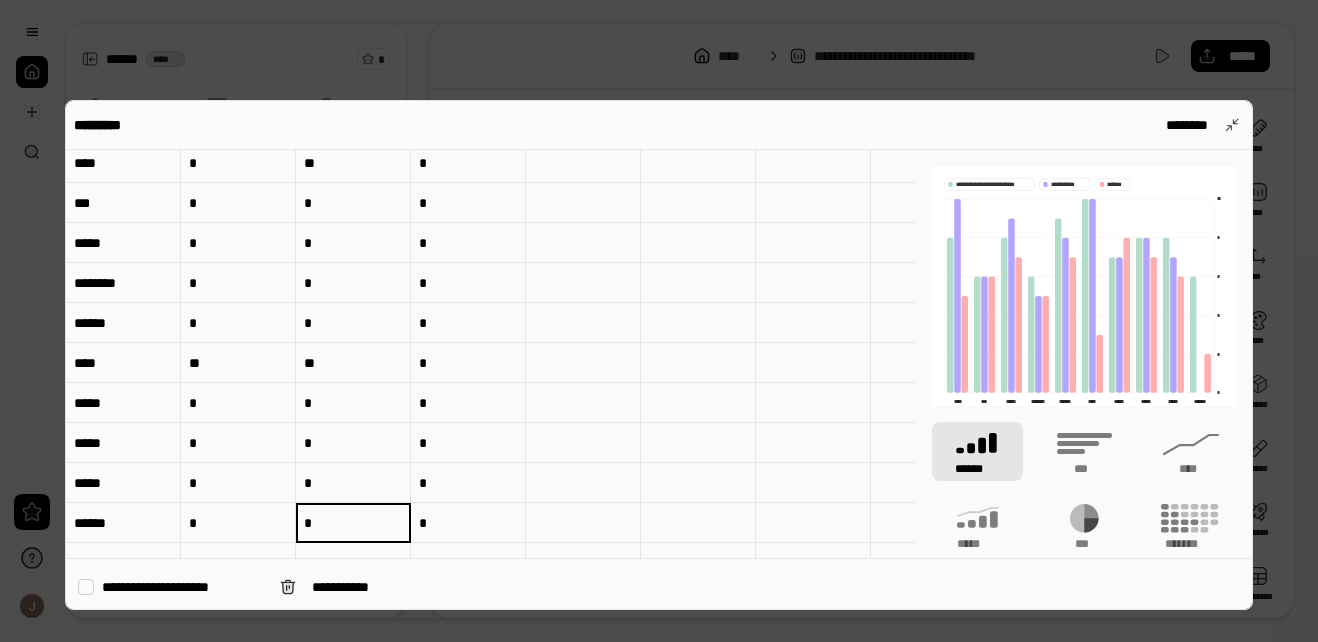click on "*" at bounding box center [468, 523] 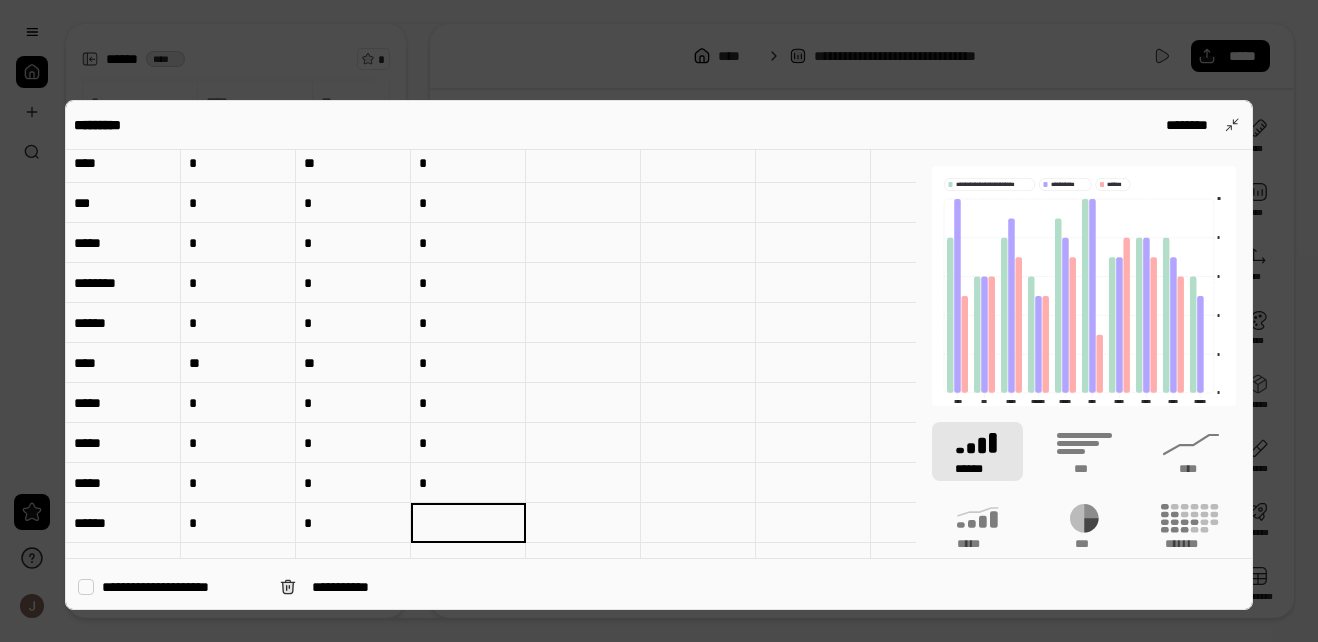 type on "*" 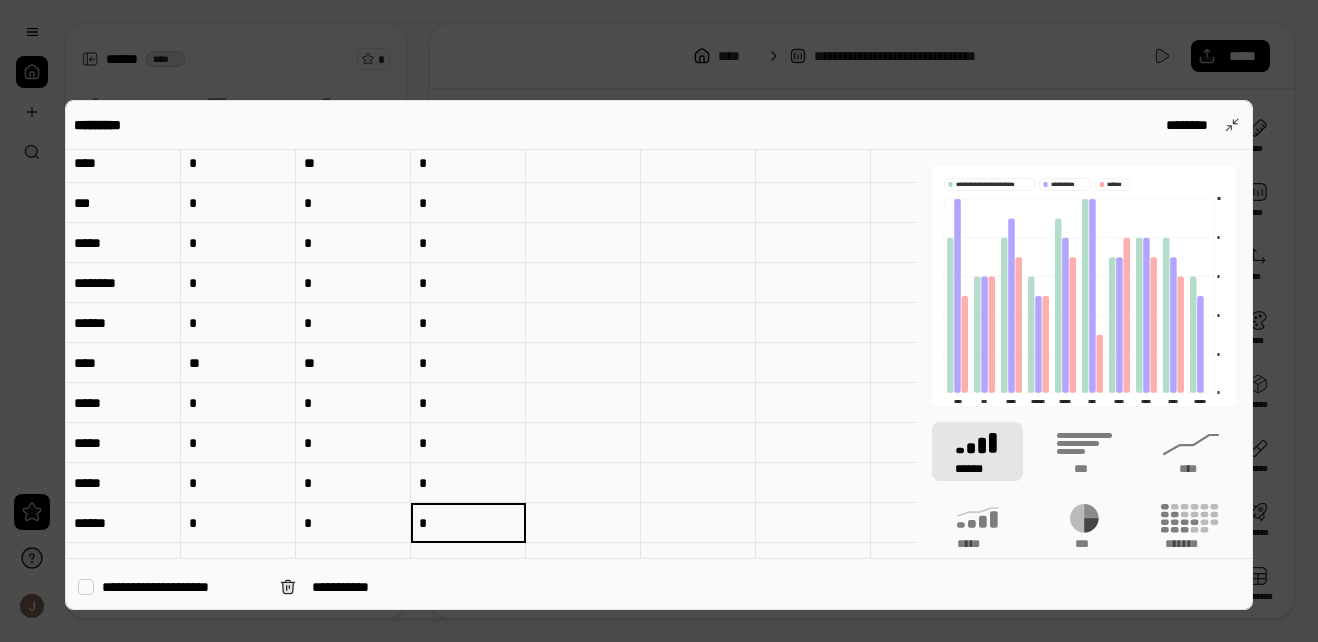scroll, scrollTop: 0, scrollLeft: 0, axis: both 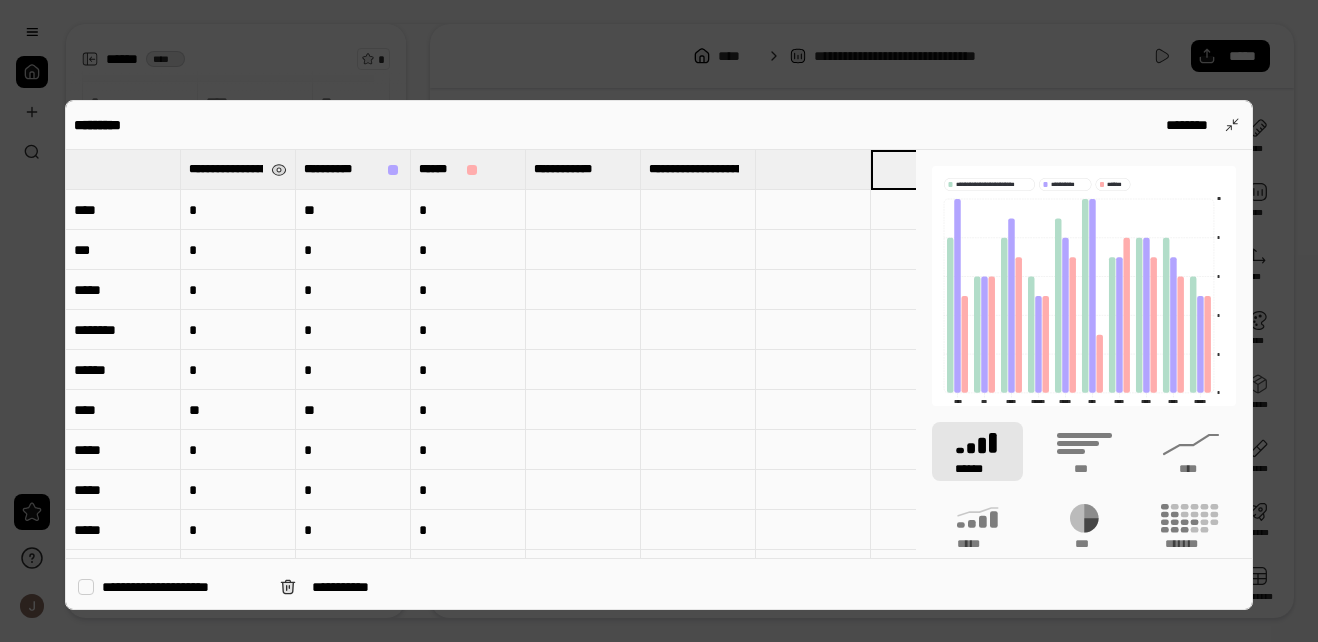 click at bounding box center [583, 210] 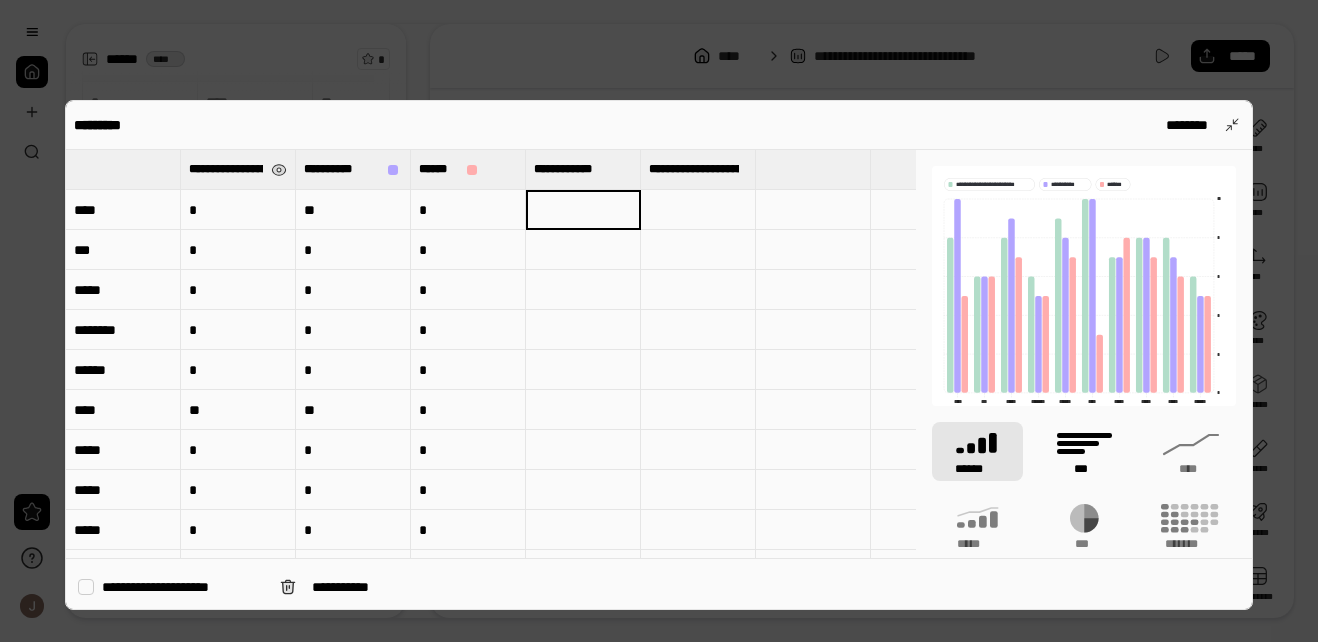 click 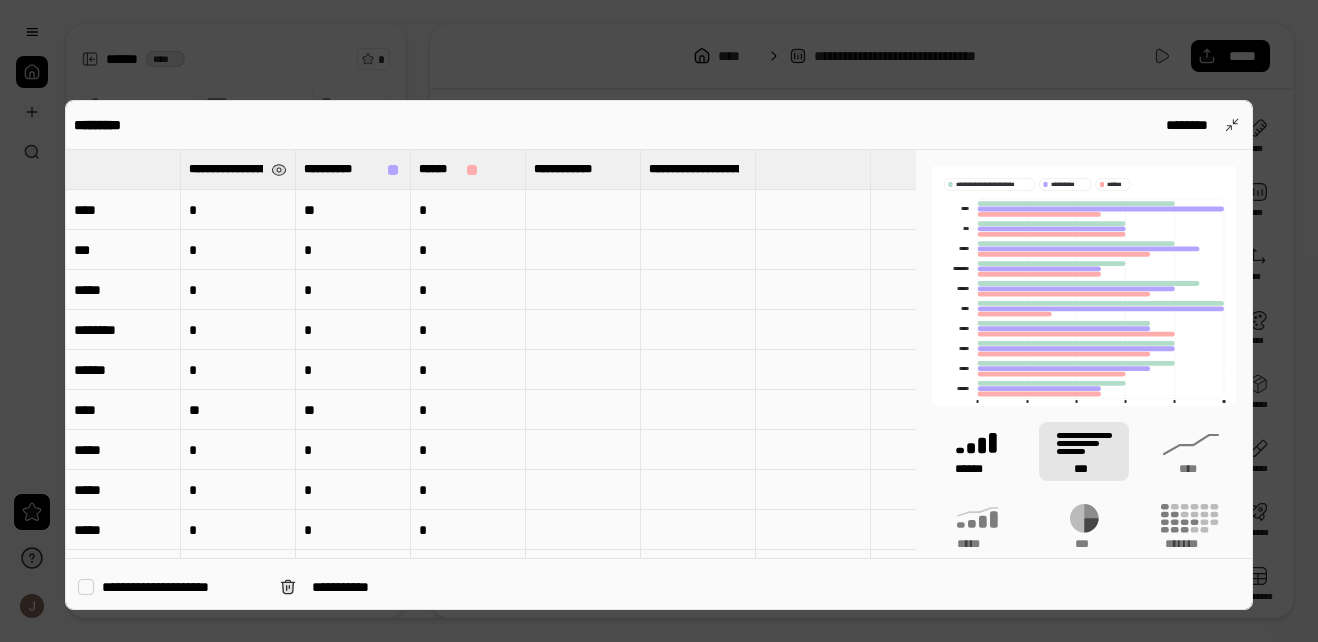 click 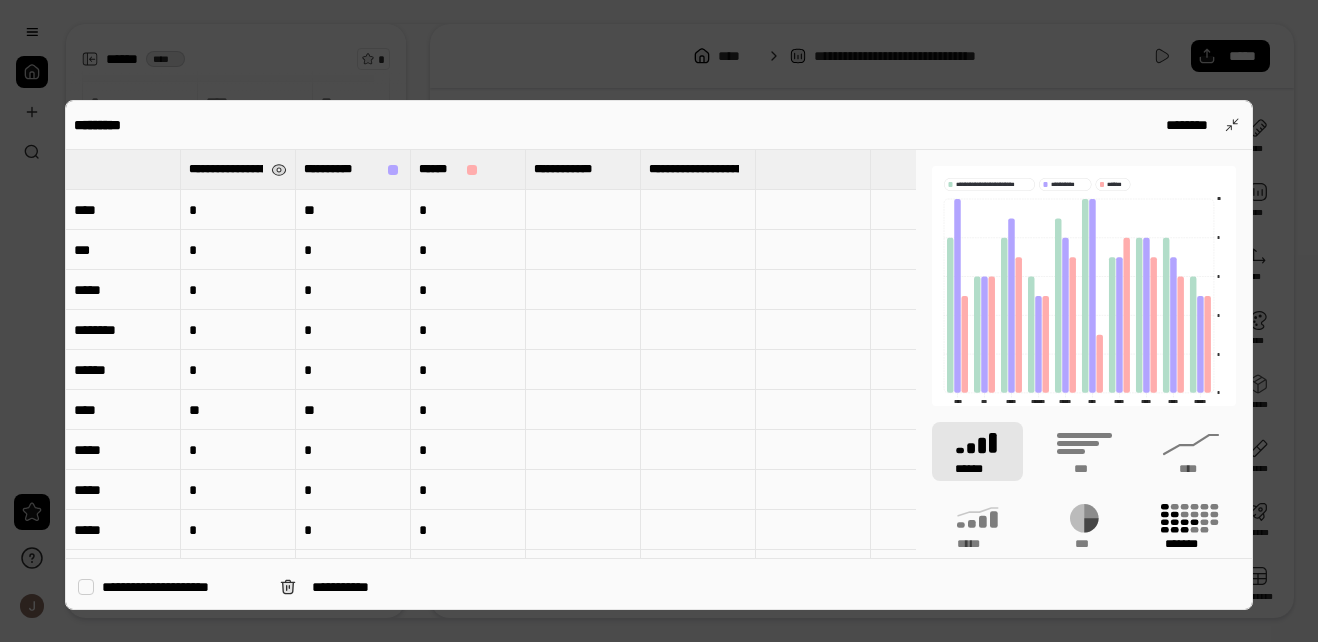 click on "*******" at bounding box center (1191, 544) 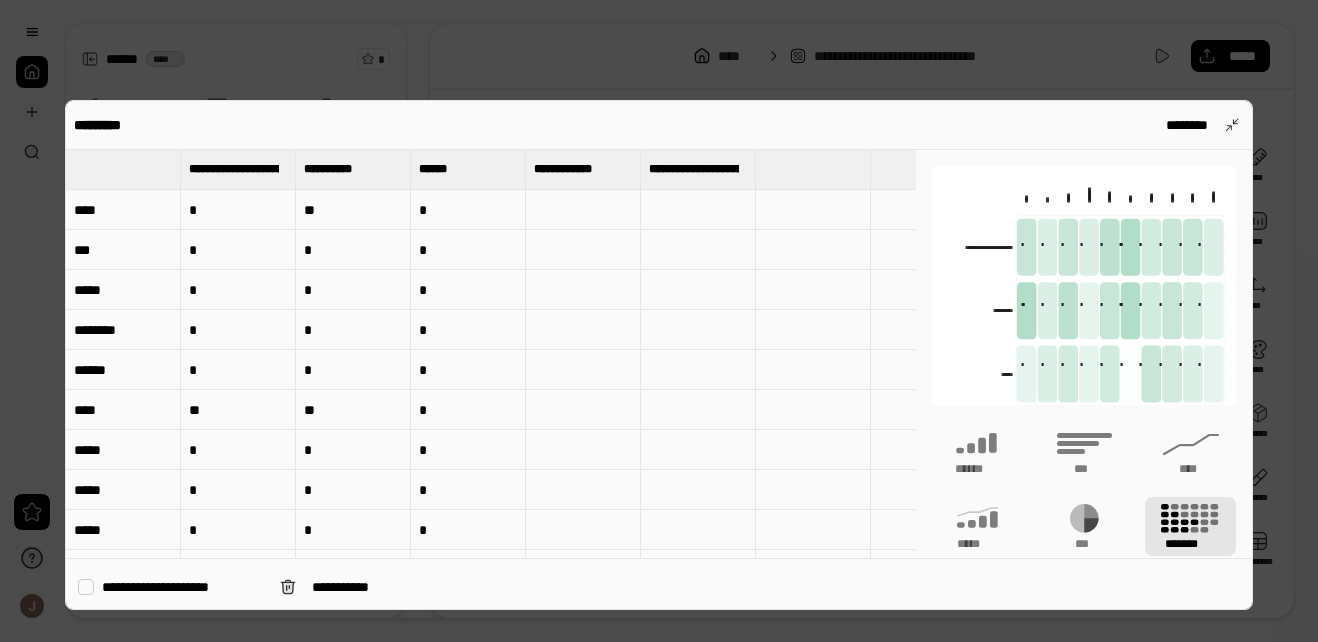 click at bounding box center (583, 210) 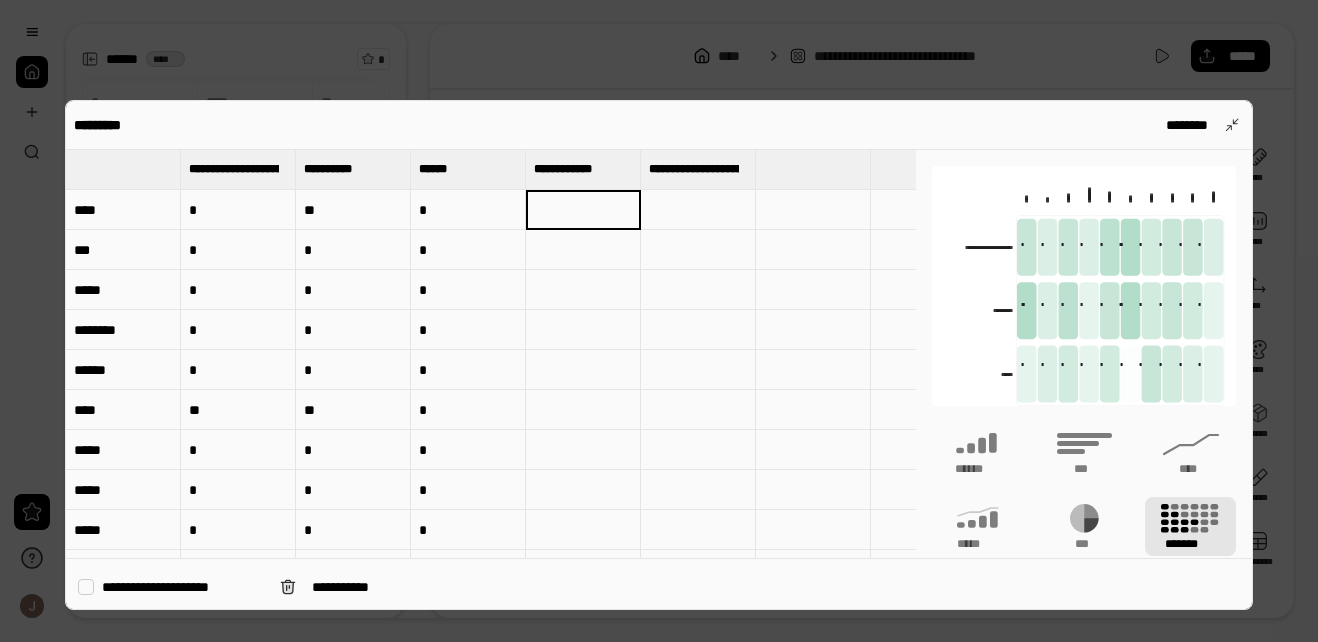 type on "*" 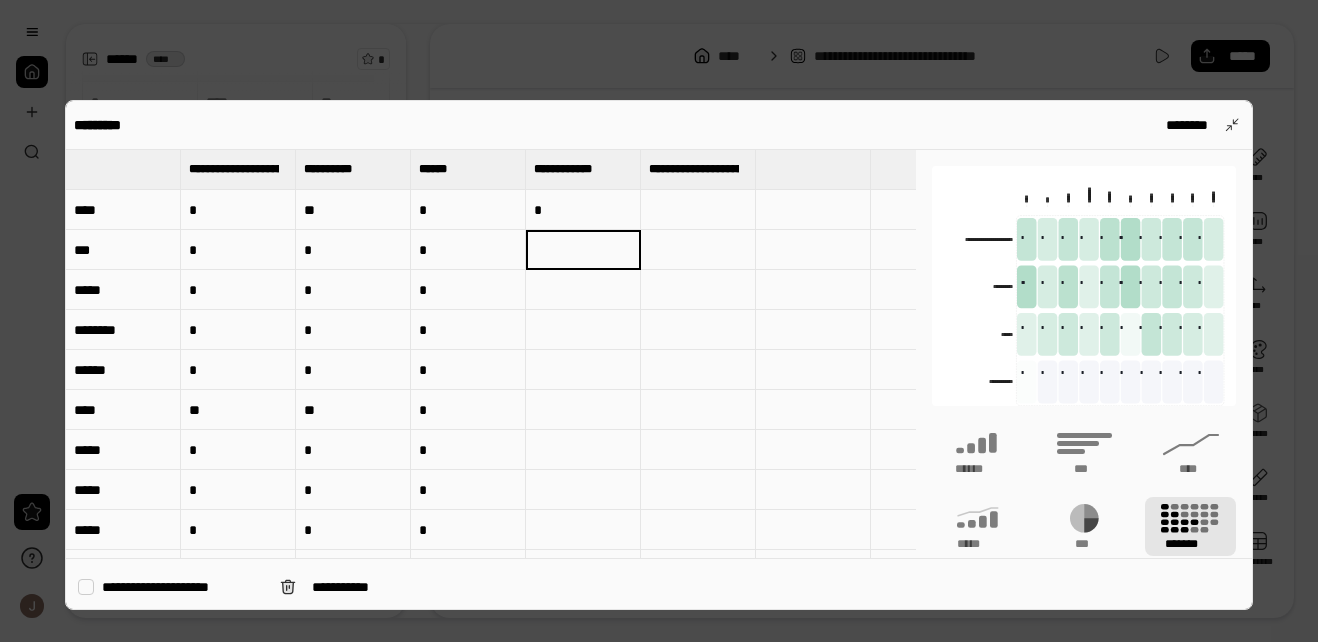 type on "*" 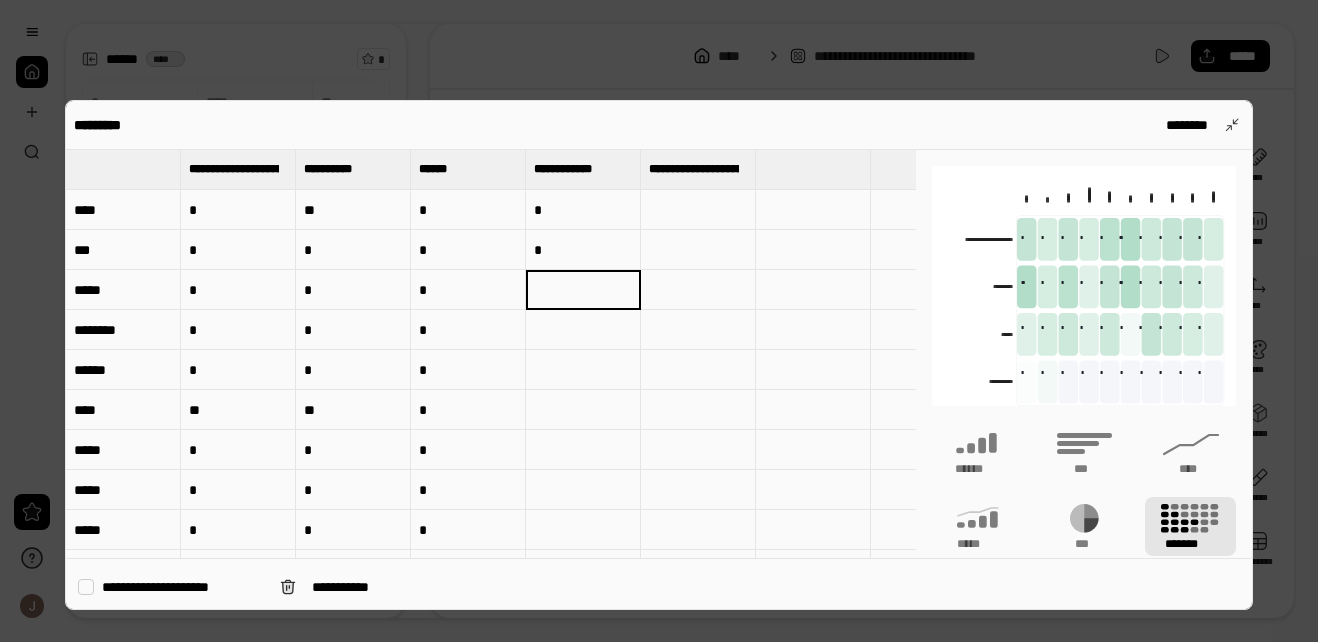 type on "*" 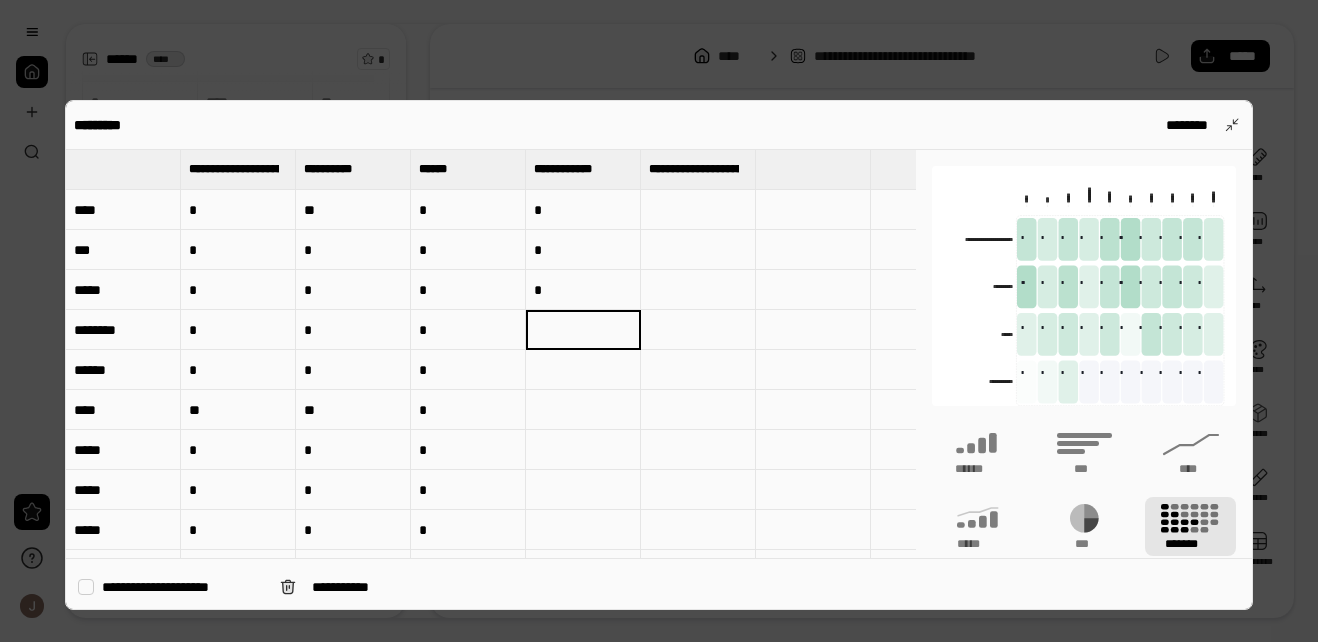 type on "*" 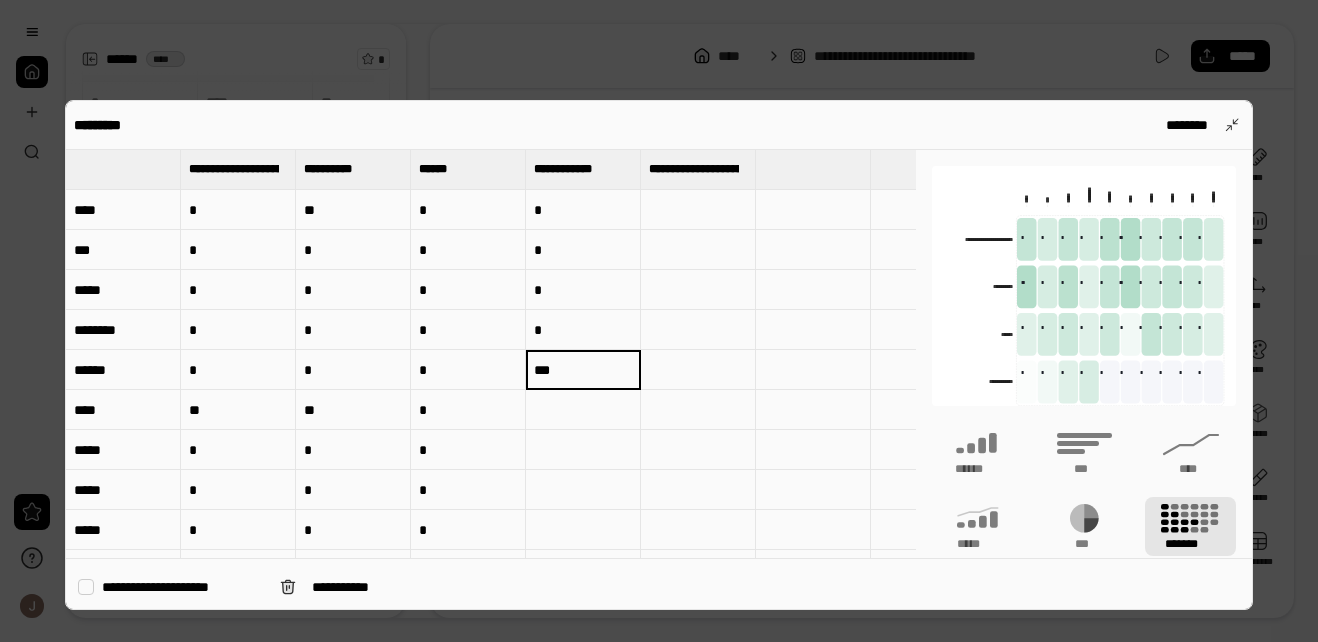 type on "***" 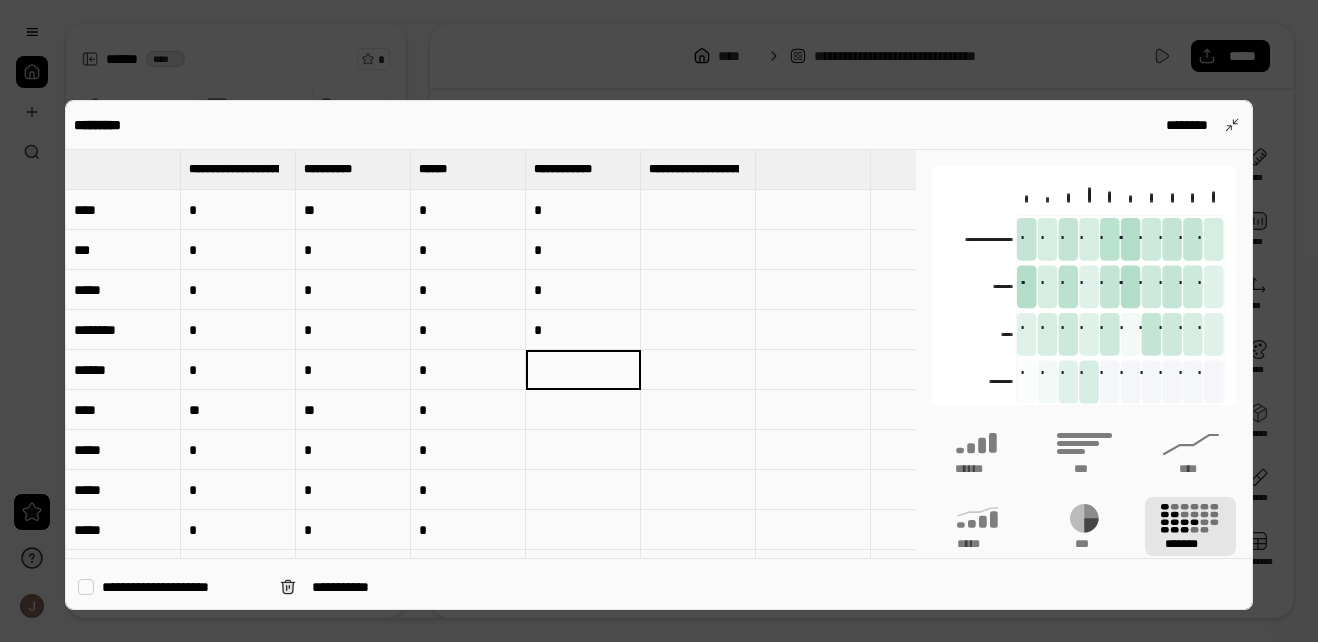 type on "*" 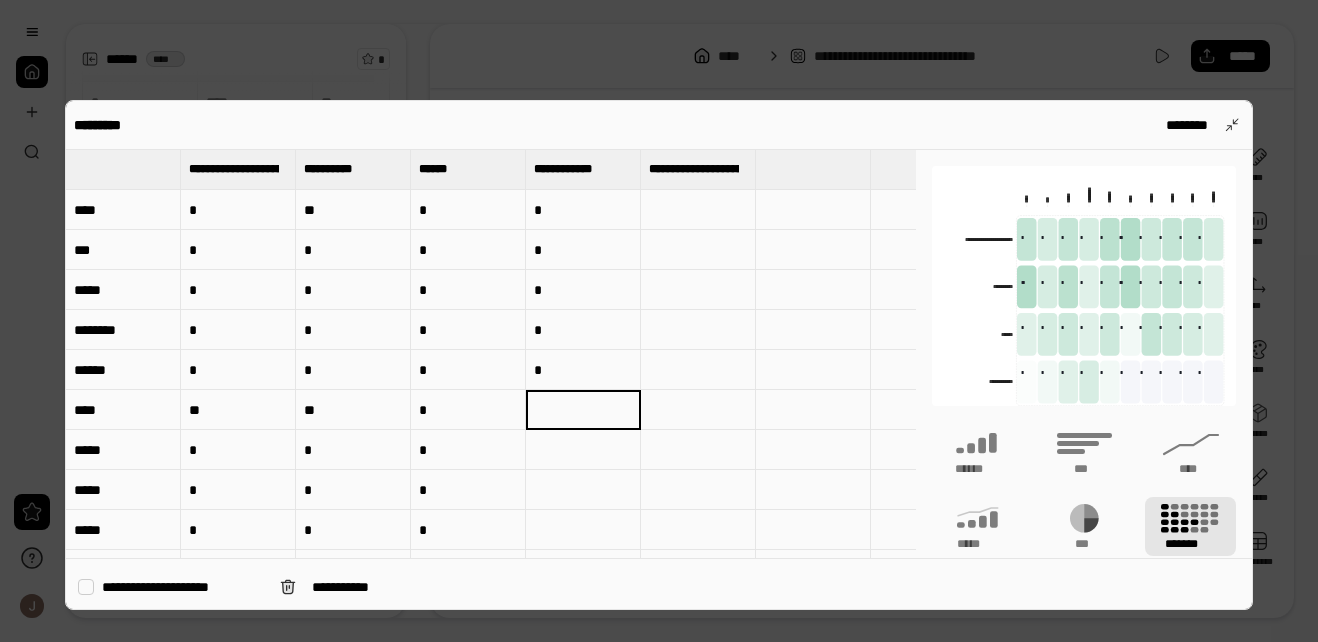 type on "*" 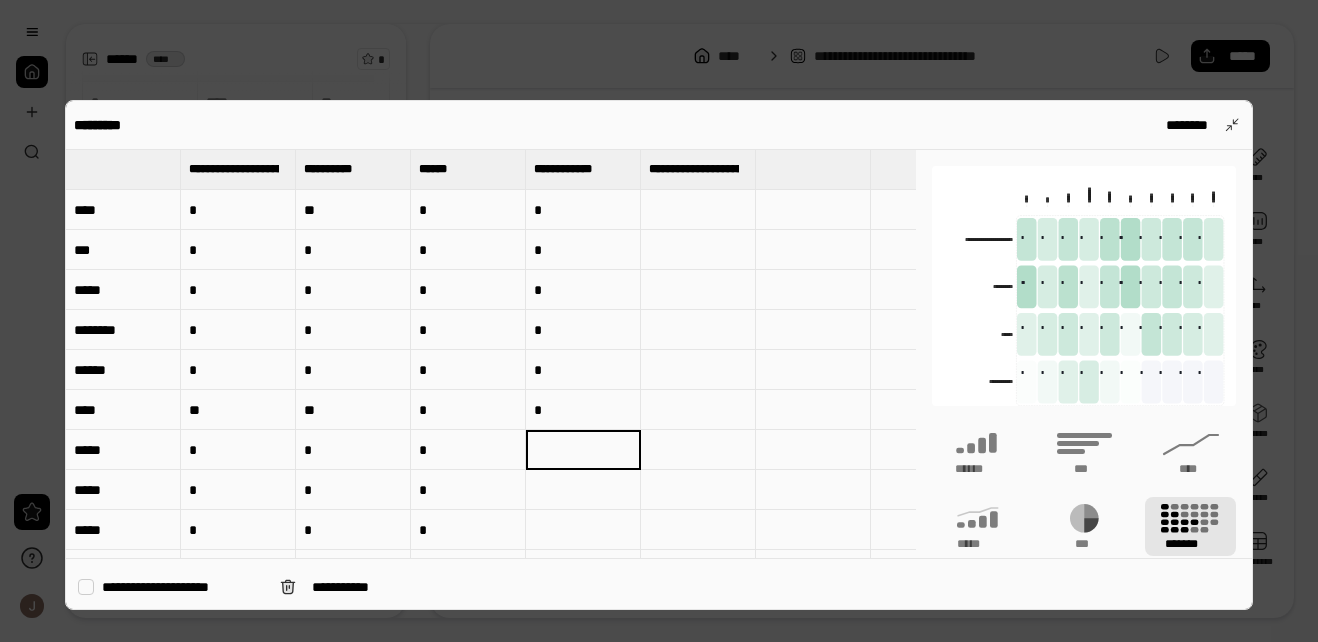 type on "*" 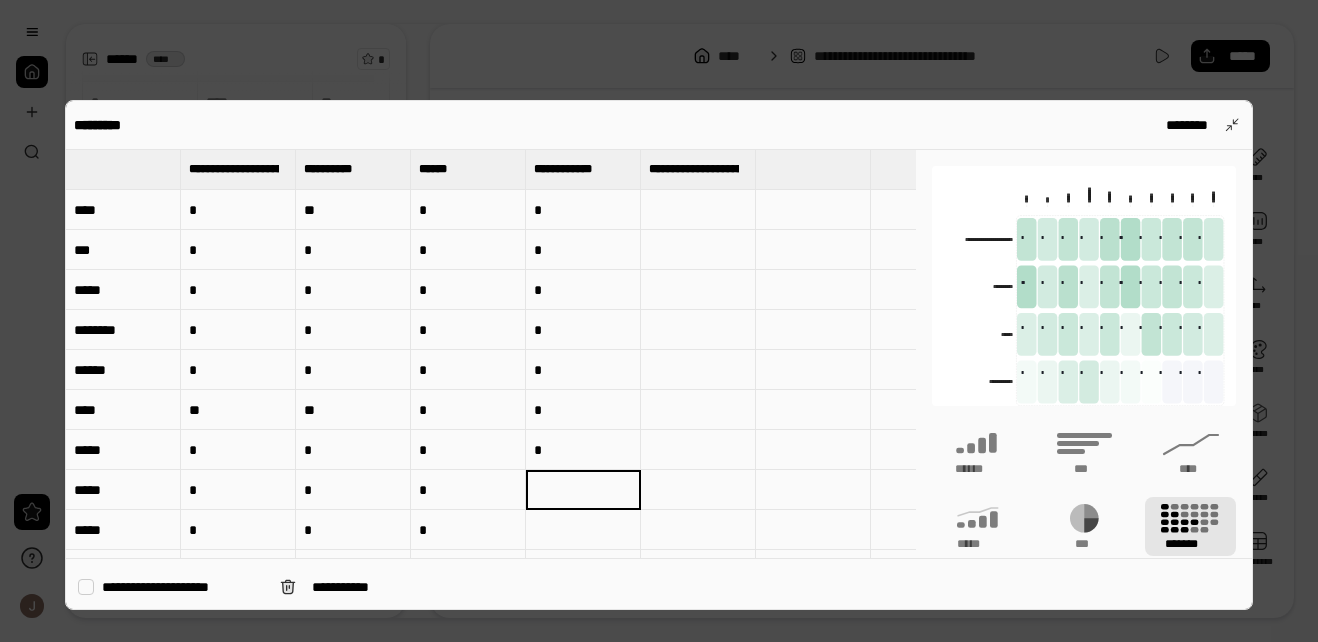 type on "*" 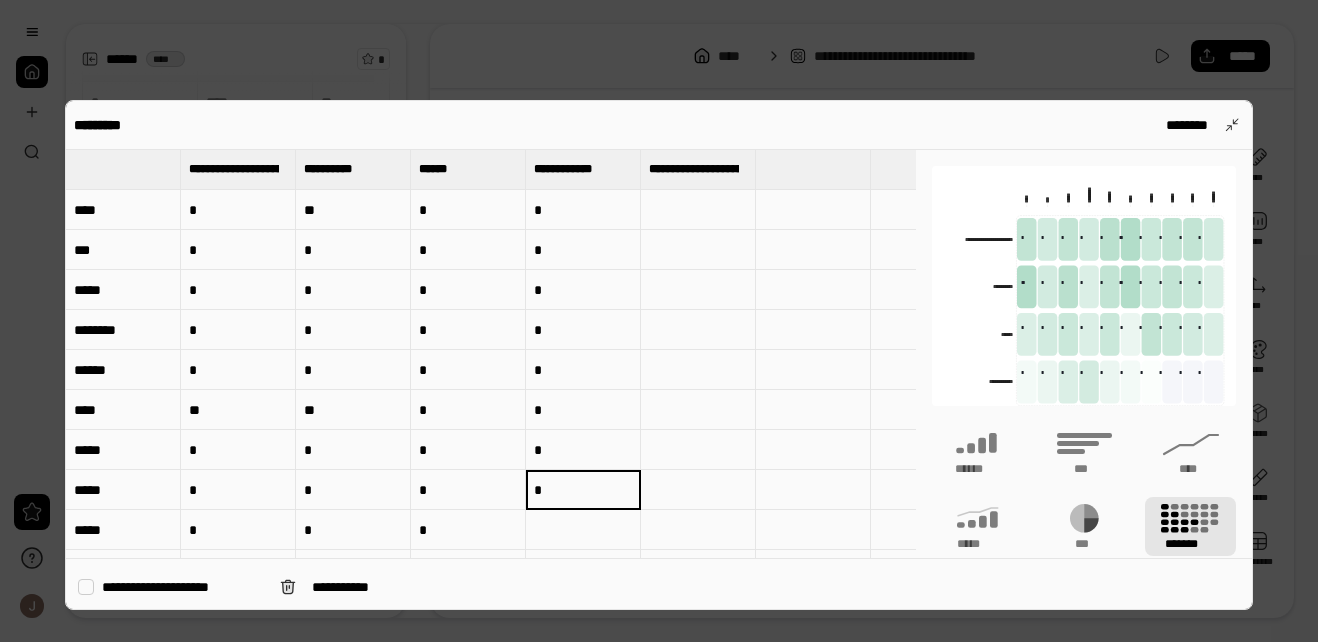 type on "*" 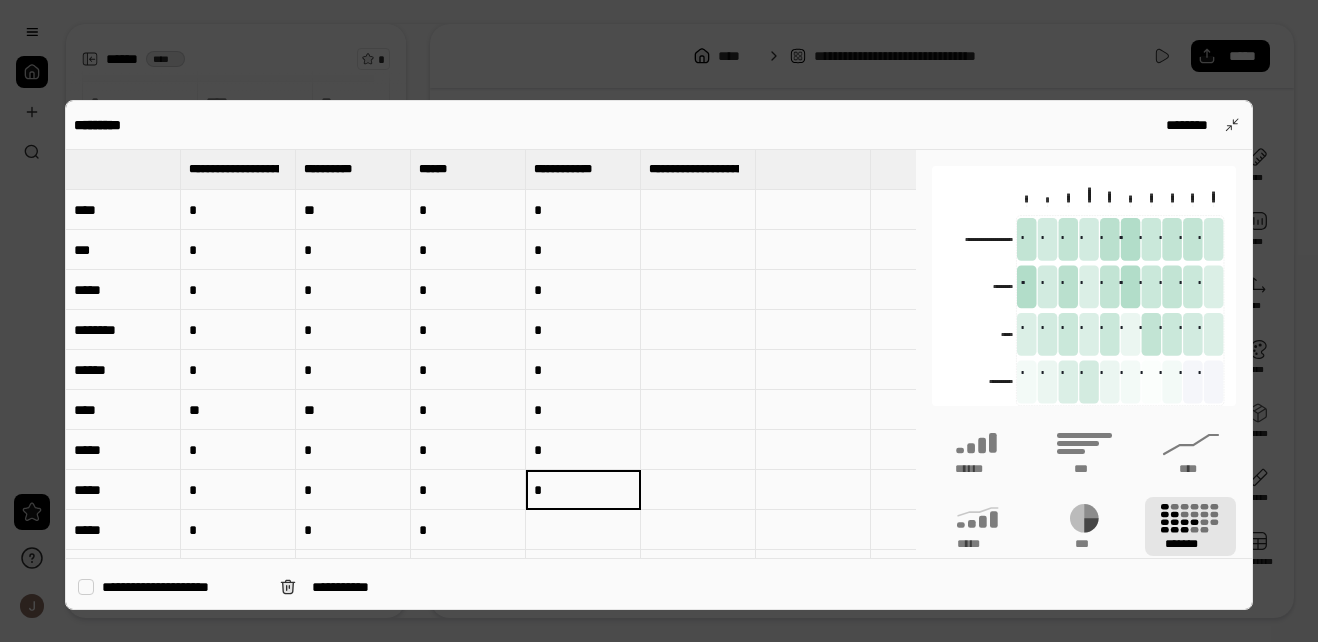 scroll, scrollTop: 7, scrollLeft: 0, axis: vertical 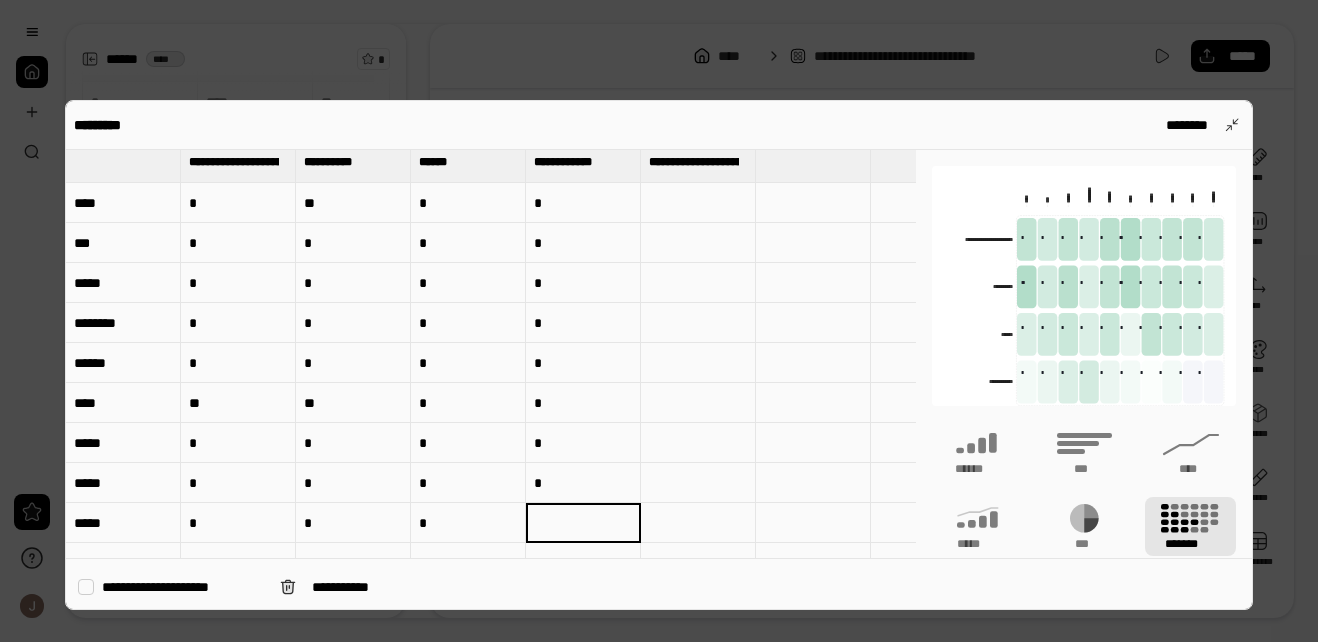type on "*" 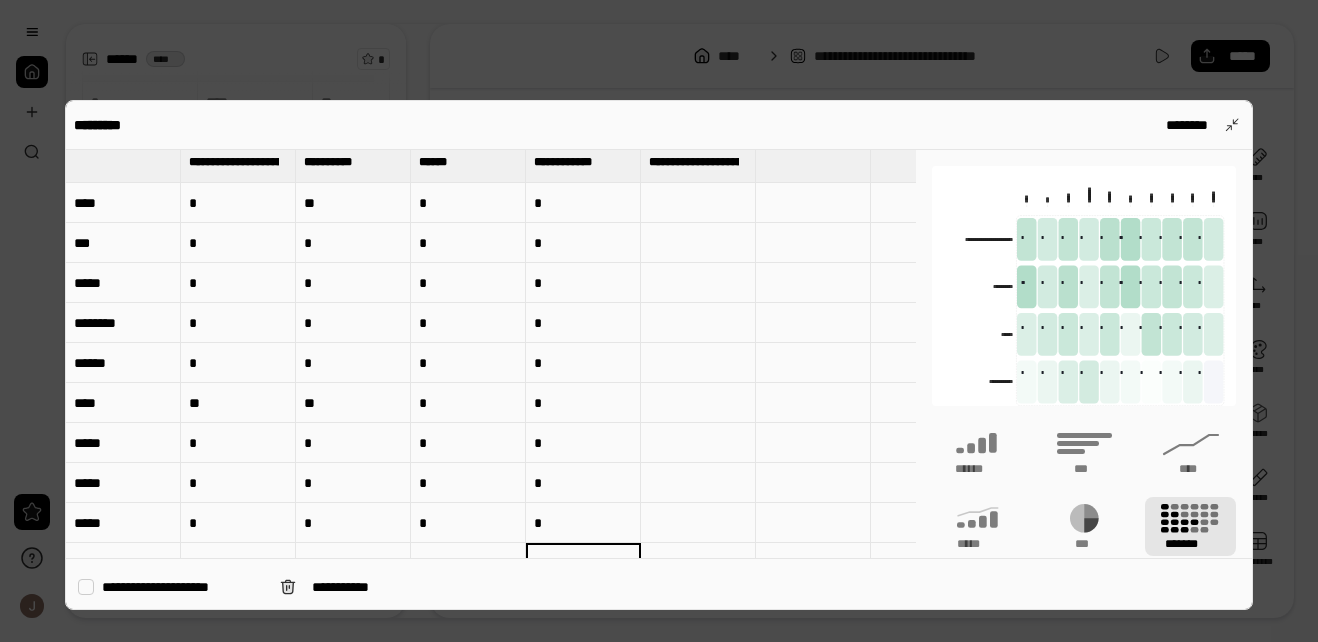 scroll, scrollTop: 47, scrollLeft: 0, axis: vertical 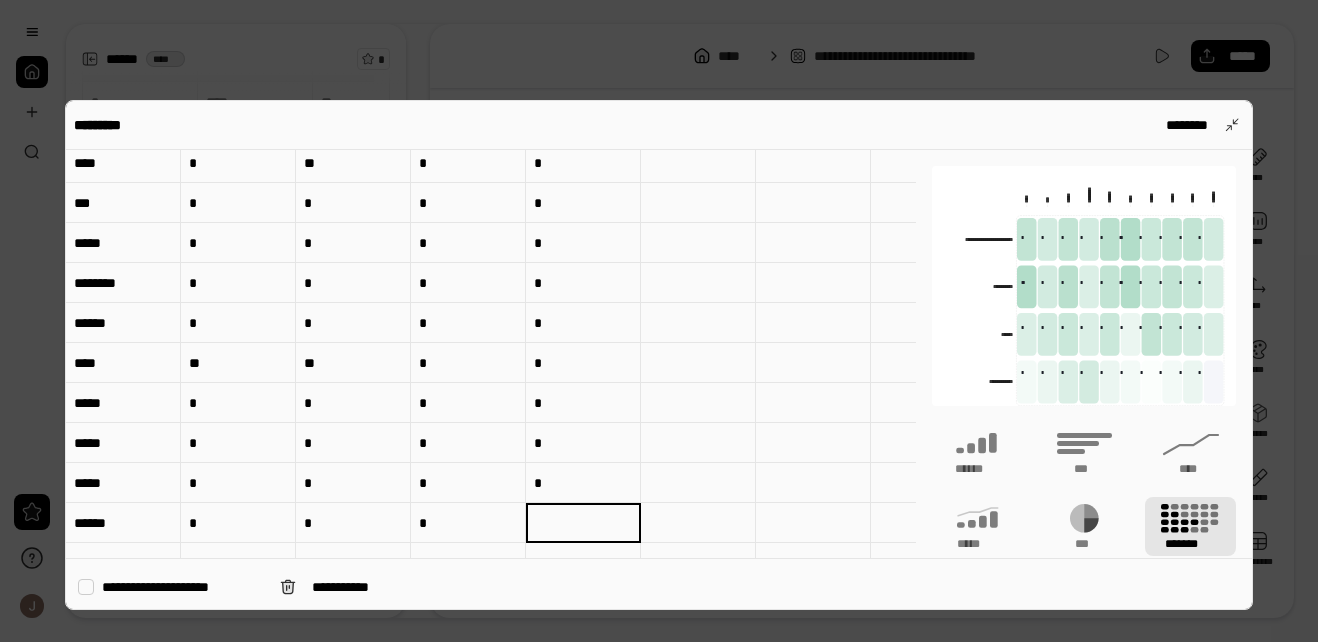 type on "*" 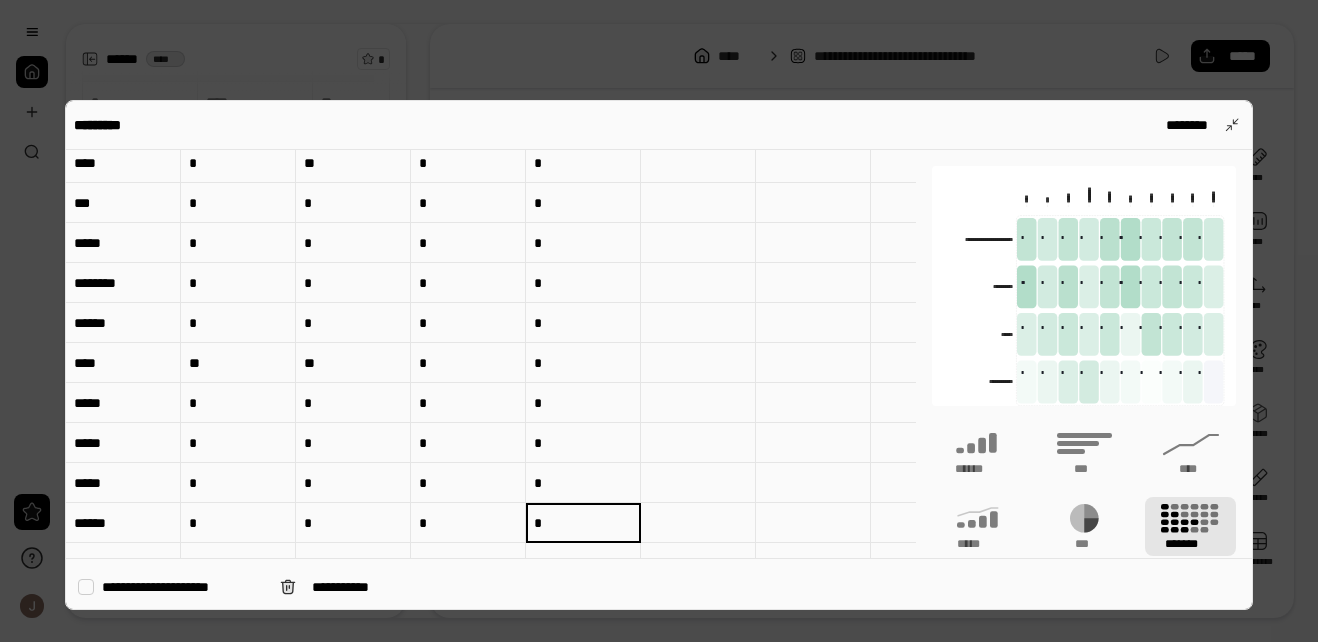 scroll, scrollTop: 0, scrollLeft: 0, axis: both 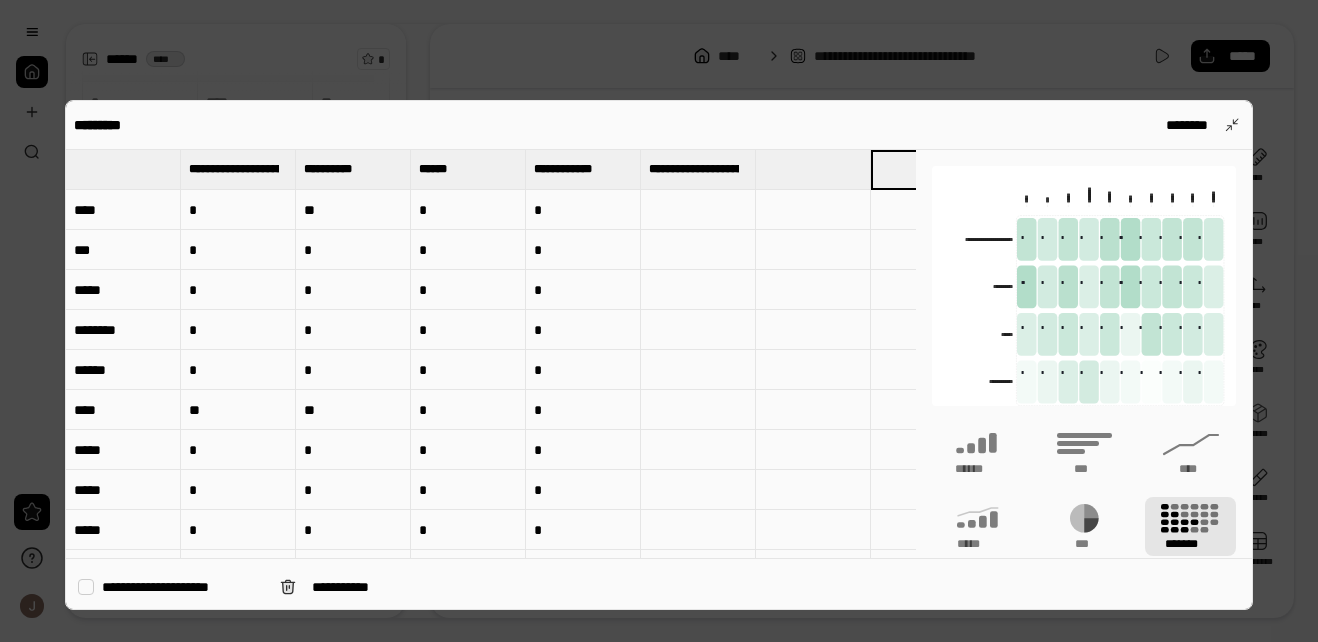type on "*" 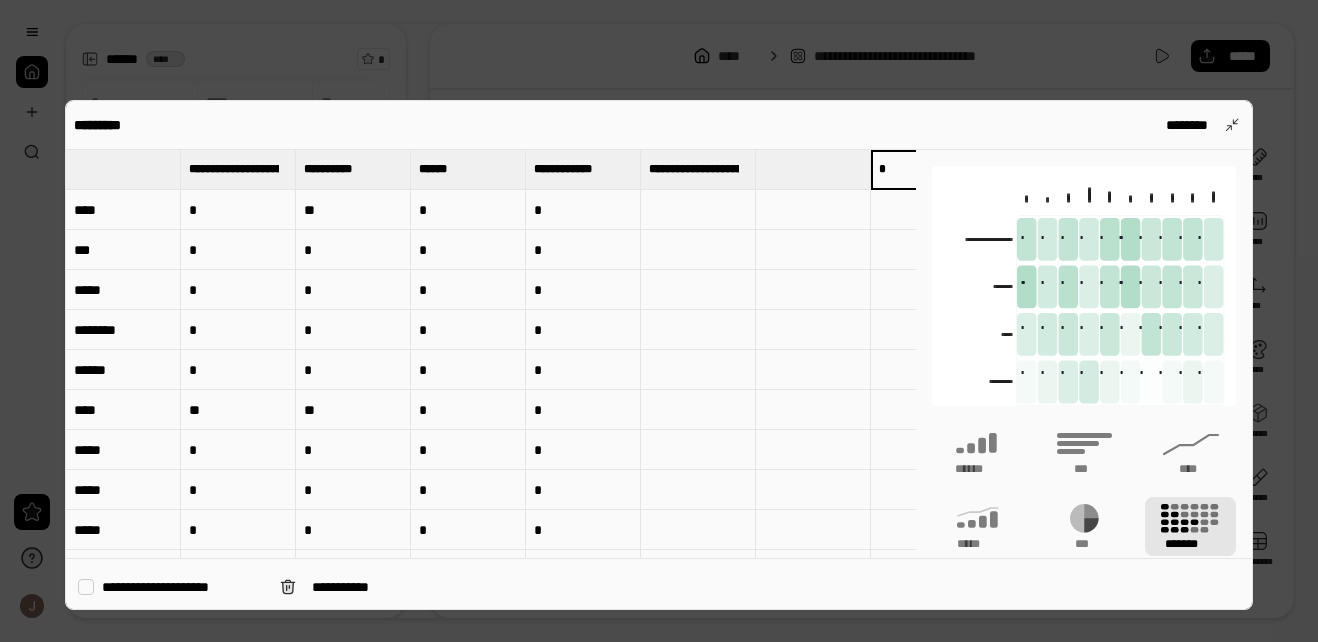 scroll, scrollTop: 0, scrollLeft: 84, axis: horizontal 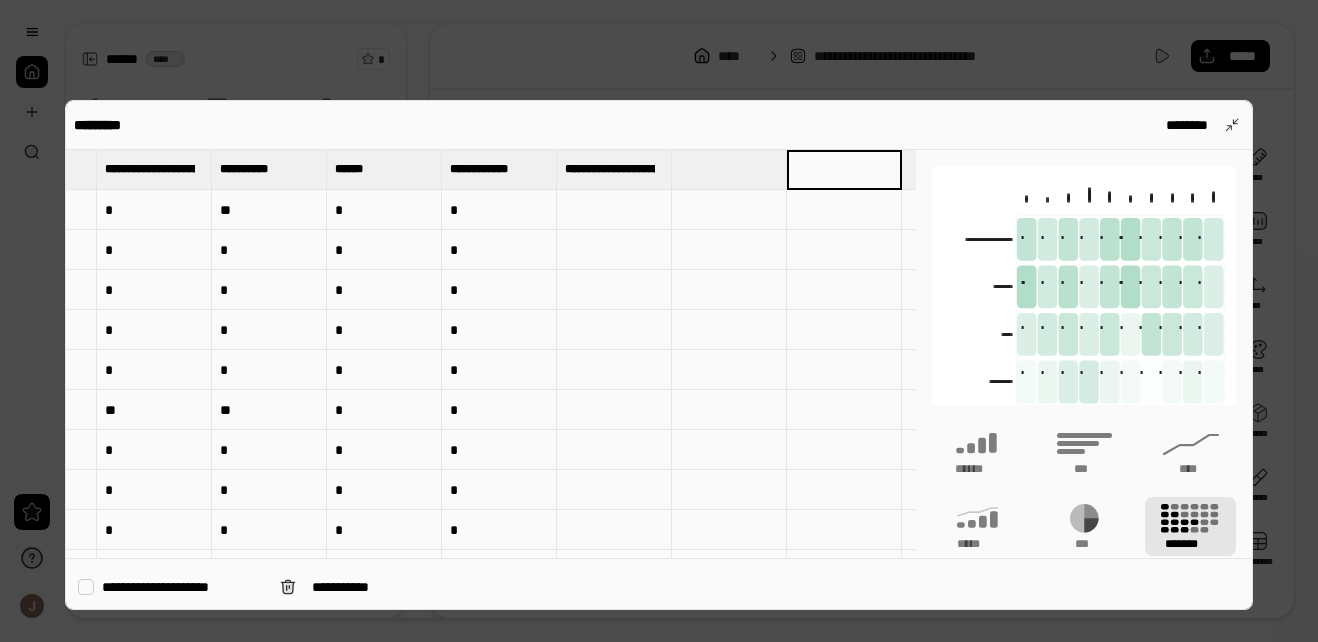 type 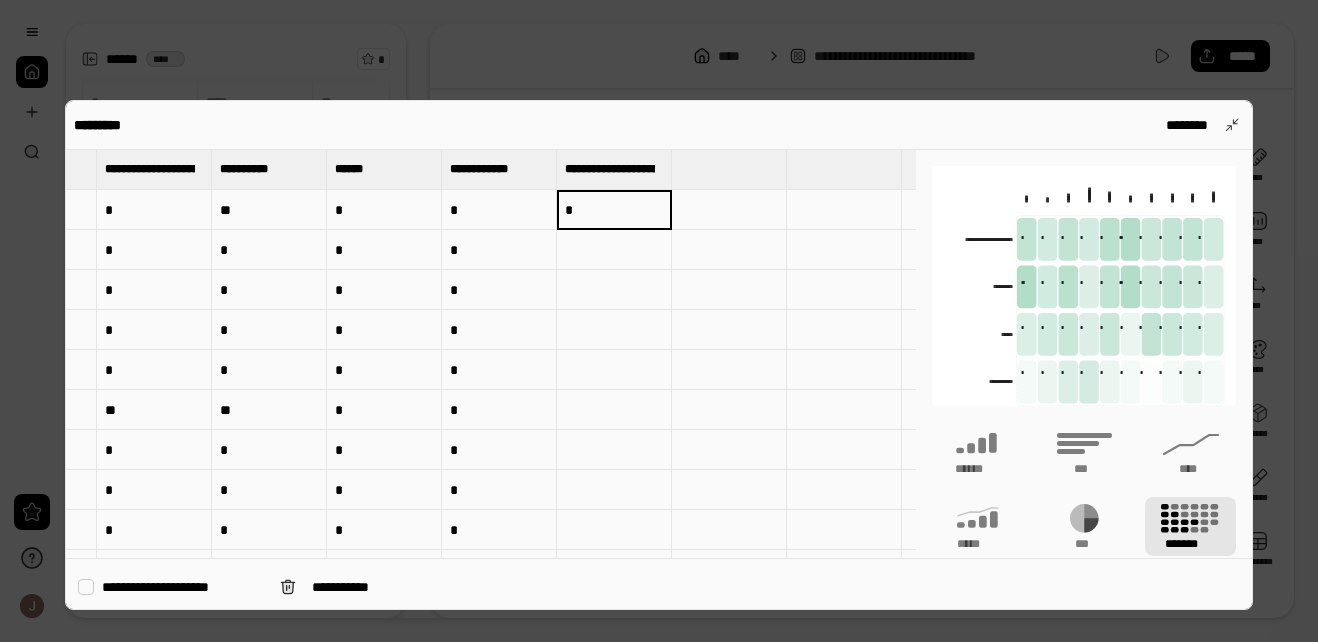 type on "*" 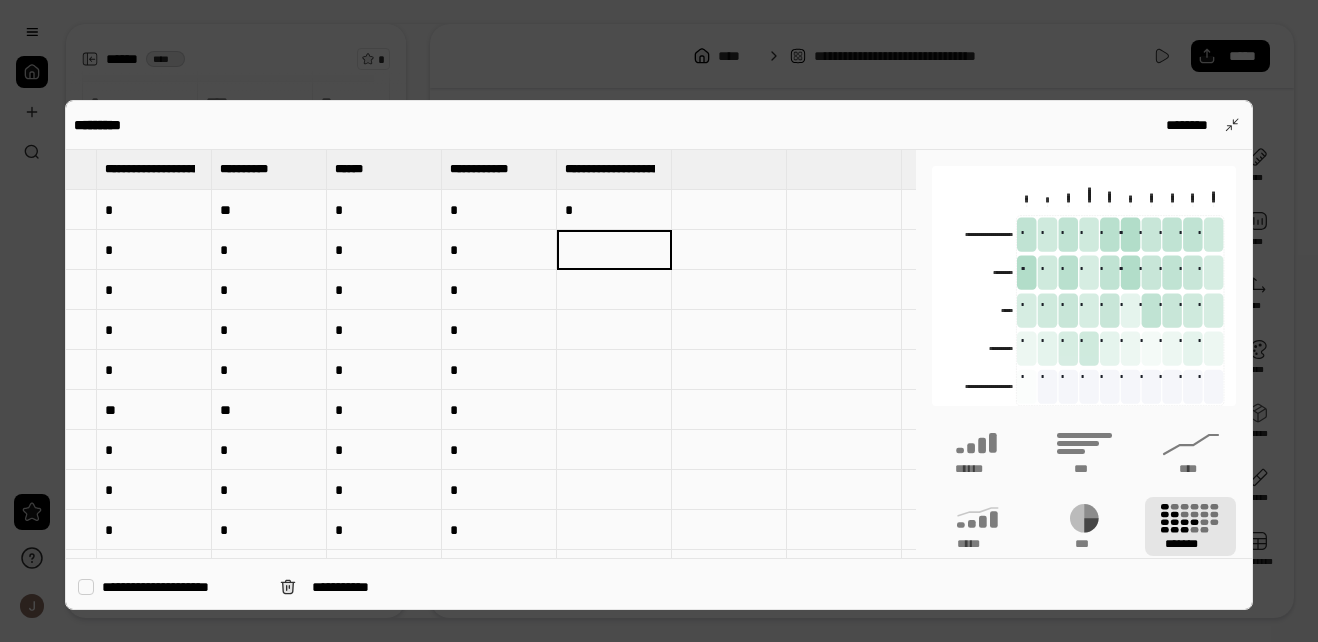 type on "*" 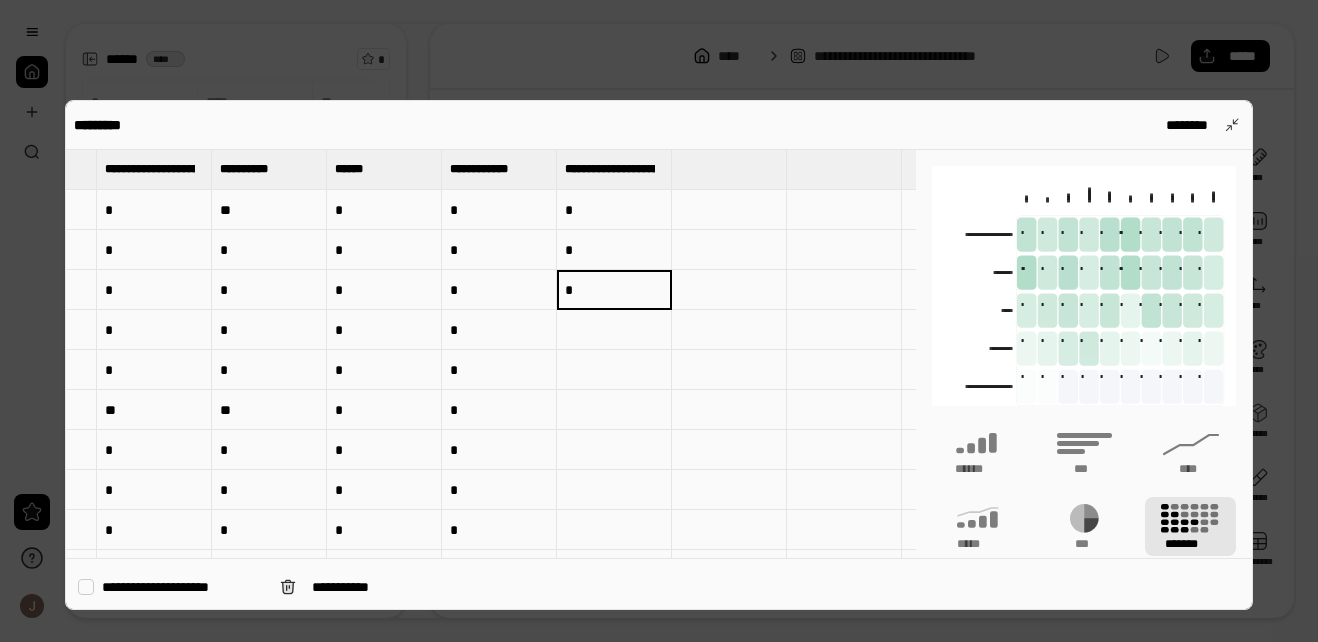 type on "*" 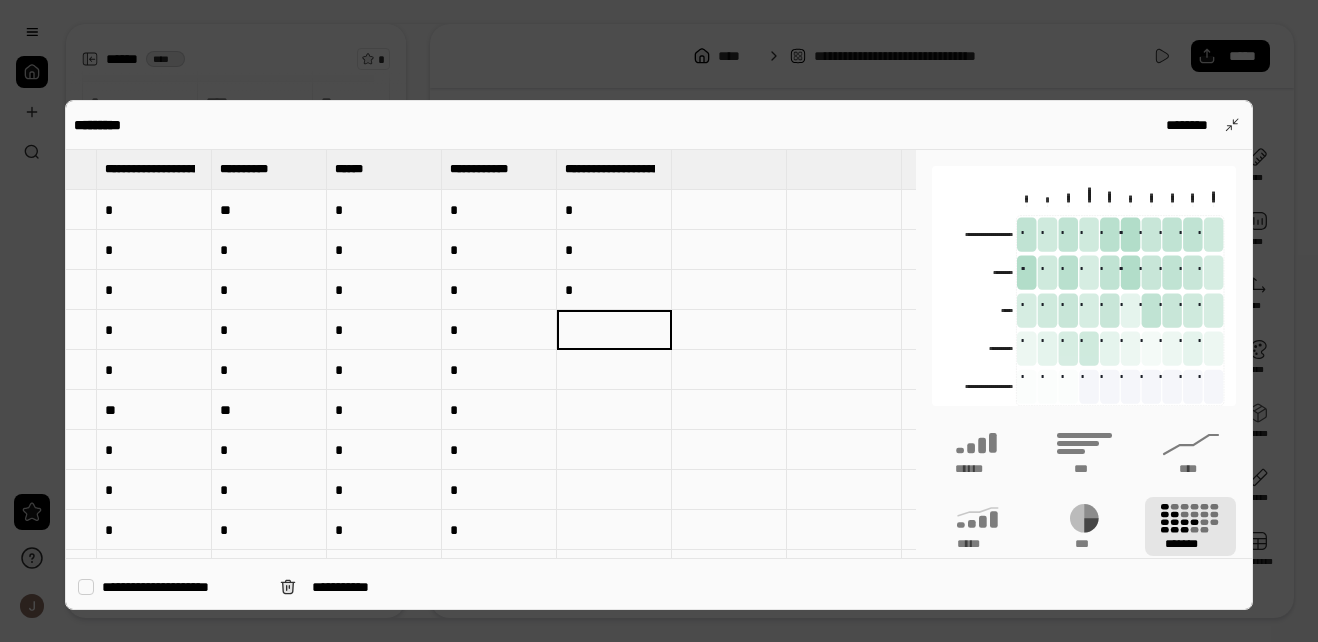 type on "*" 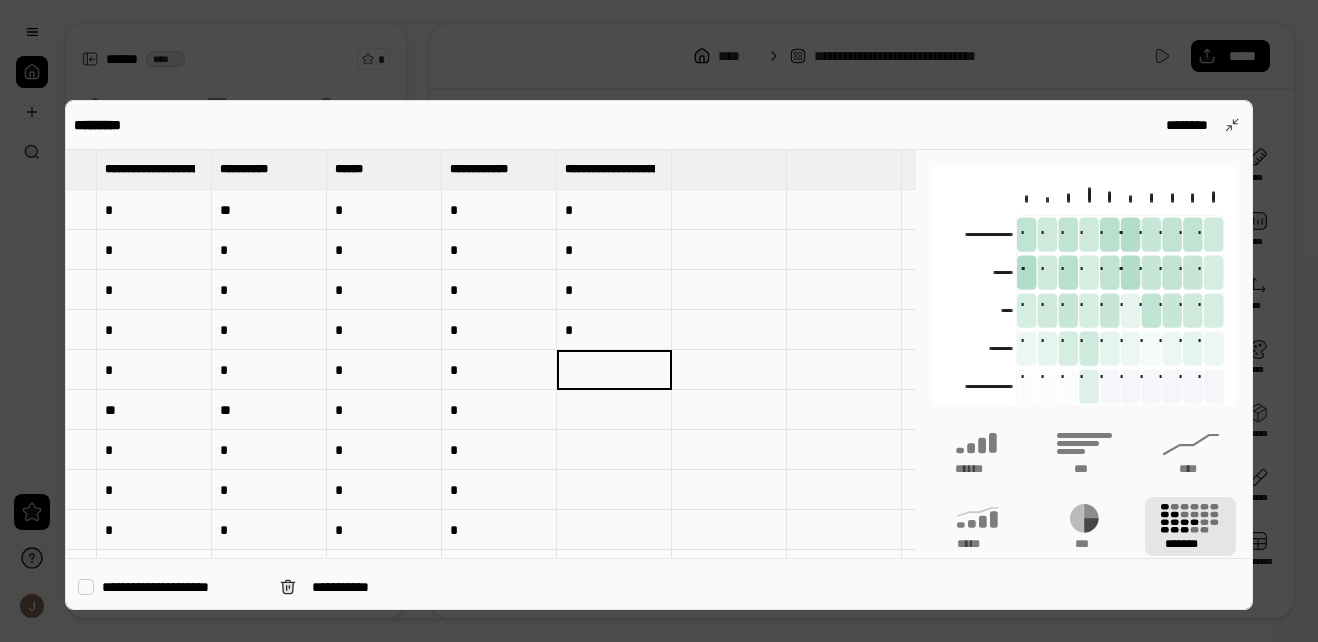 type on "*" 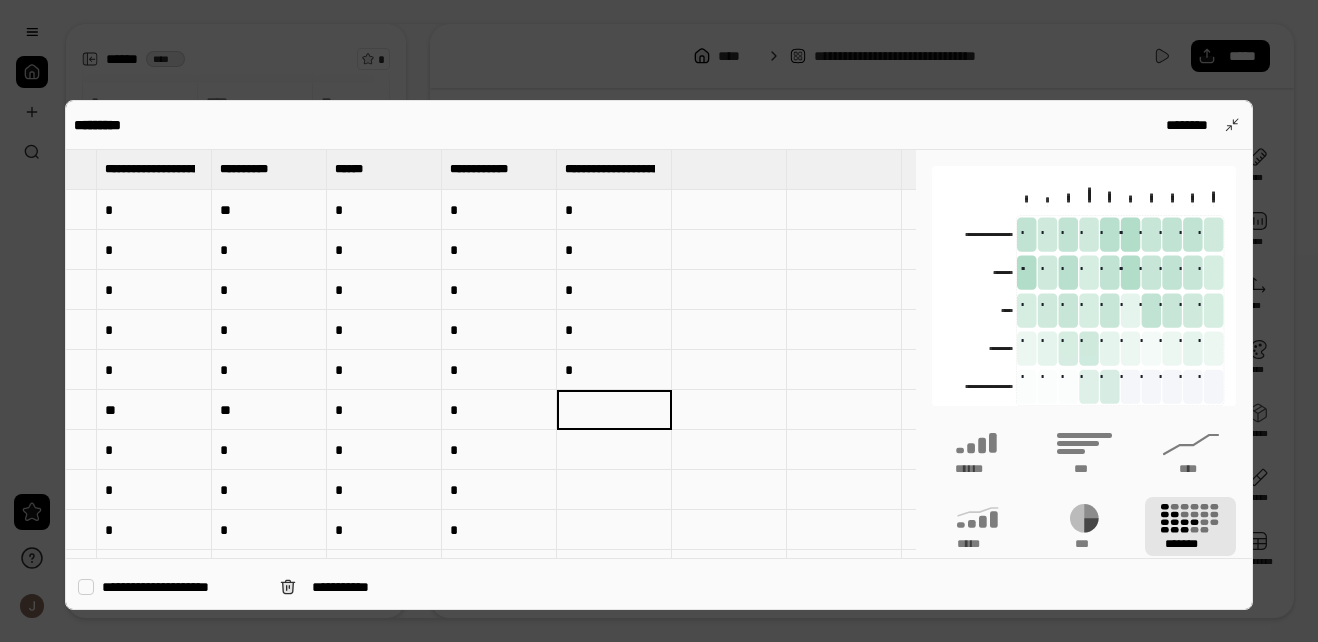 type on "*" 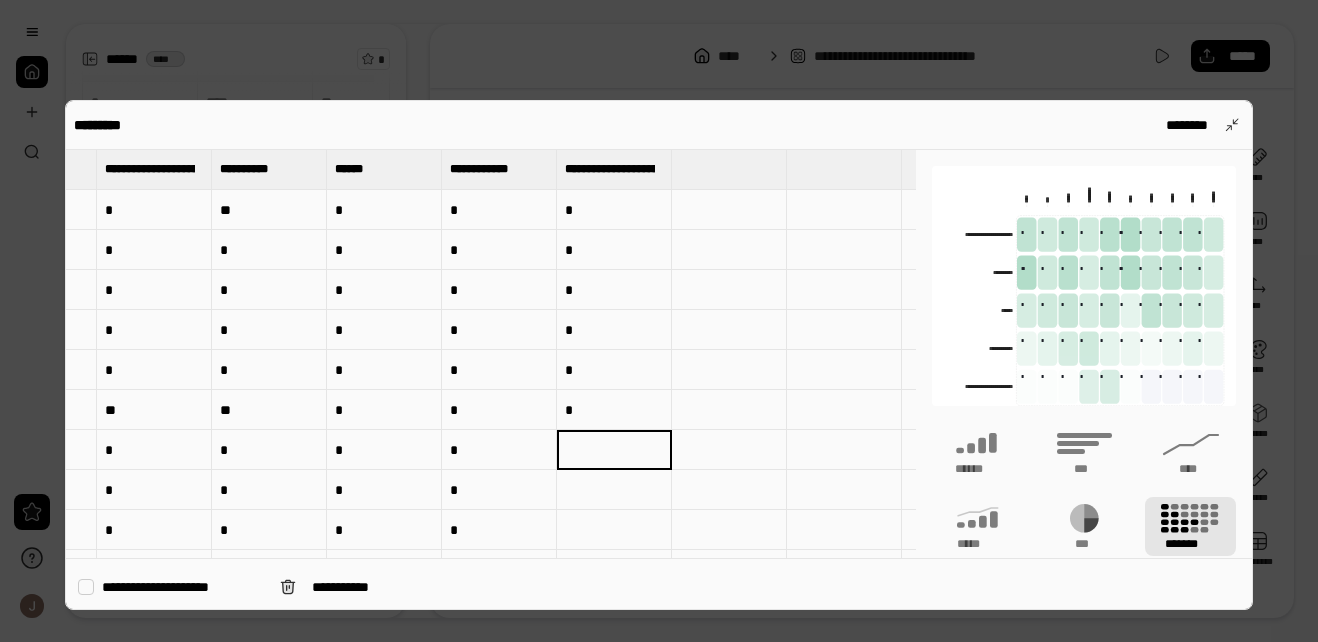 type on "*" 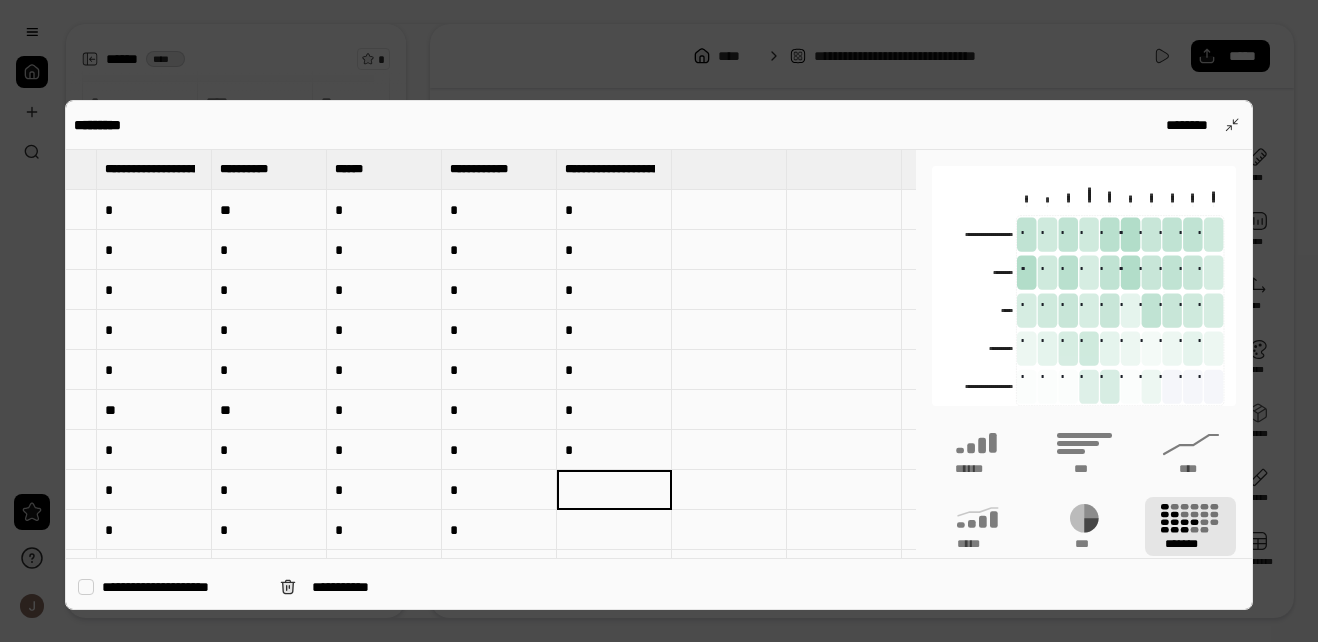 type on "*" 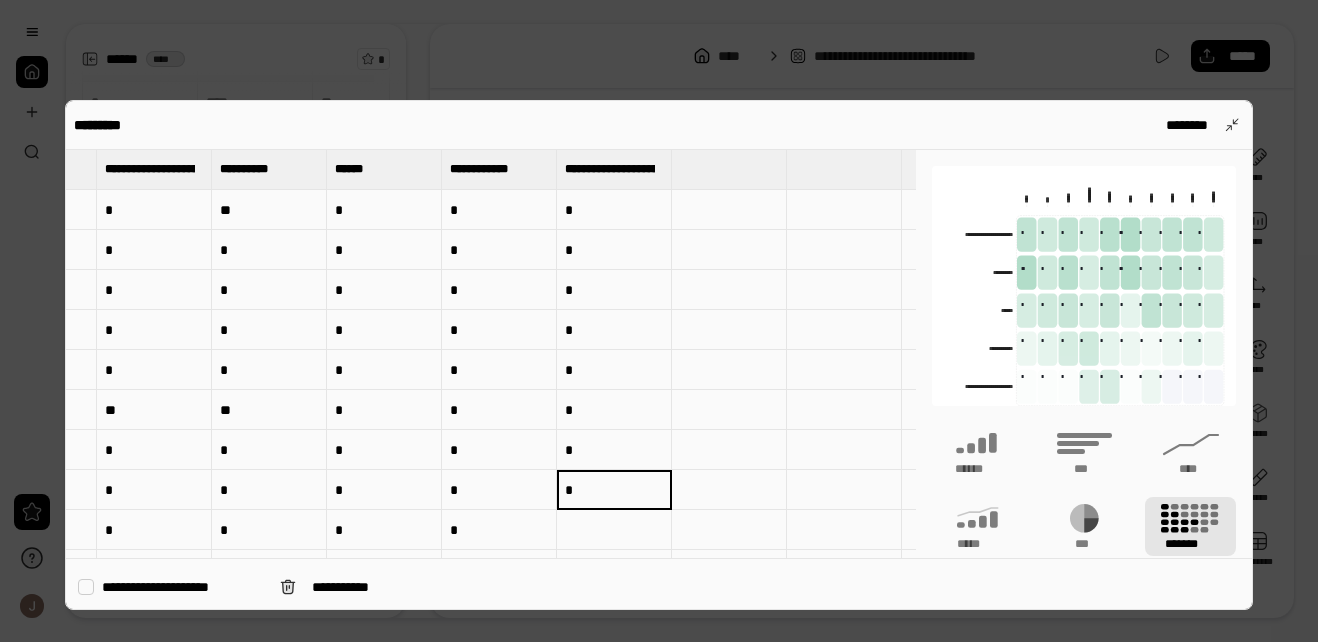 scroll, scrollTop: 7, scrollLeft: 84, axis: both 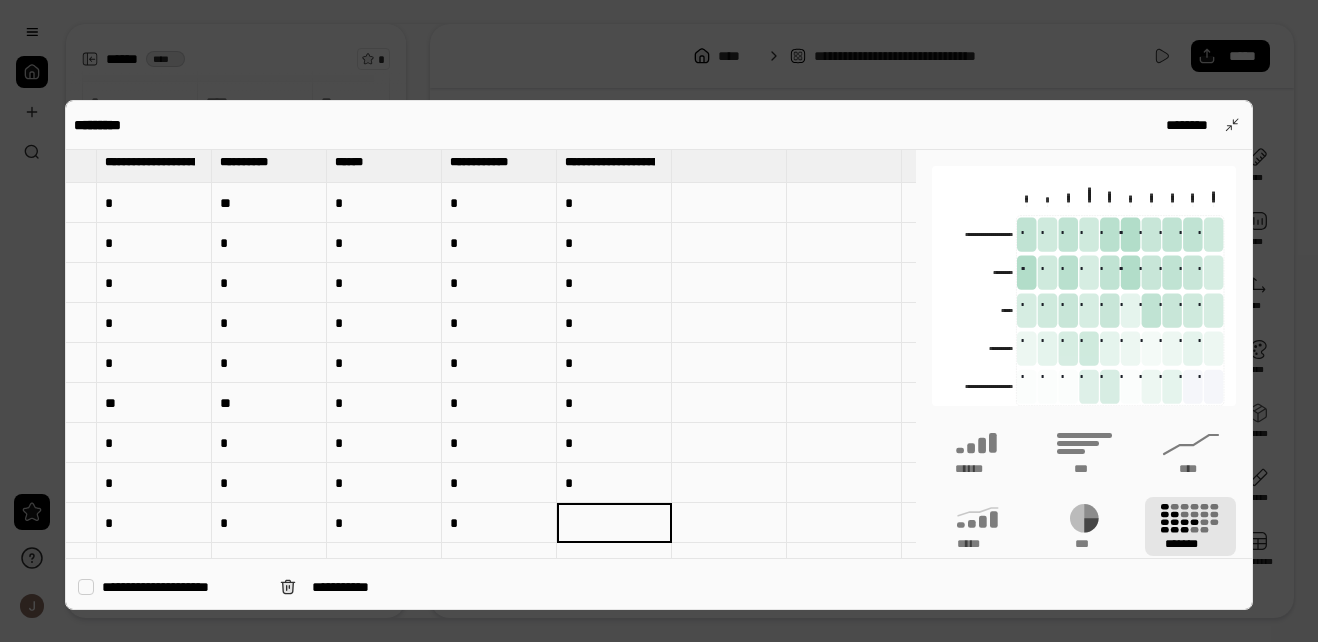 type on "*" 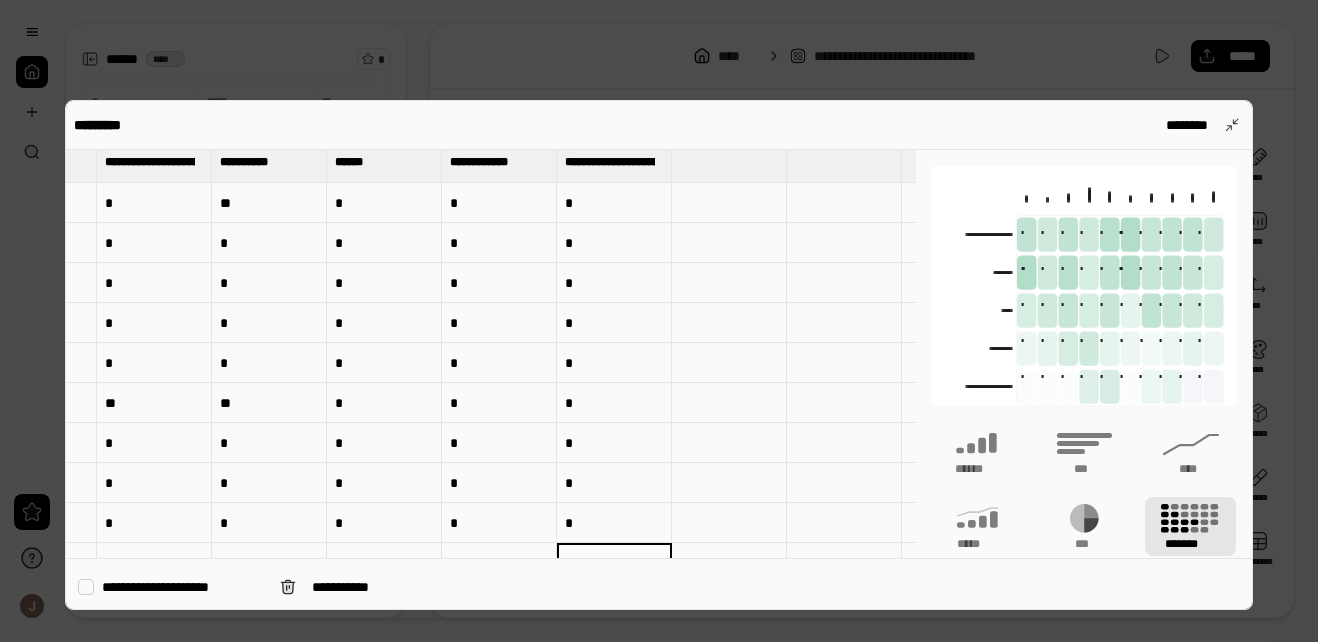 scroll, scrollTop: 47, scrollLeft: 84, axis: both 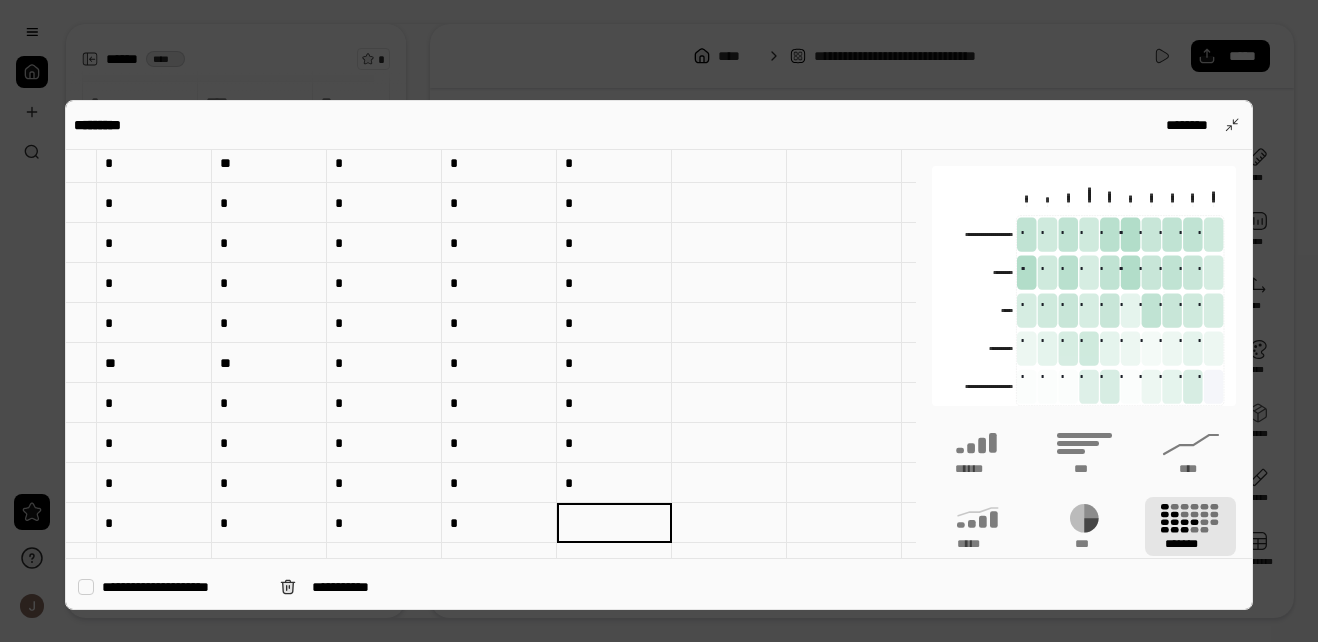 type on "*" 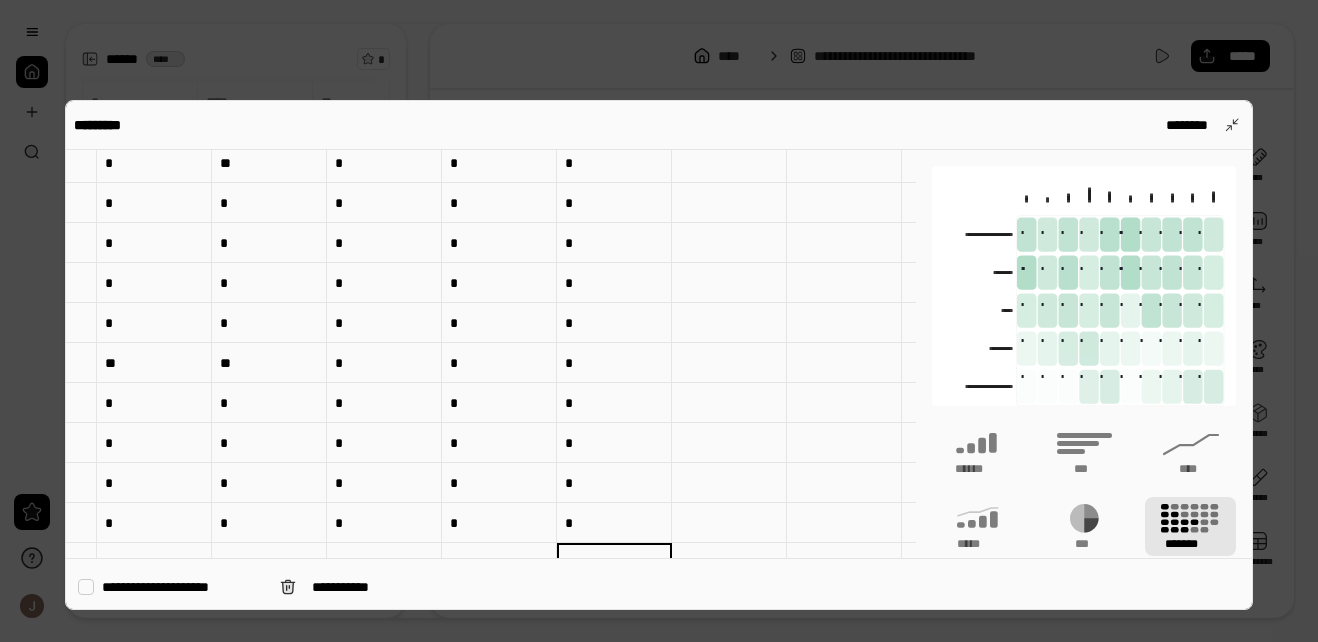 scroll, scrollTop: 87, scrollLeft: 84, axis: both 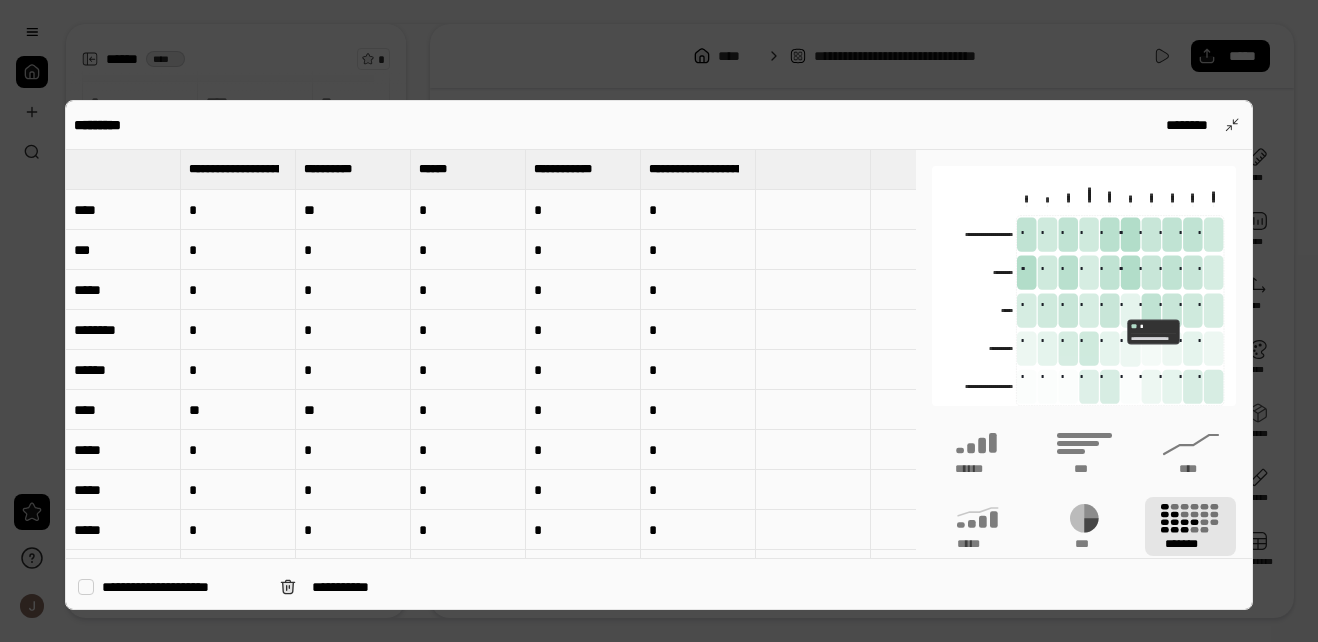 click 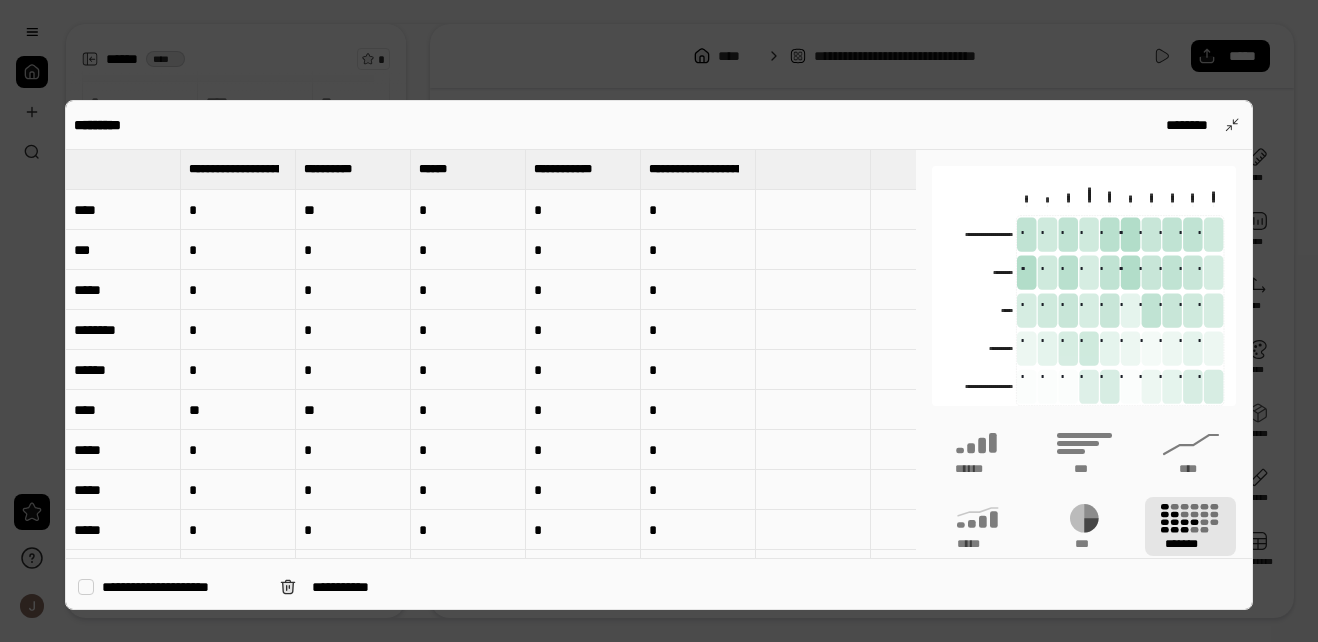 click on "**********" at bounding box center (1084, 470) 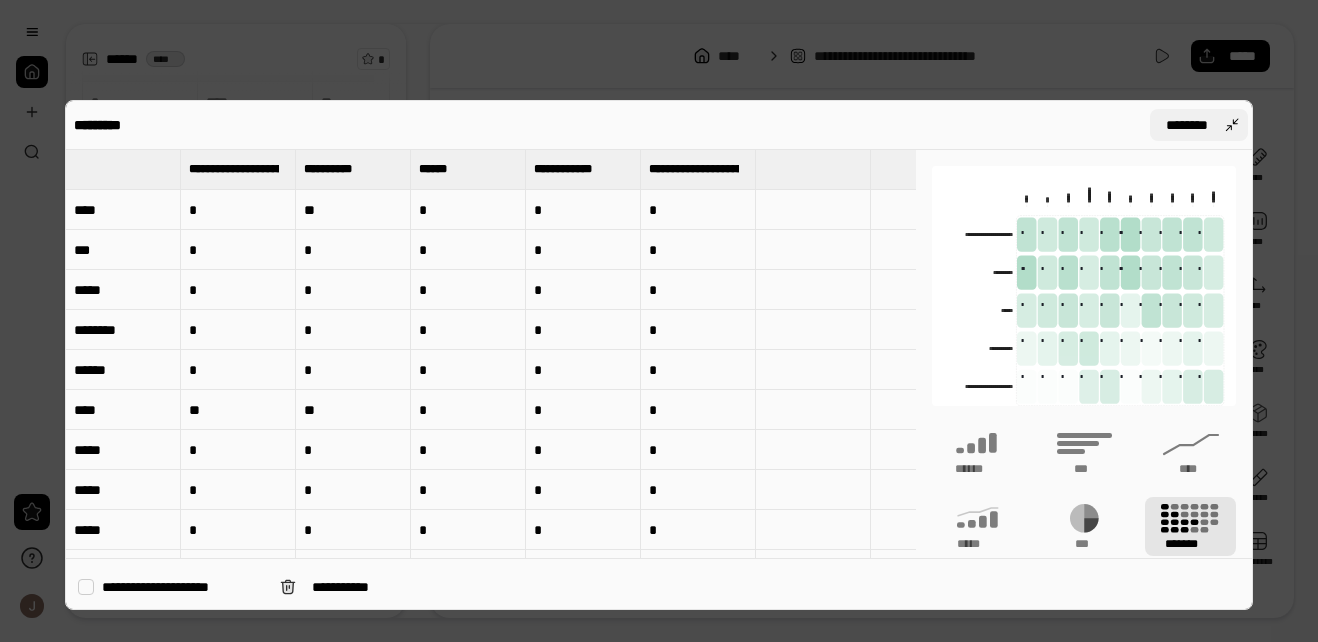 click on "********" at bounding box center (1199, 125) 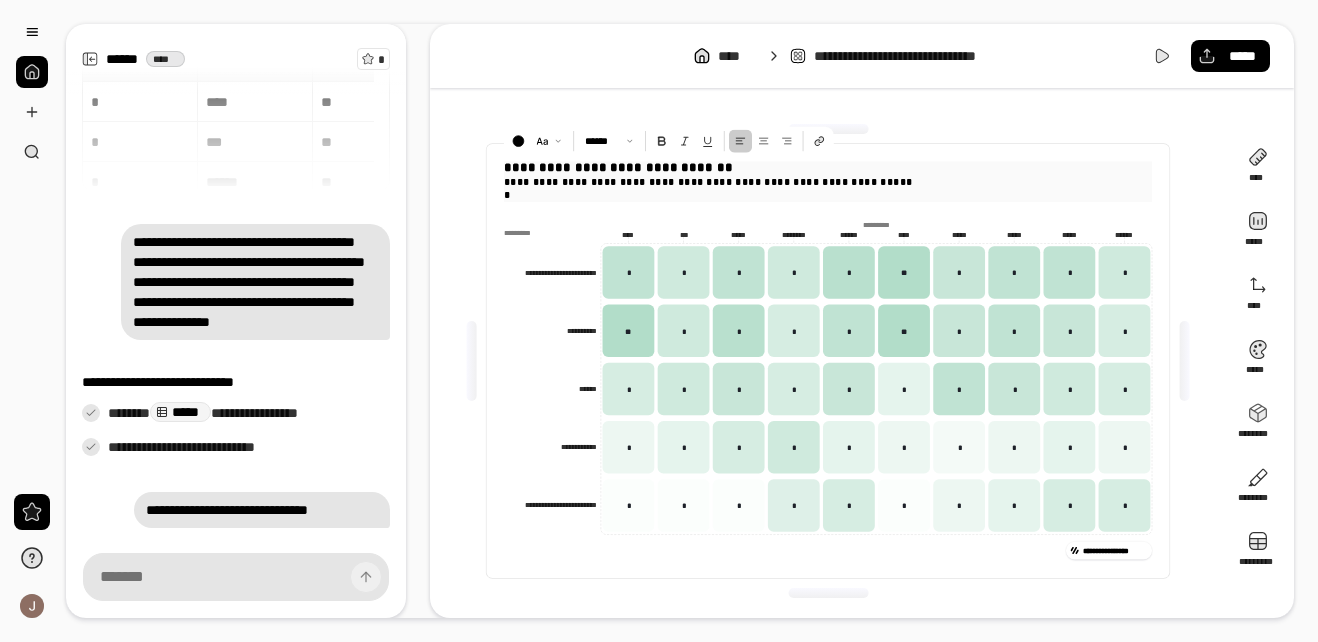 click on "**********" at bounding box center [828, 182] 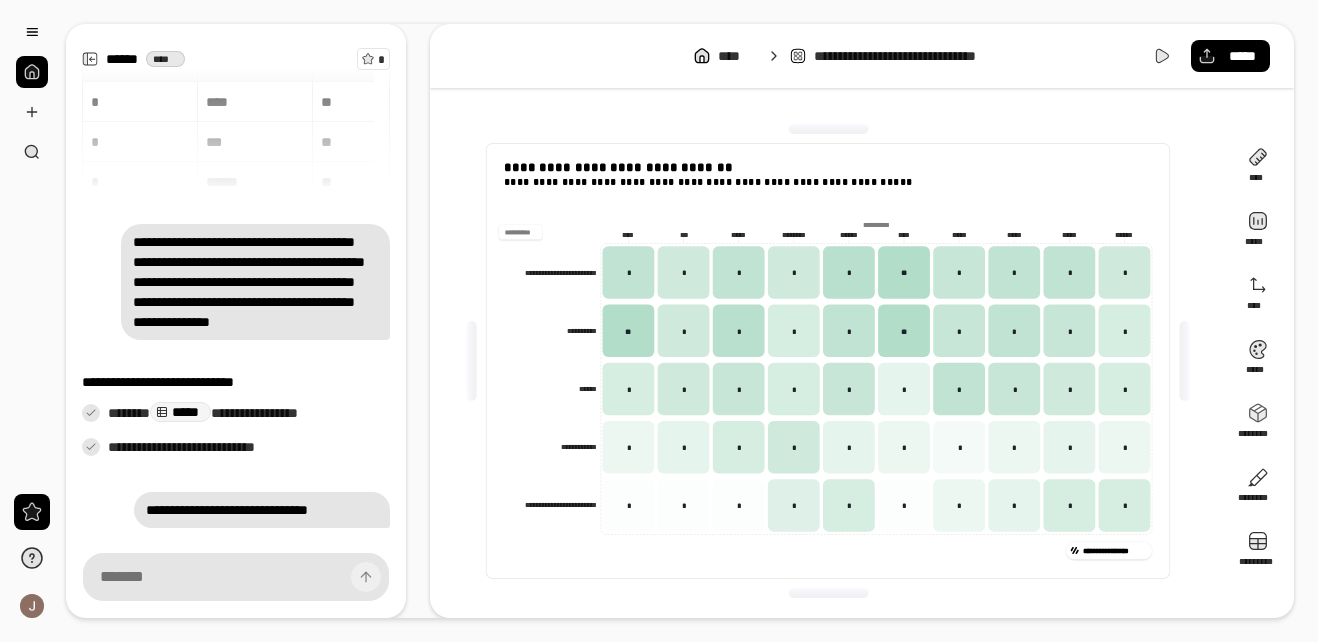 click on "*********" at bounding box center (520, 232) 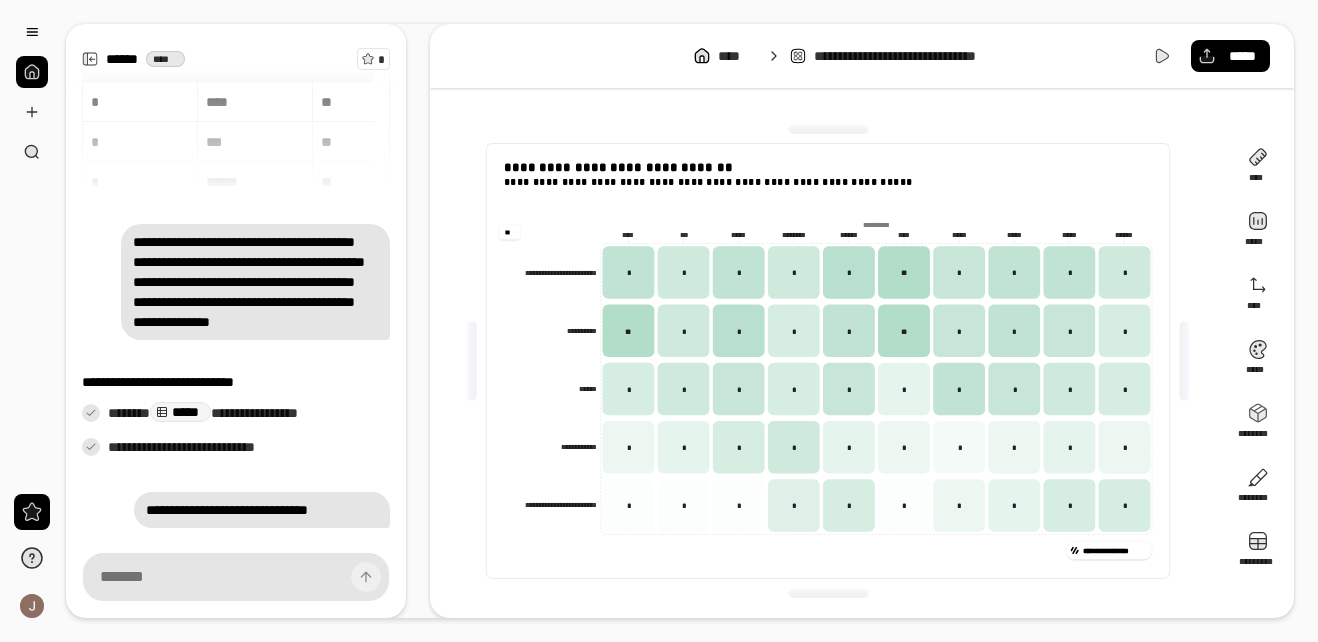 type on "*" 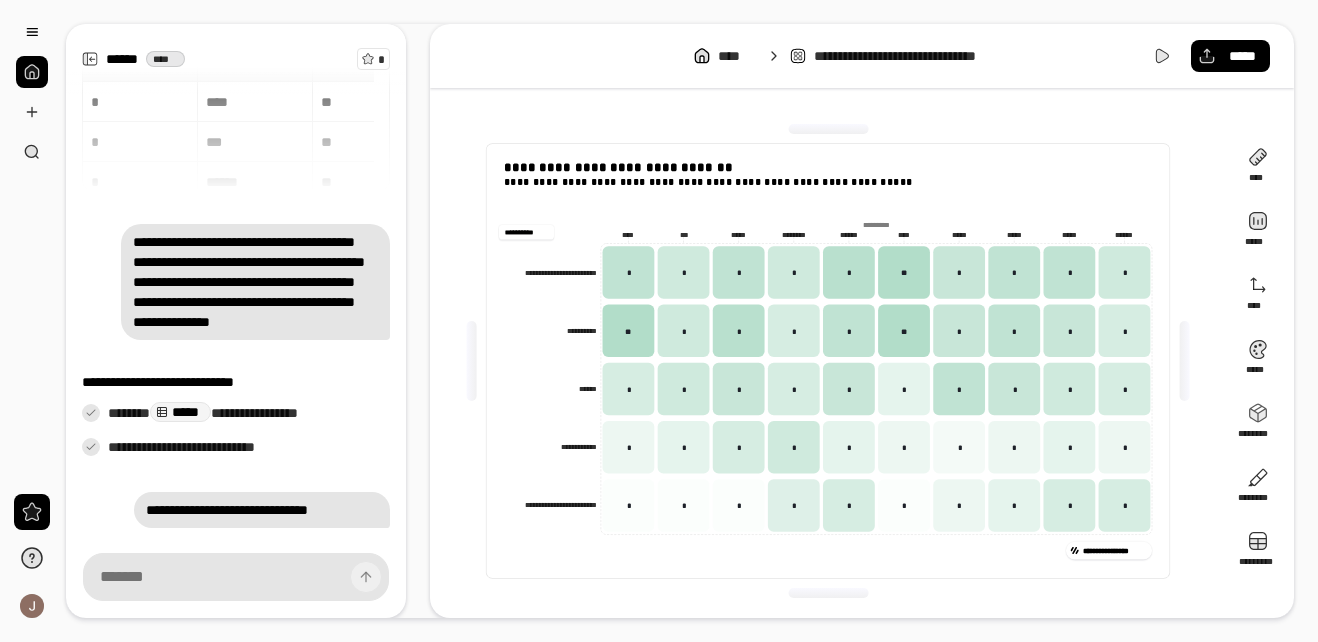 type on "**********" 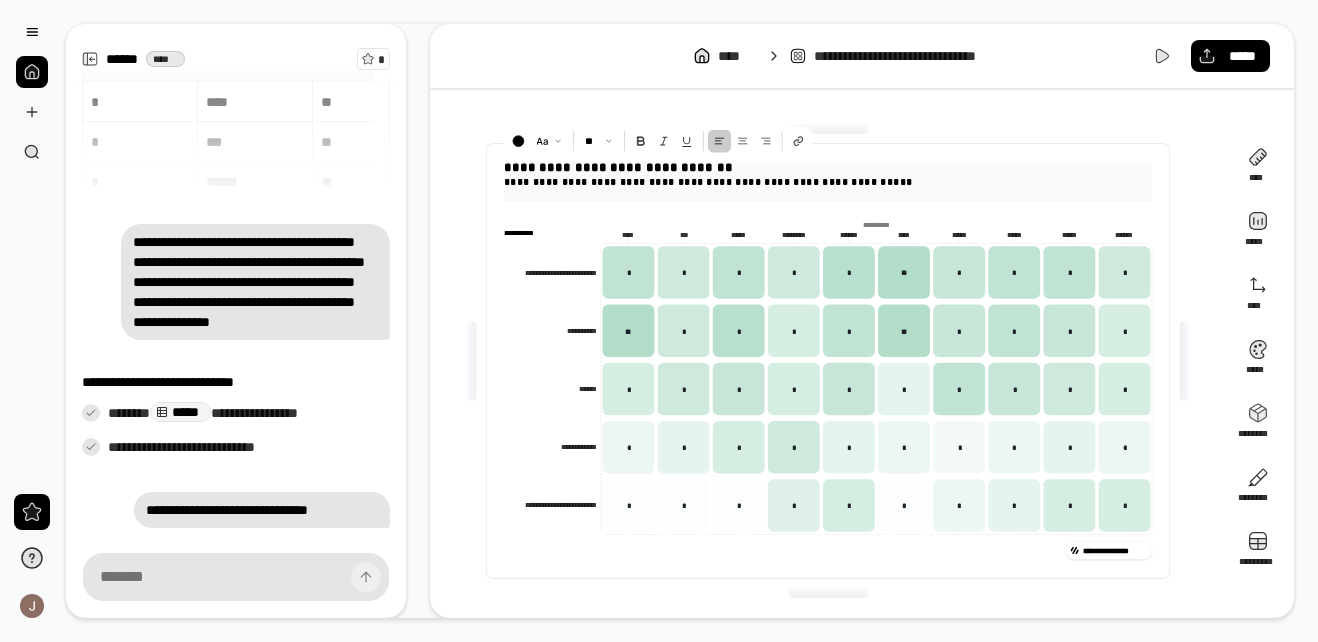 drag, startPoint x: 857, startPoint y: 171, endPoint x: 808, endPoint y: 171, distance: 49 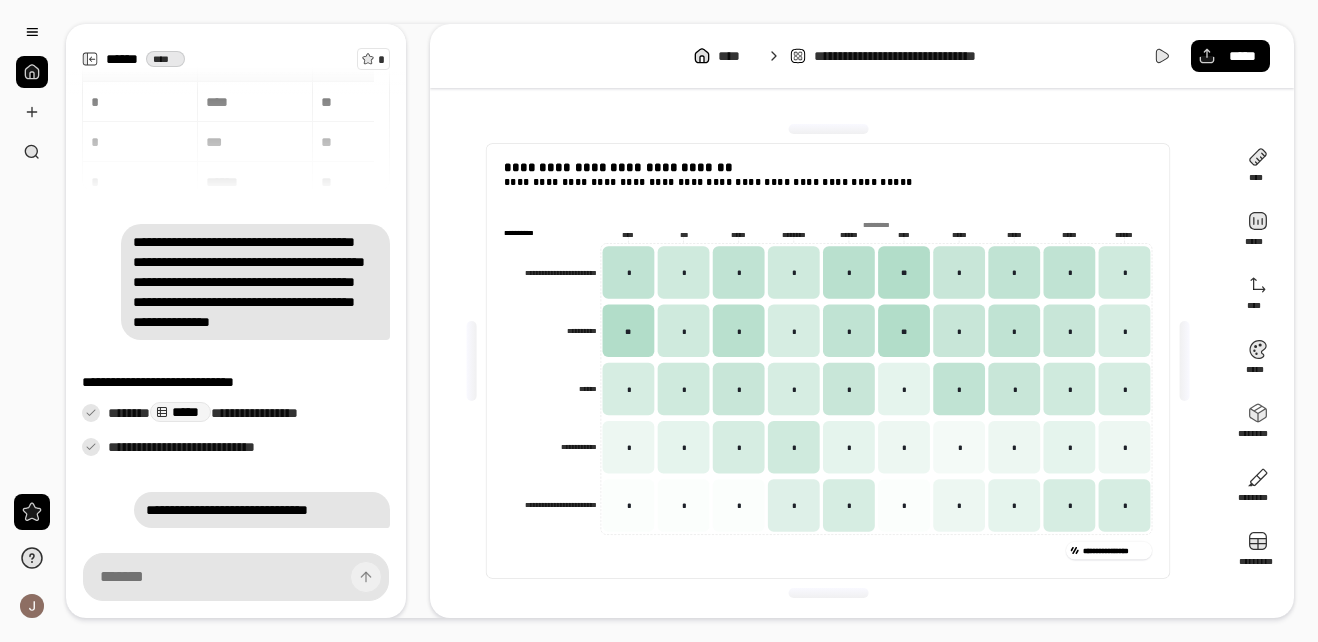 click on "**********" 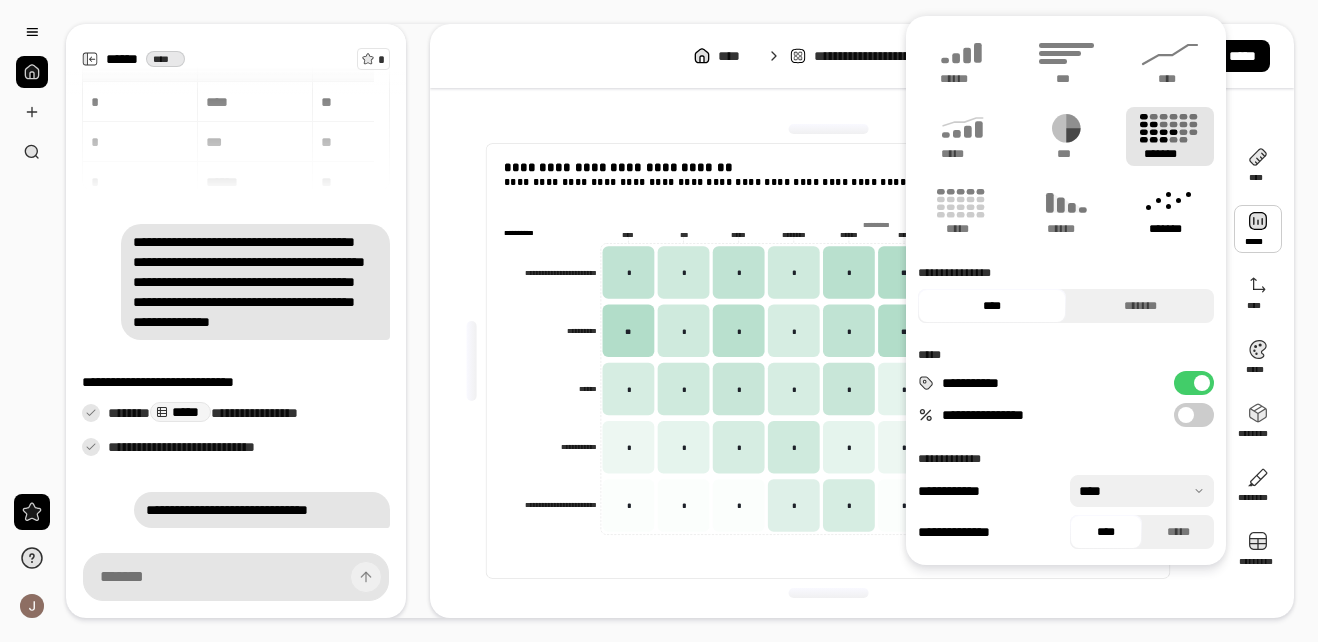 click 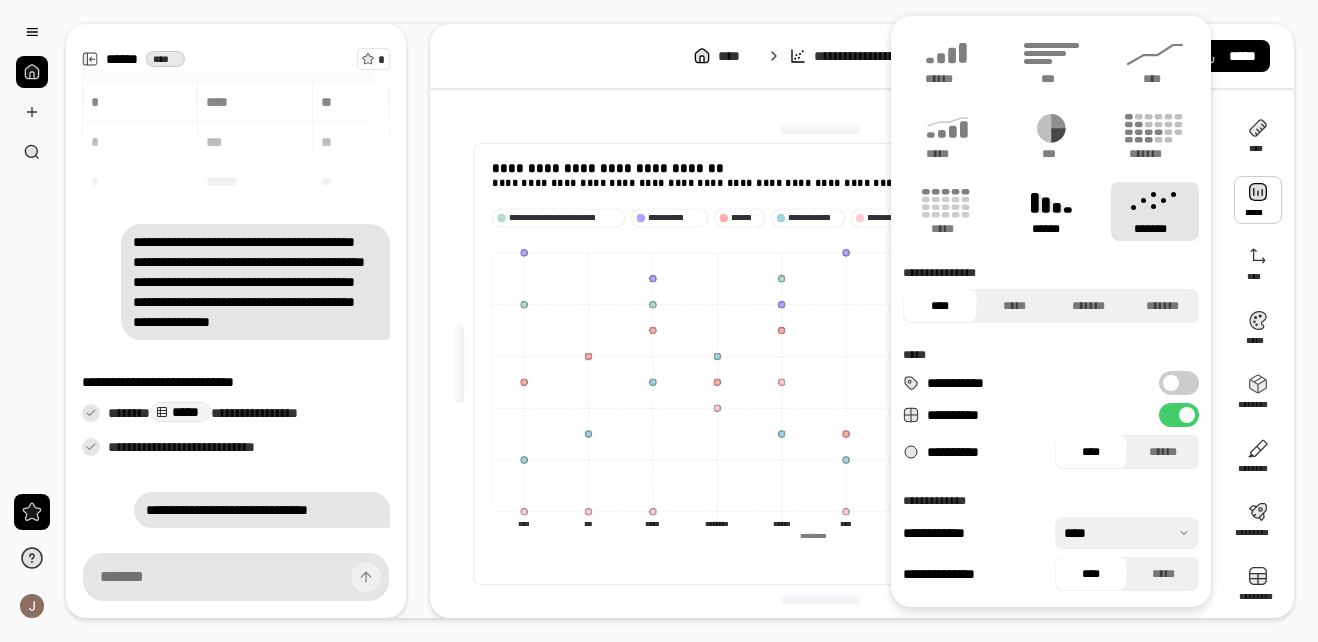 click 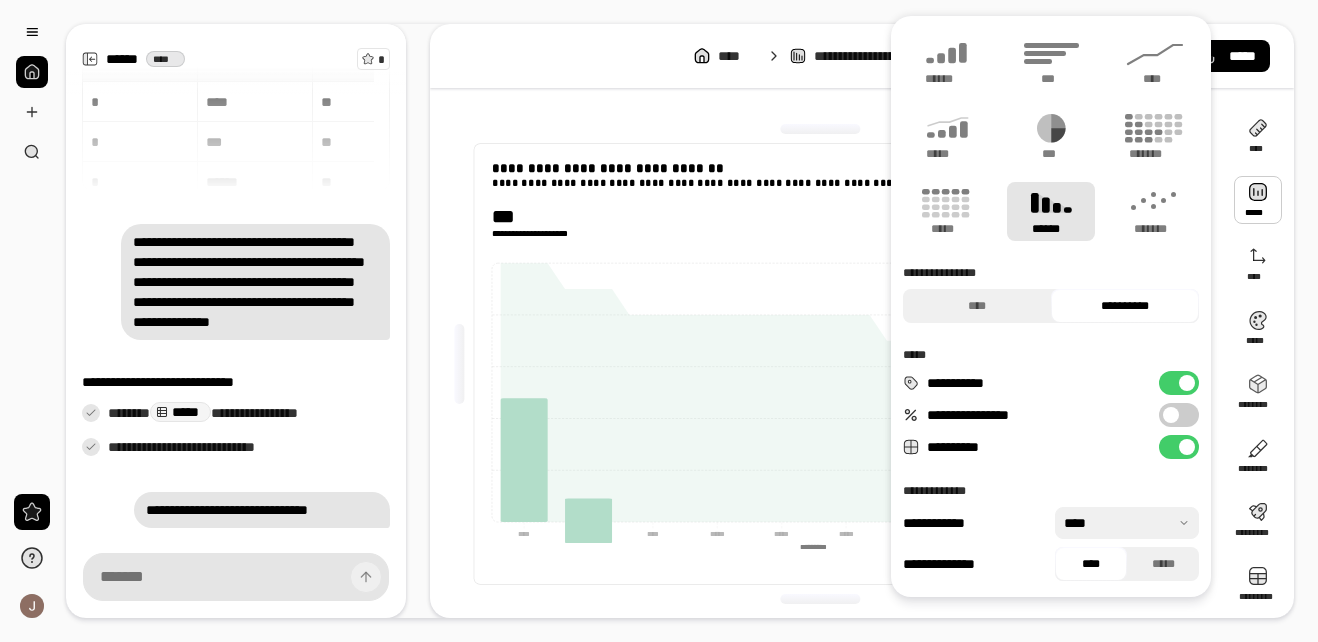 type on "**********" 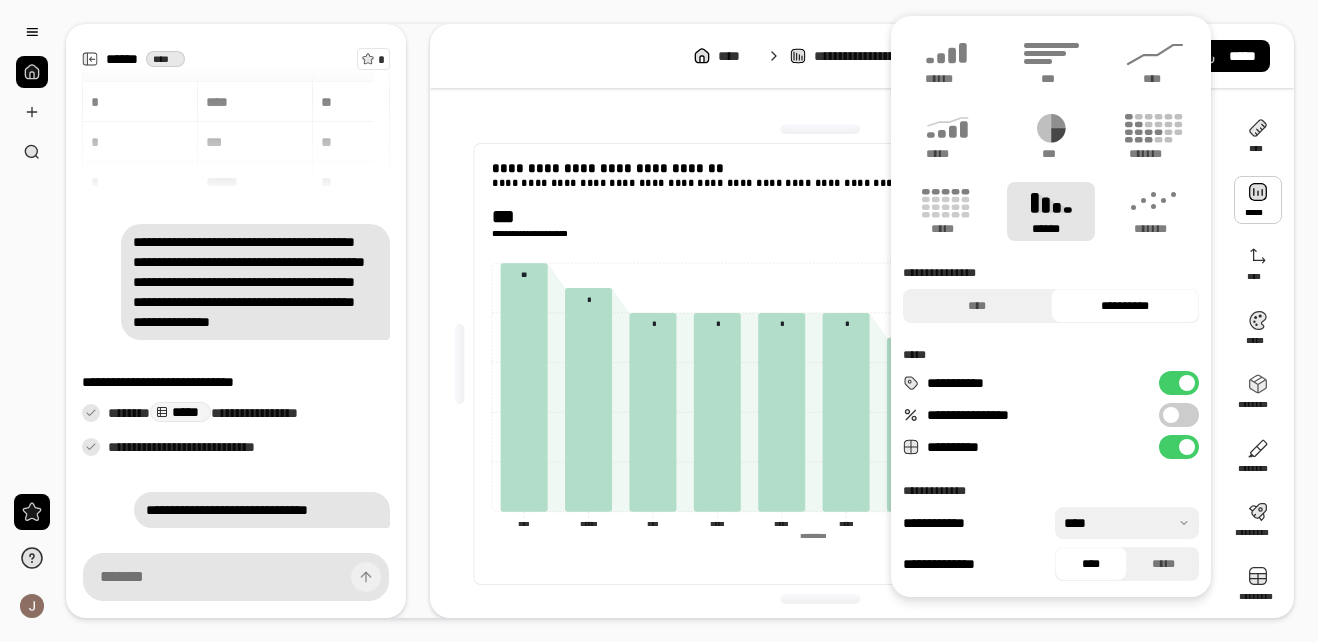 click on "**********" at bounding box center [820, 222] 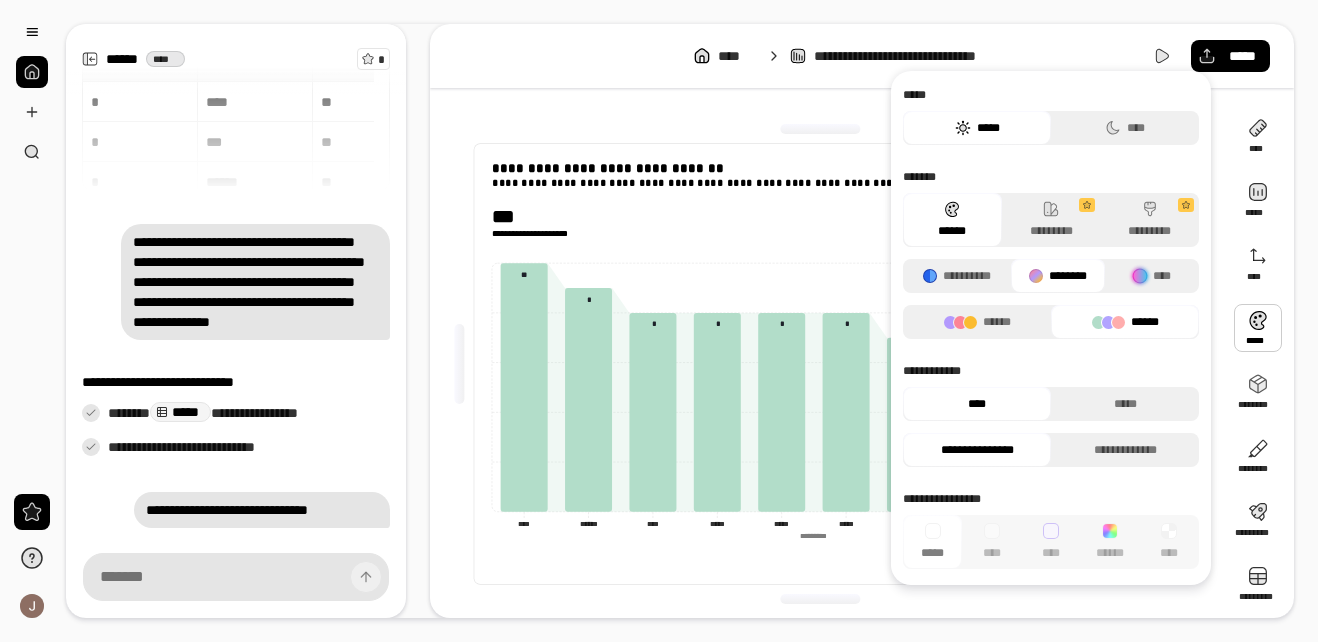 click at bounding box center [1258, 328] 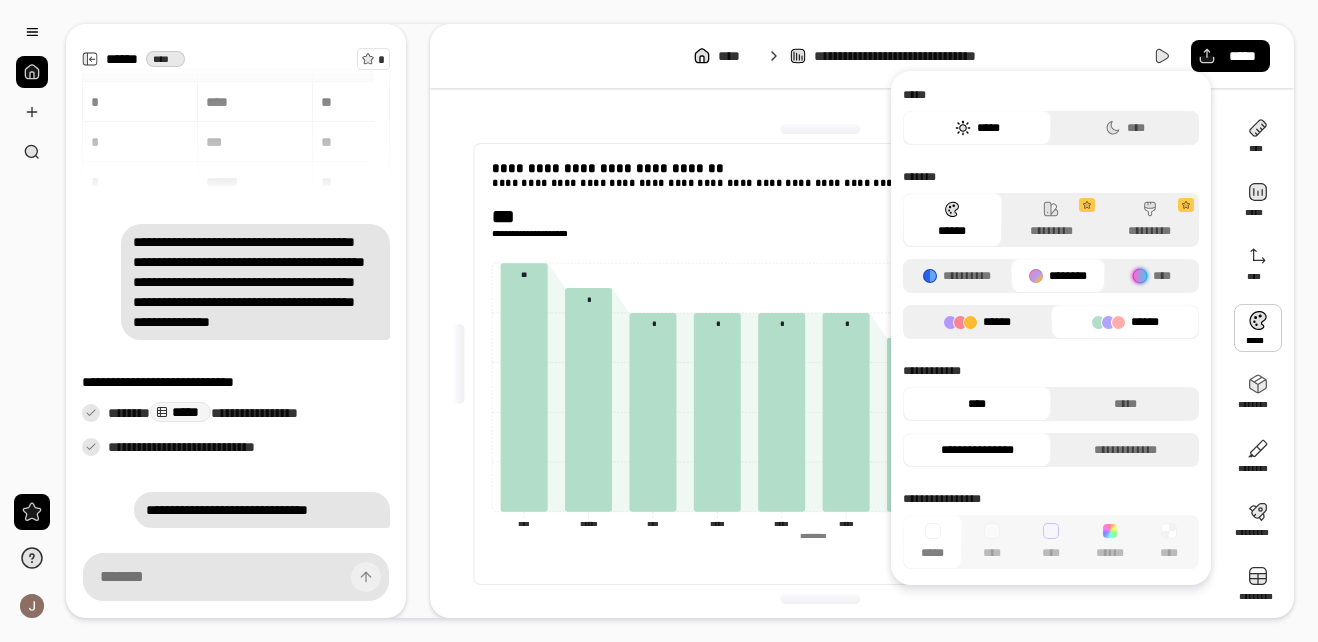 click on "******" at bounding box center (977, 322) 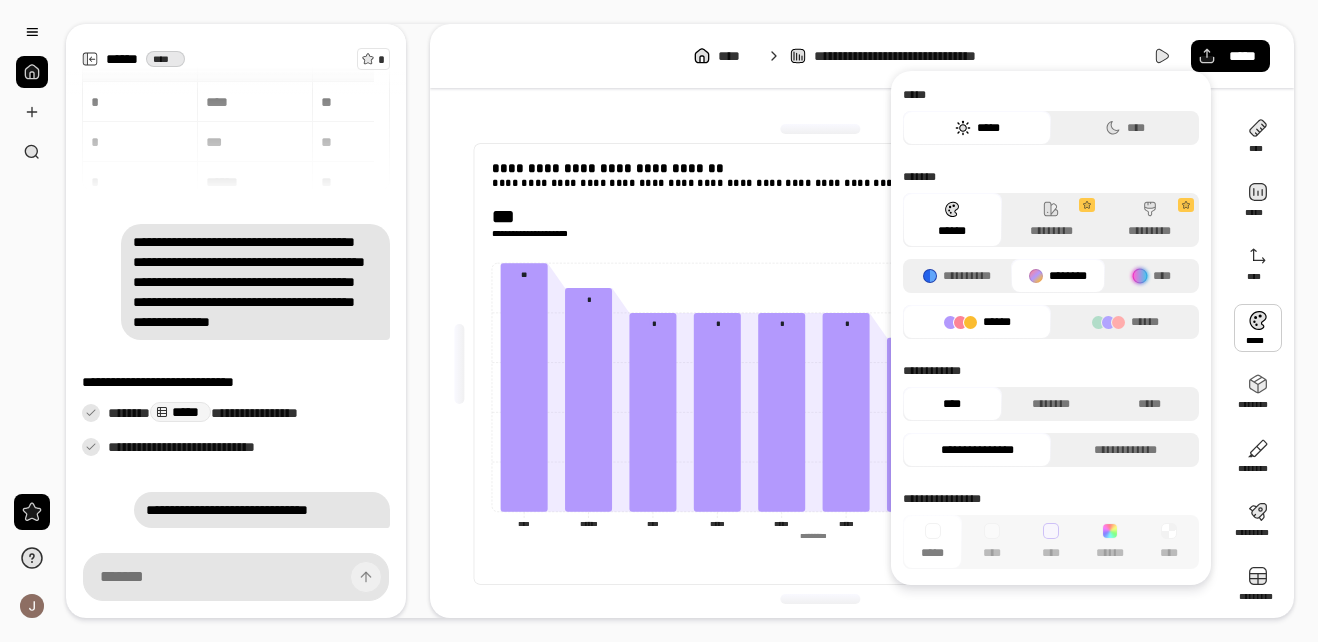 click on "**********" at bounding box center [820, 222] 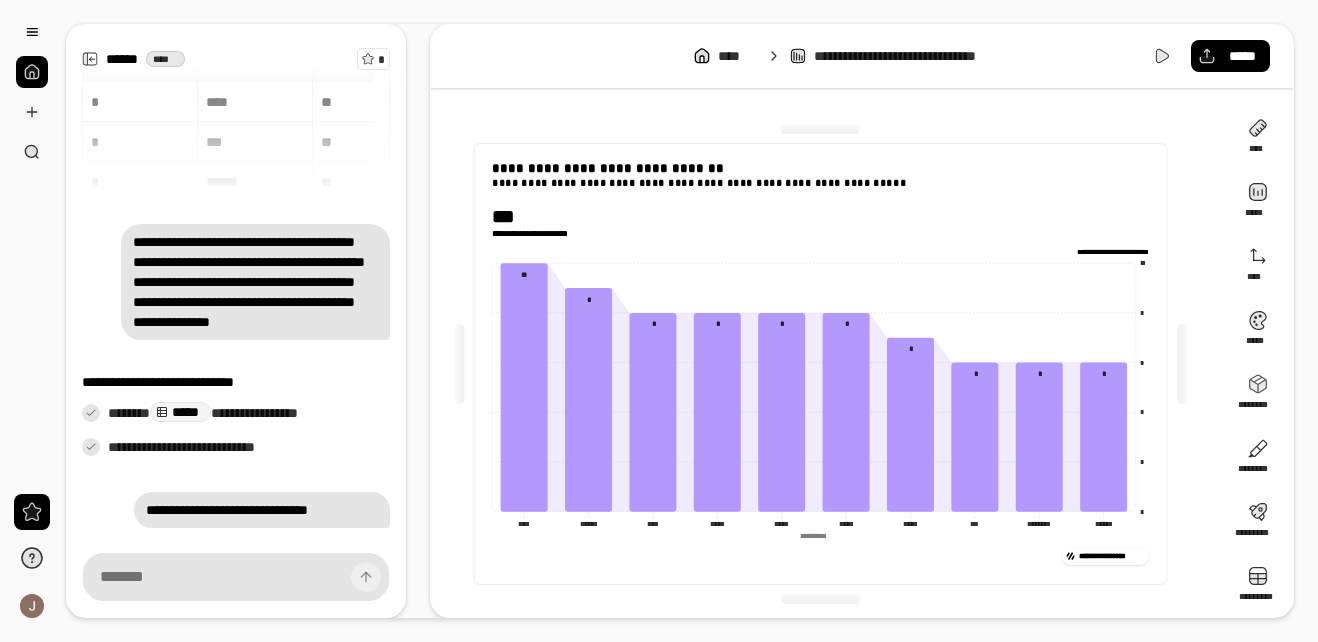 click on "**********" at bounding box center (820, 222) 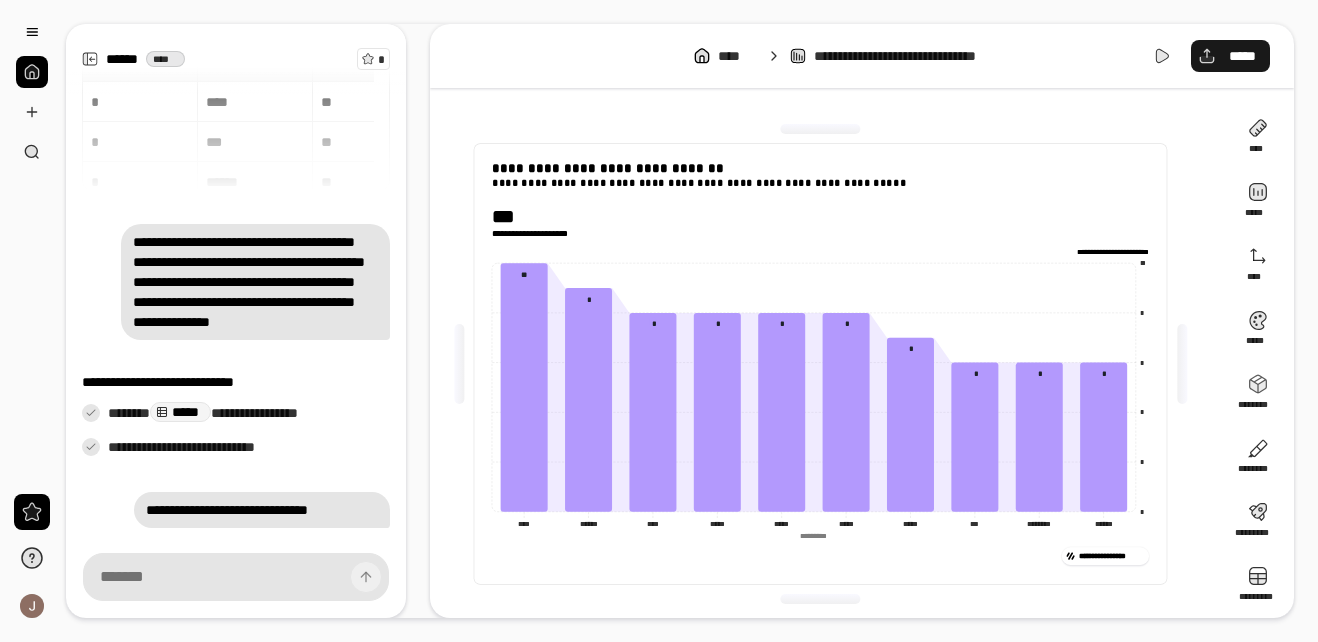 click on "*****" at bounding box center [1242, 56] 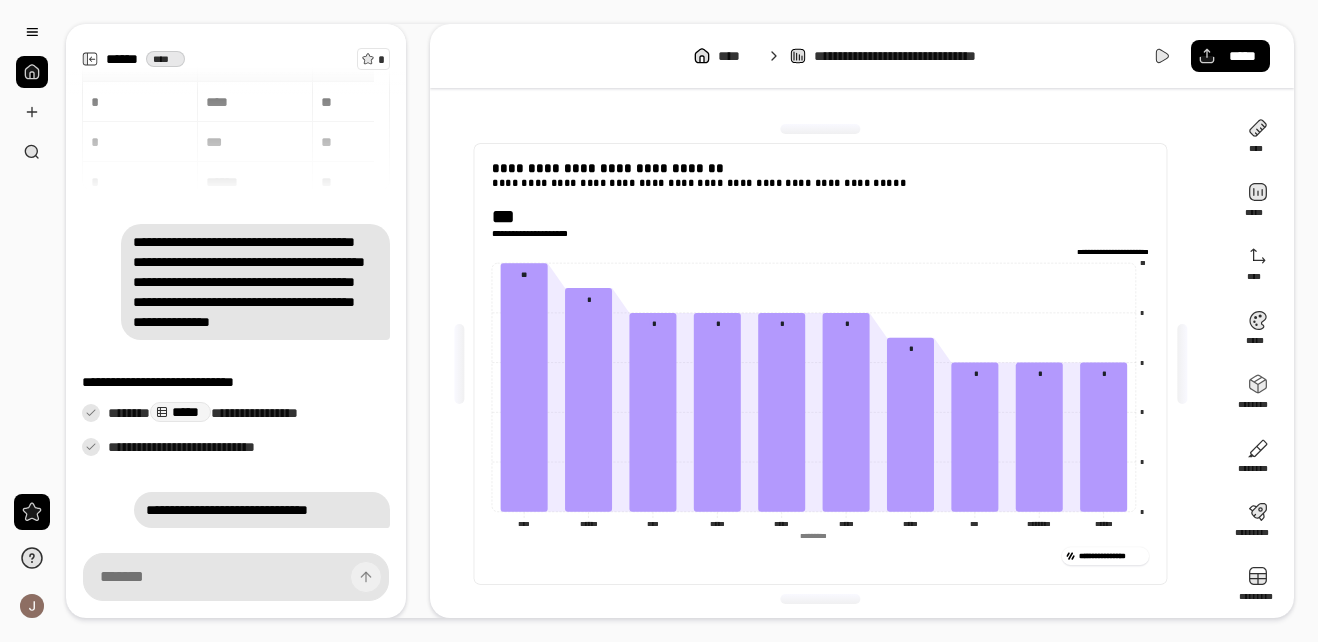click on "**********" at bounding box center (820, 222) 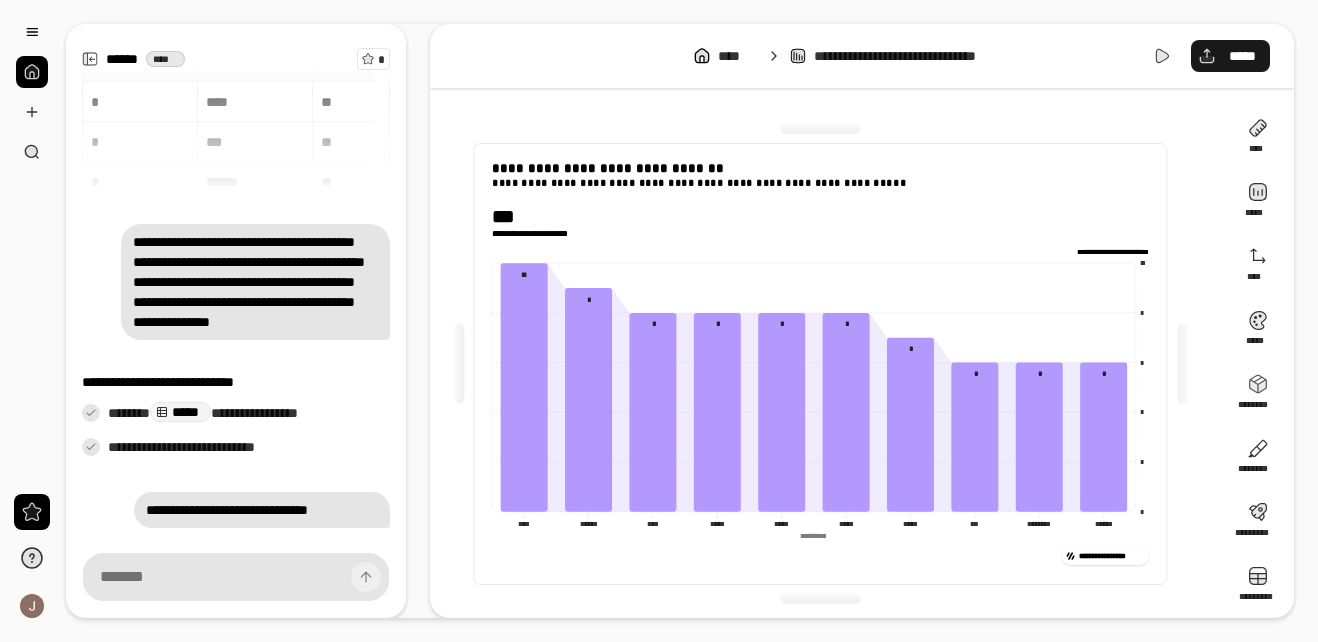 click on "*****" at bounding box center (1230, 56) 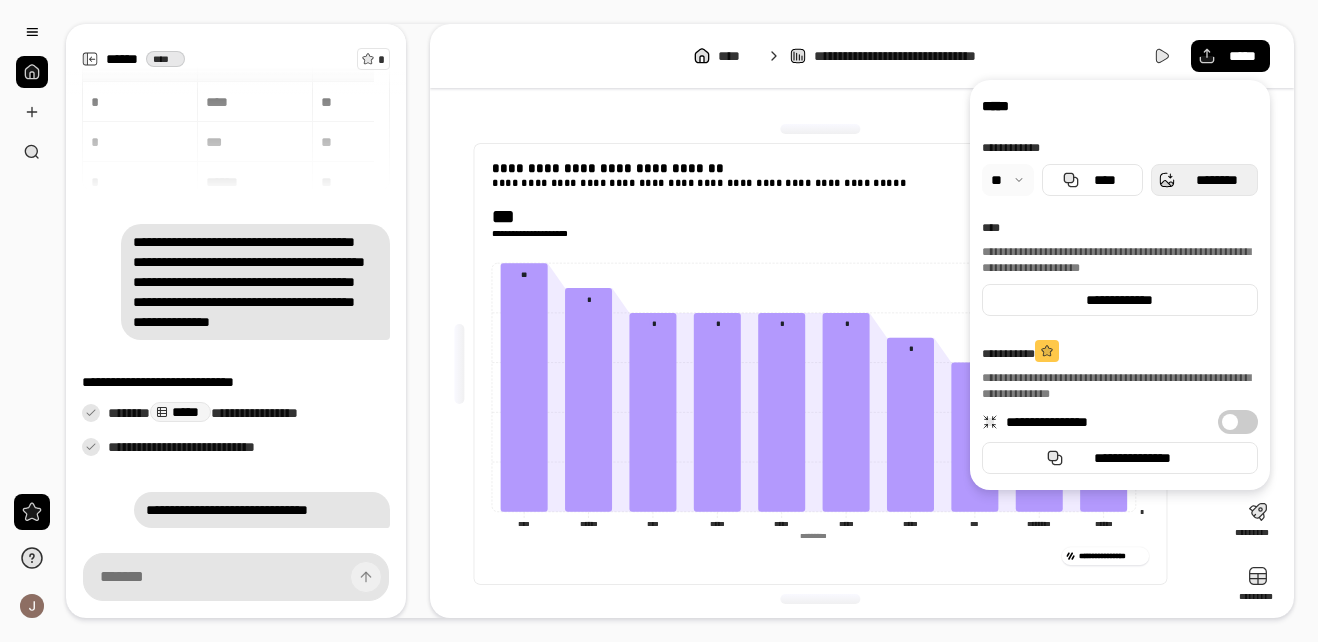 click on "********" at bounding box center (1204, 180) 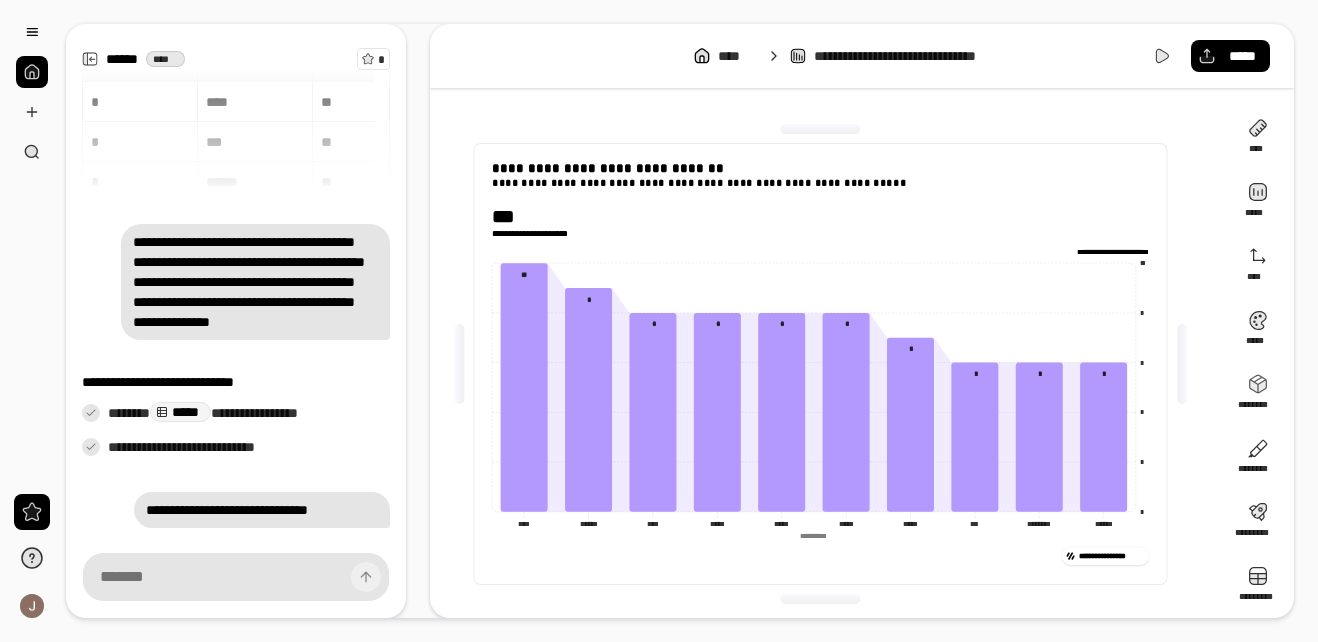 click on "**********" at bounding box center [820, 222] 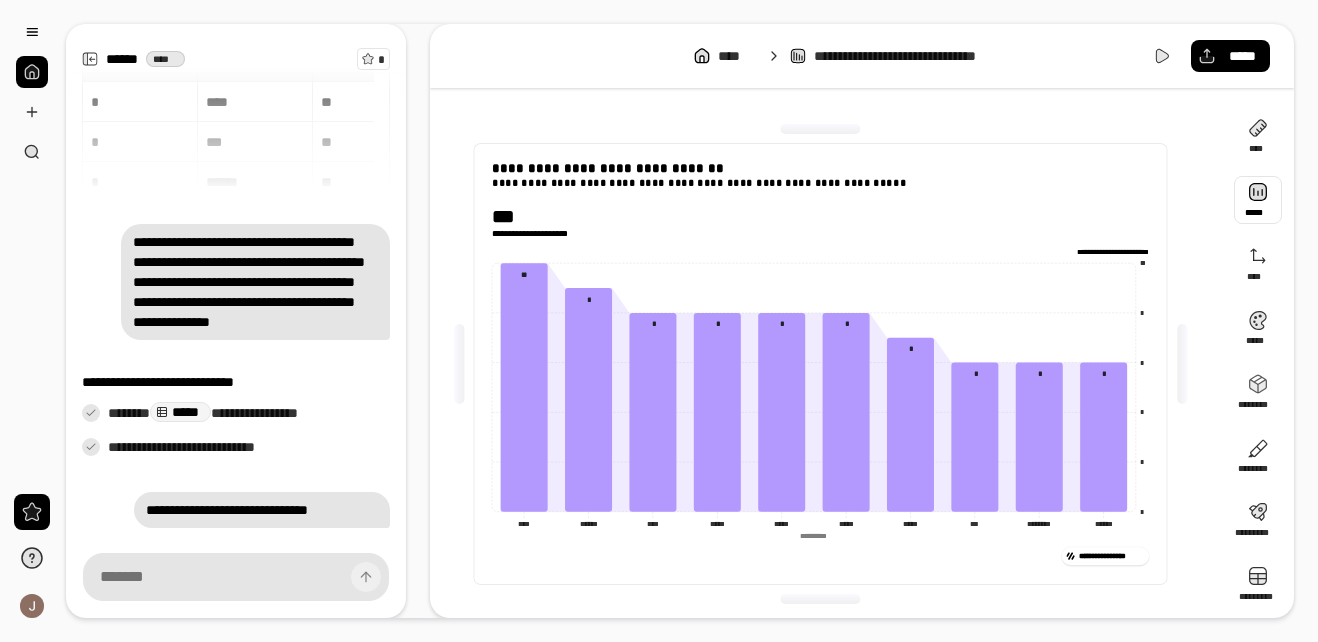 scroll, scrollTop: 6, scrollLeft: 0, axis: vertical 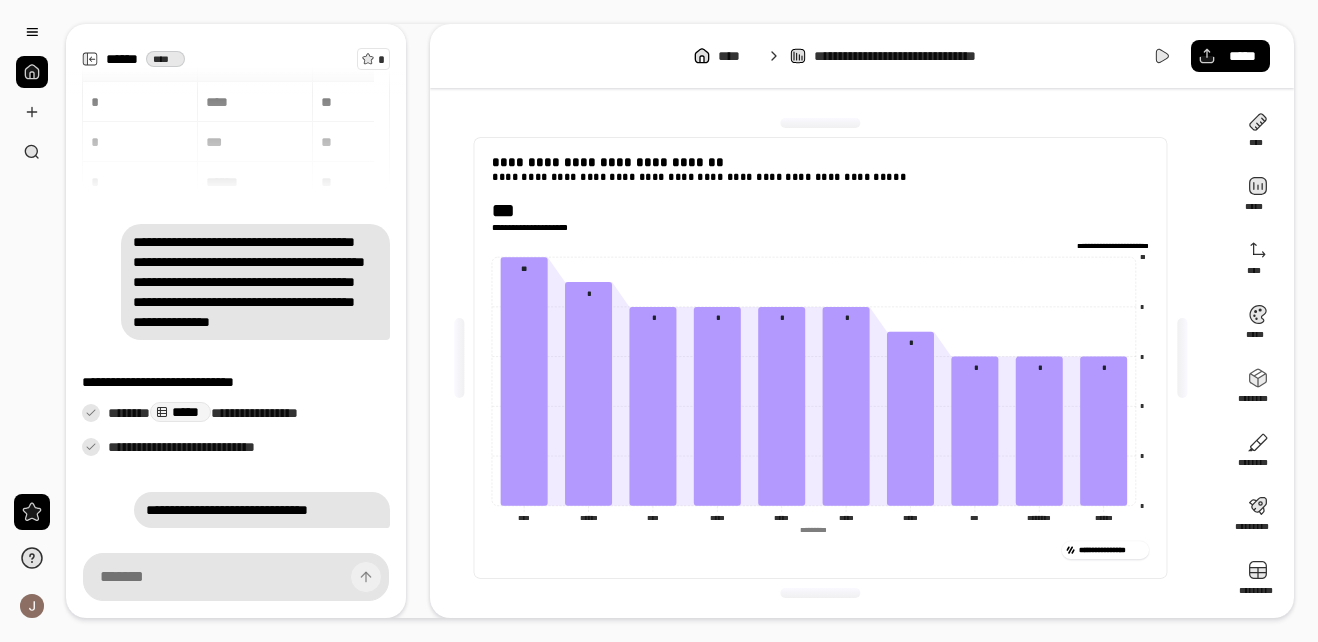 click on "**********" at bounding box center (820, 358) 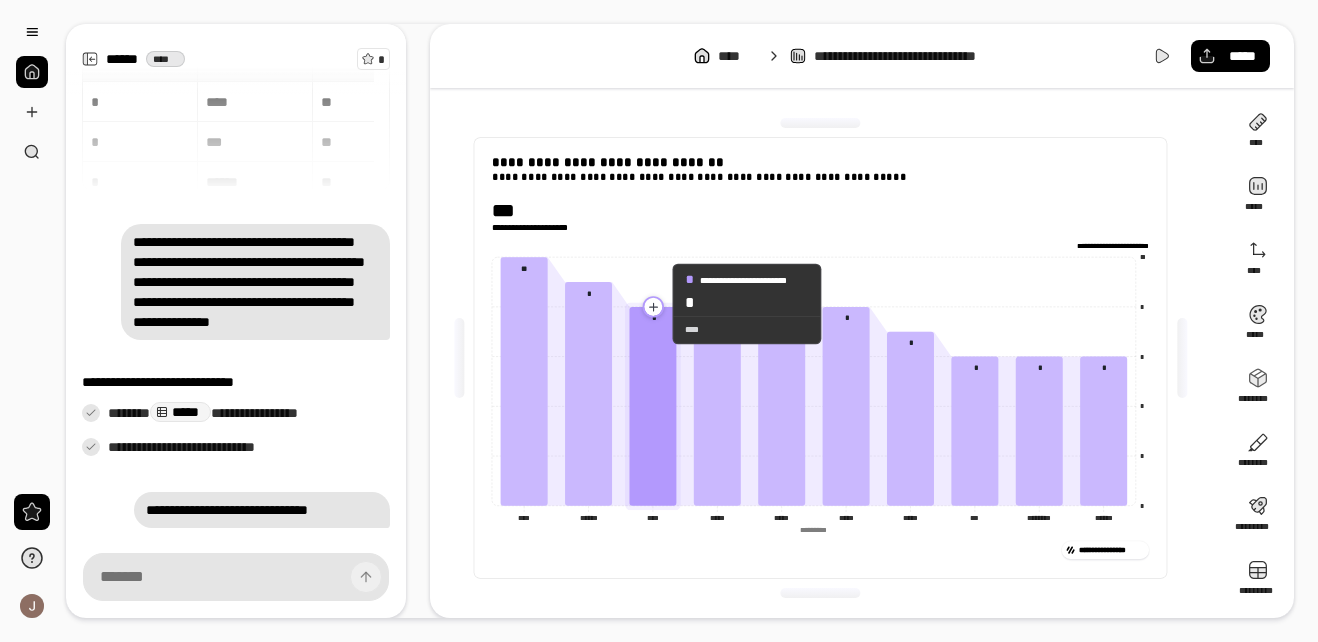 click 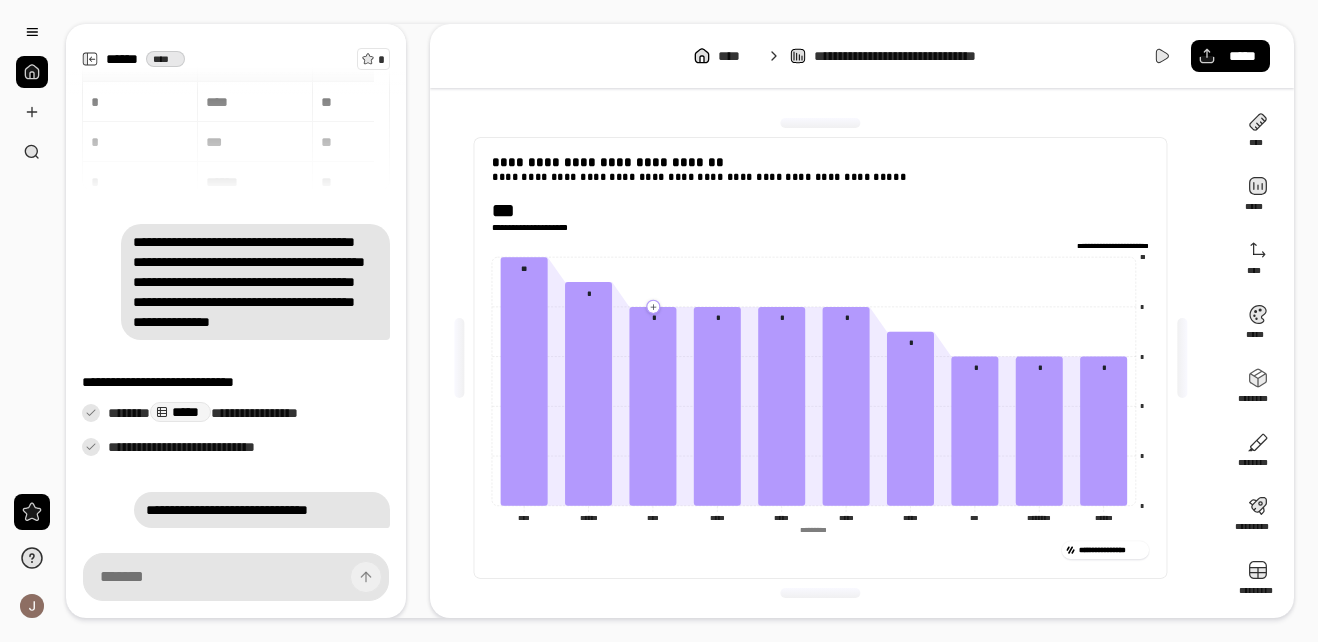 click on "**********" at bounding box center (820, 216) 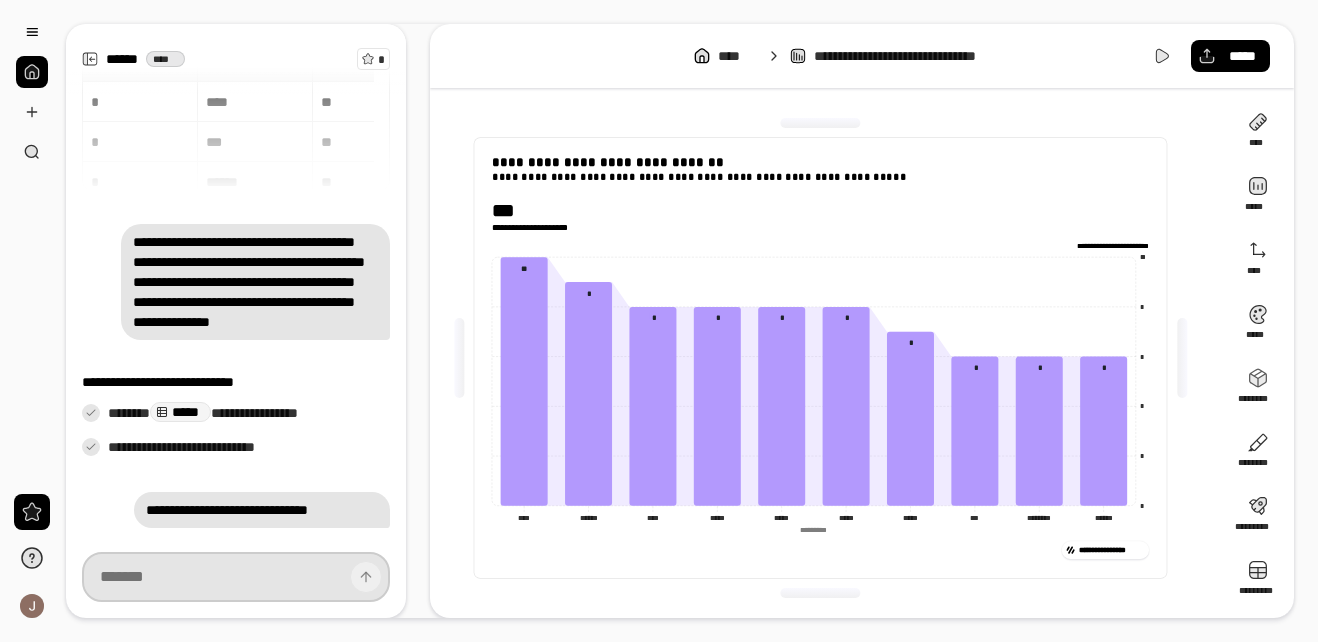 click at bounding box center (236, 577) 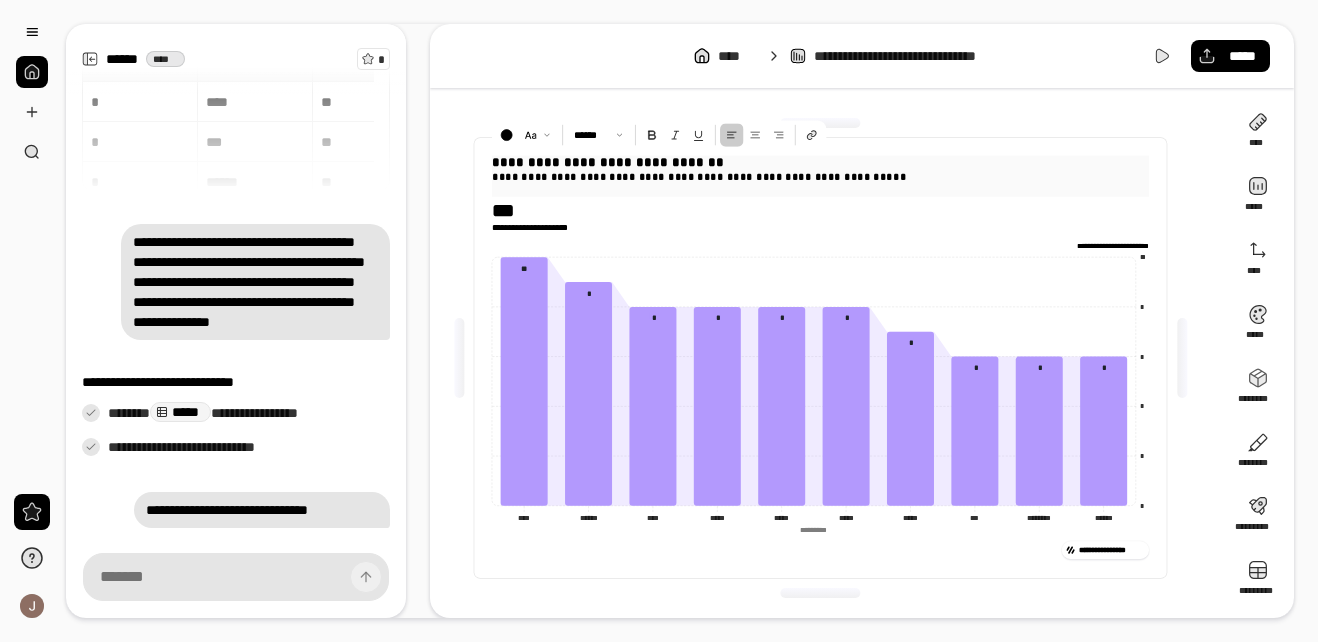 click at bounding box center [820, 189] 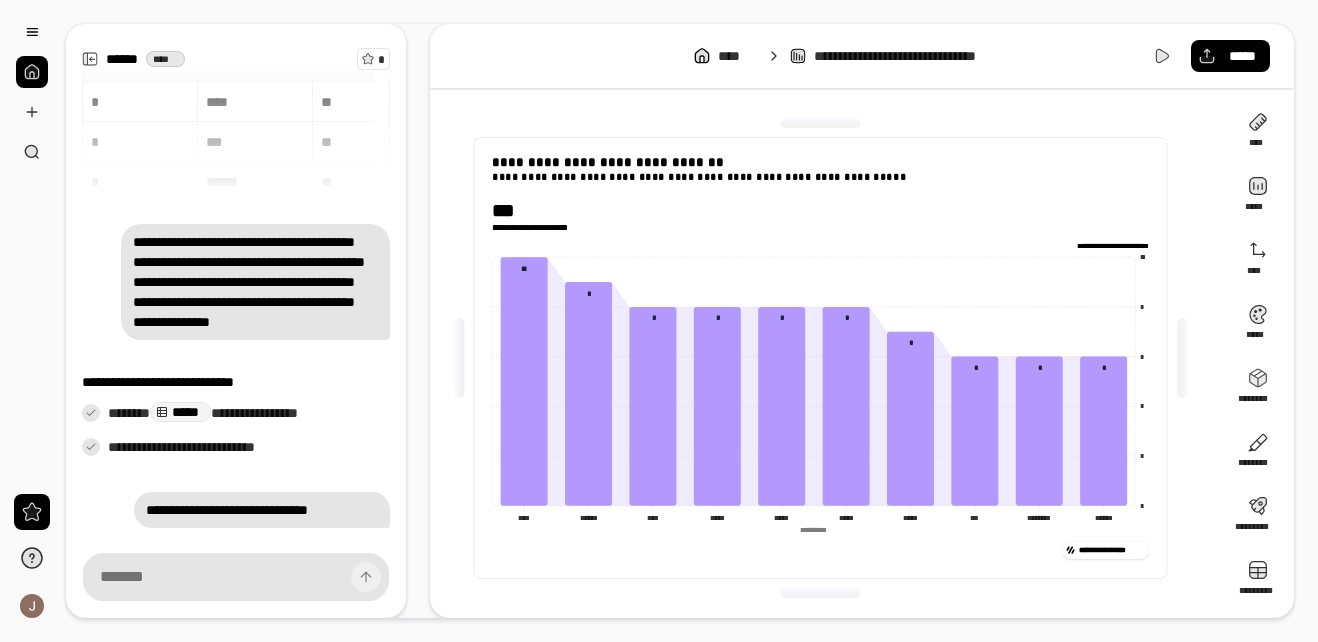 drag, startPoint x: 1146, startPoint y: 528, endPoint x: 791, endPoint y: 248, distance: 452.13382 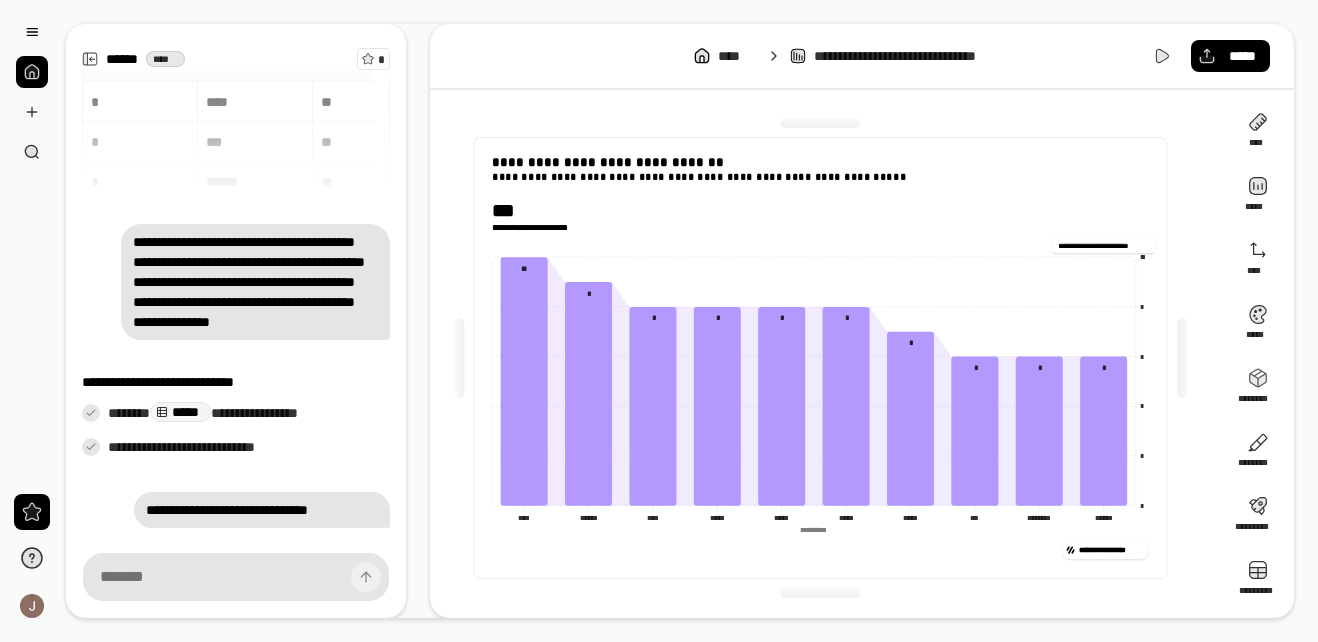 click on "**********" at bounding box center [820, 246] 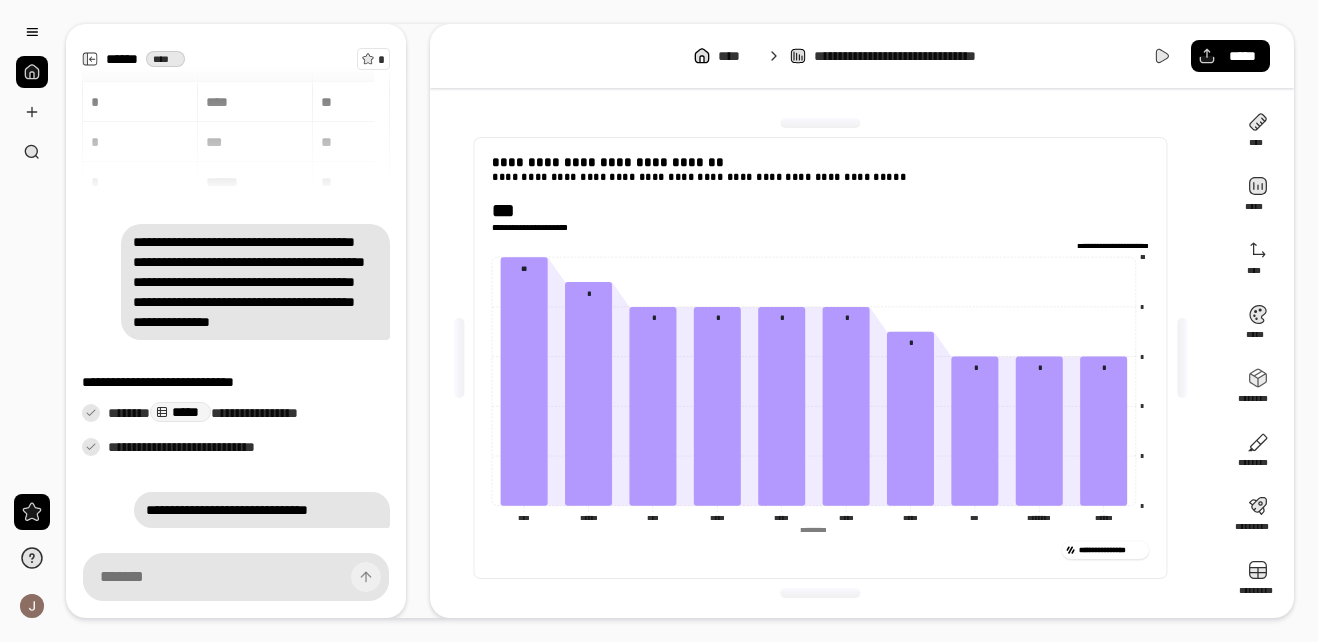 click on "**********" at bounding box center (820, 216) 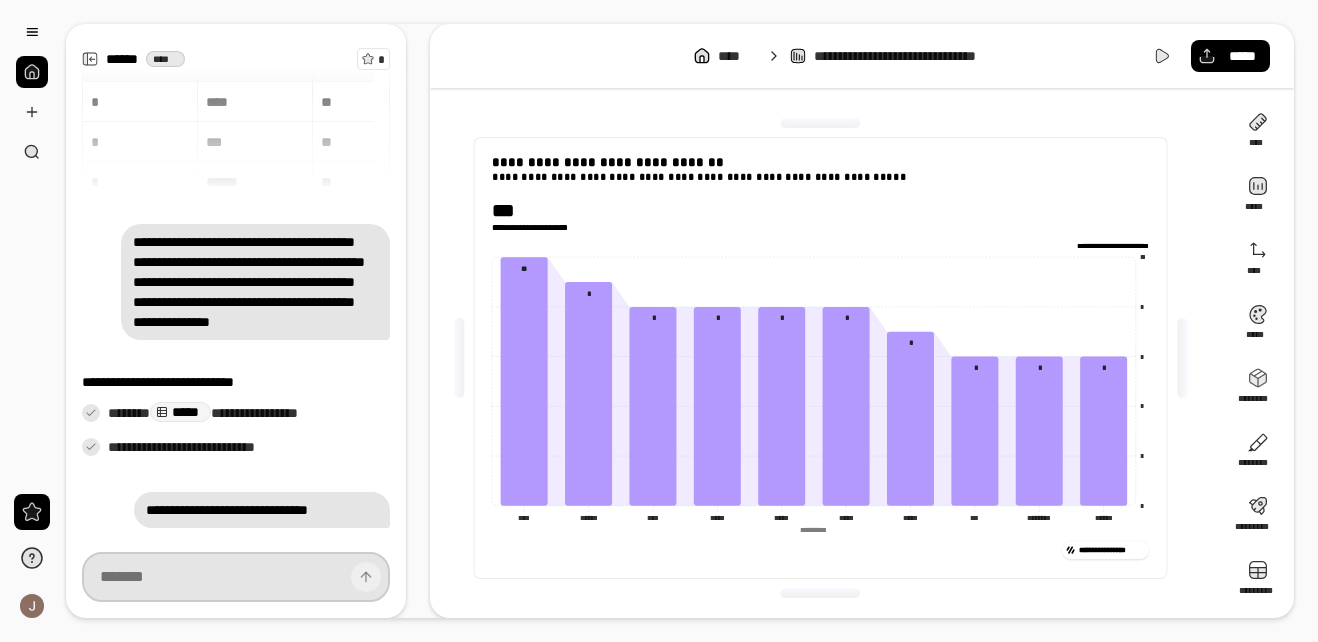 click at bounding box center (236, 577) 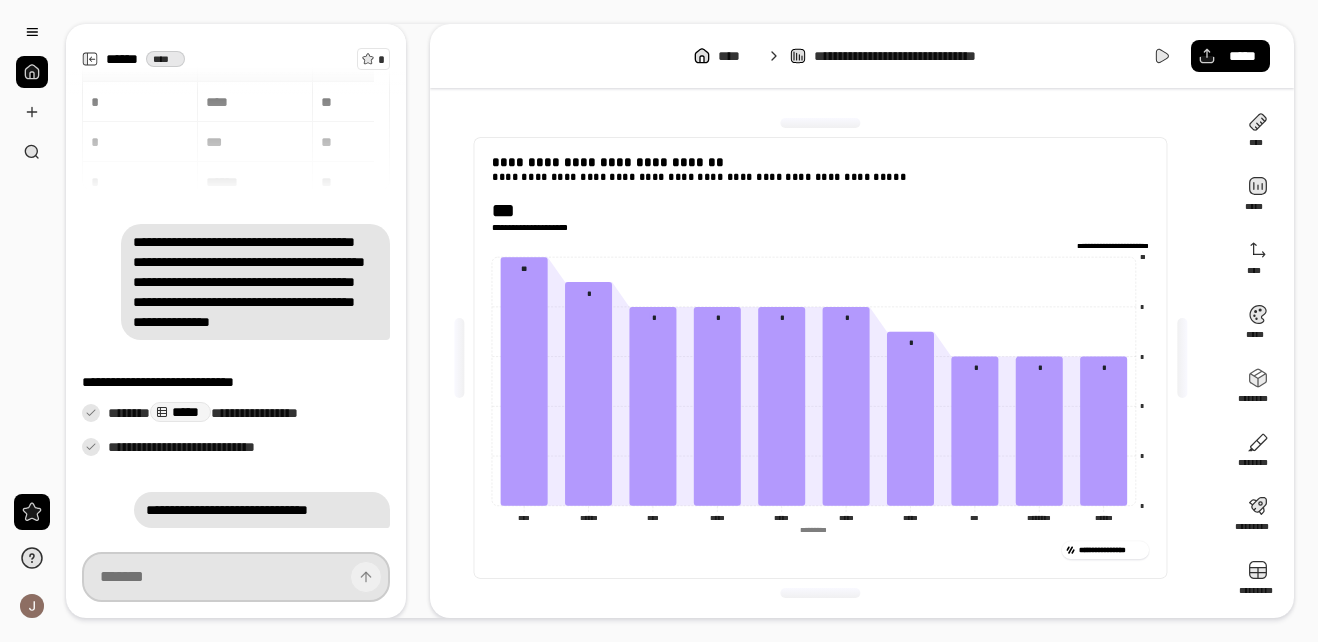 click at bounding box center (236, 577) 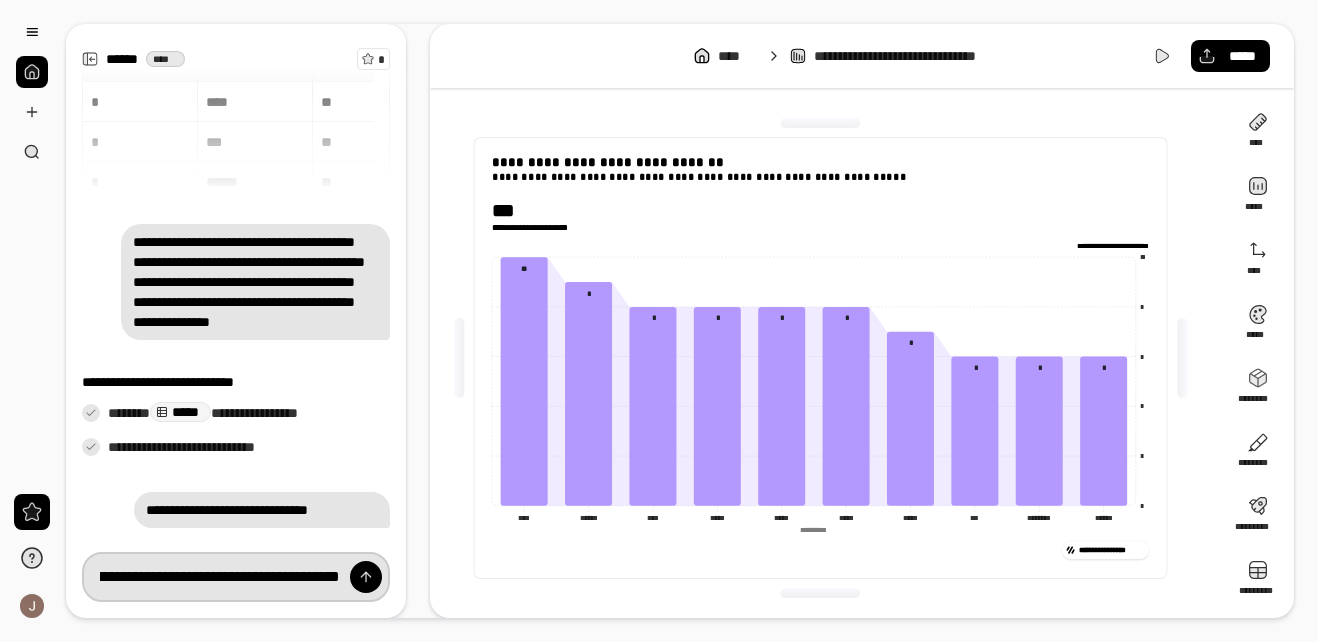 scroll, scrollTop: 0, scrollLeft: 140, axis: horizontal 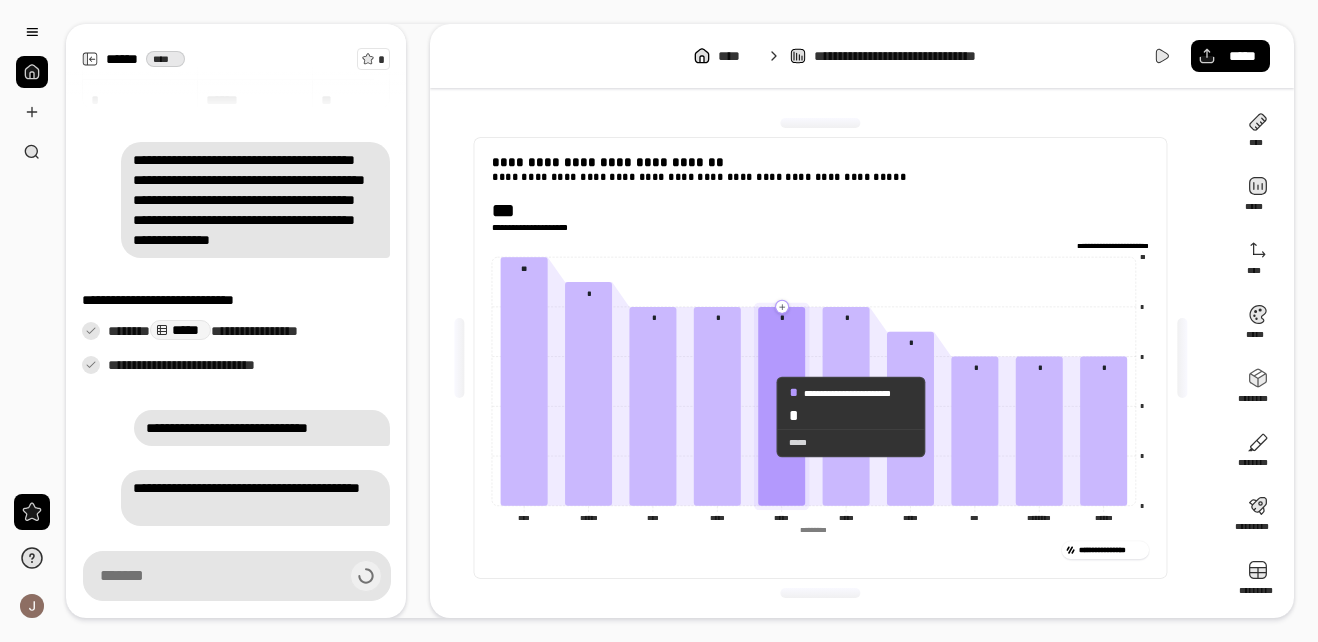 click 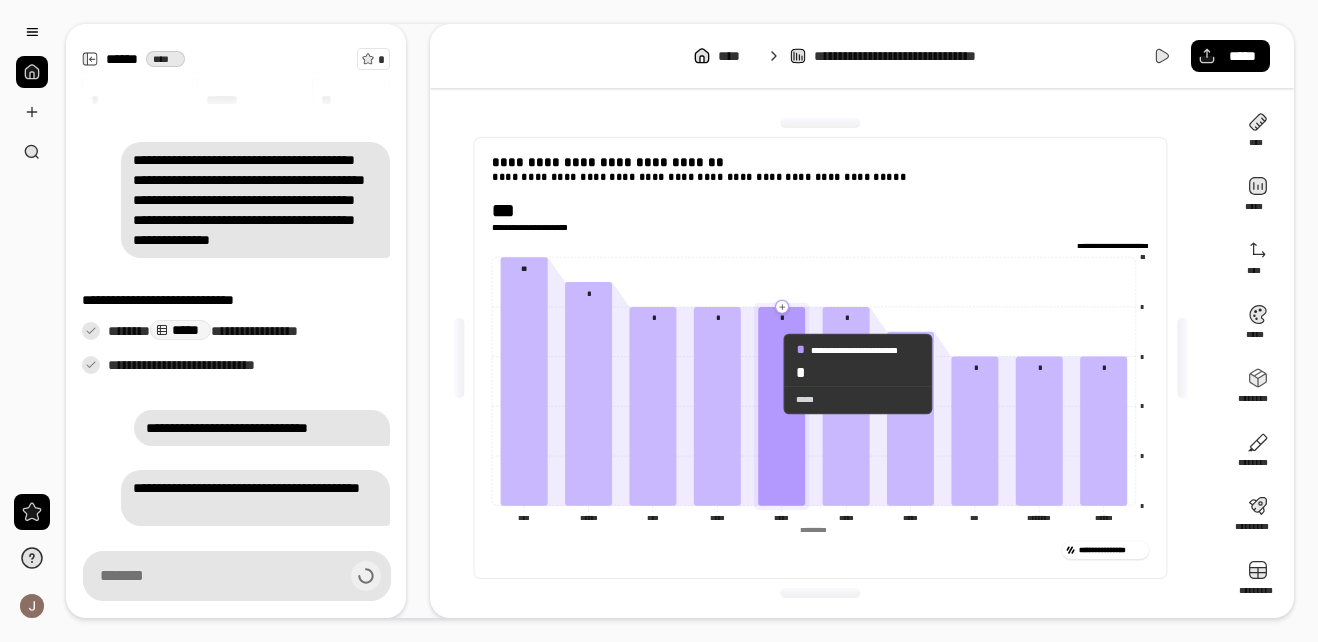 click 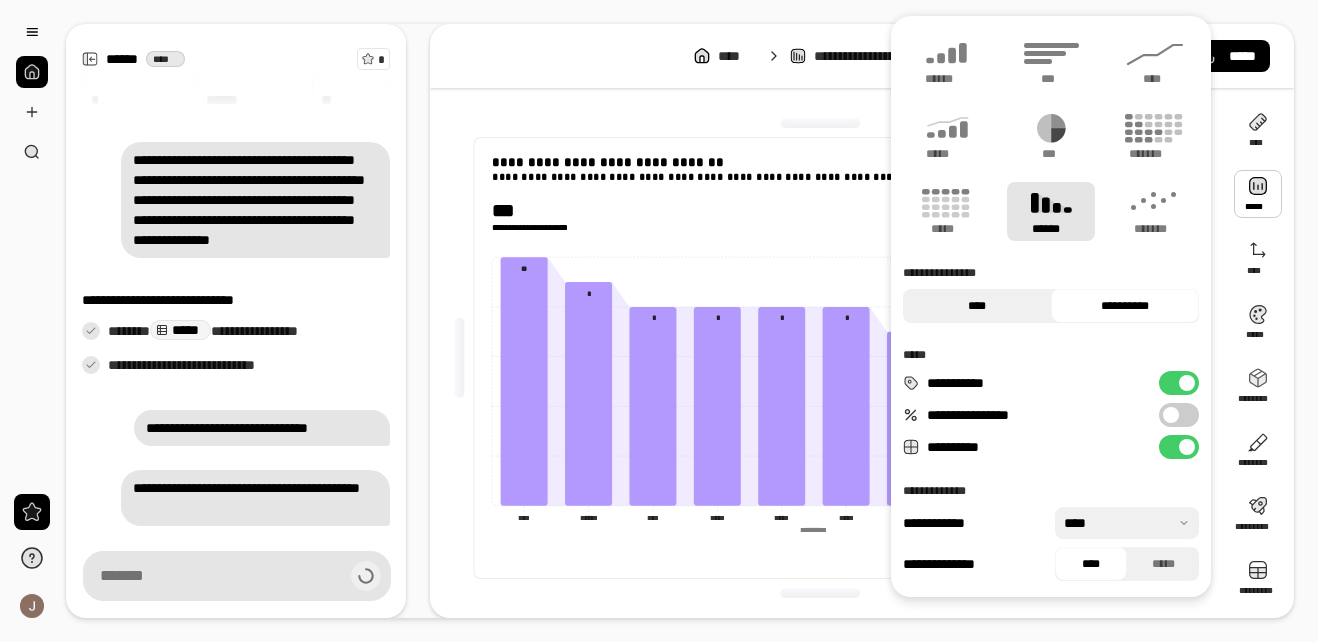 click on "****" at bounding box center [977, 306] 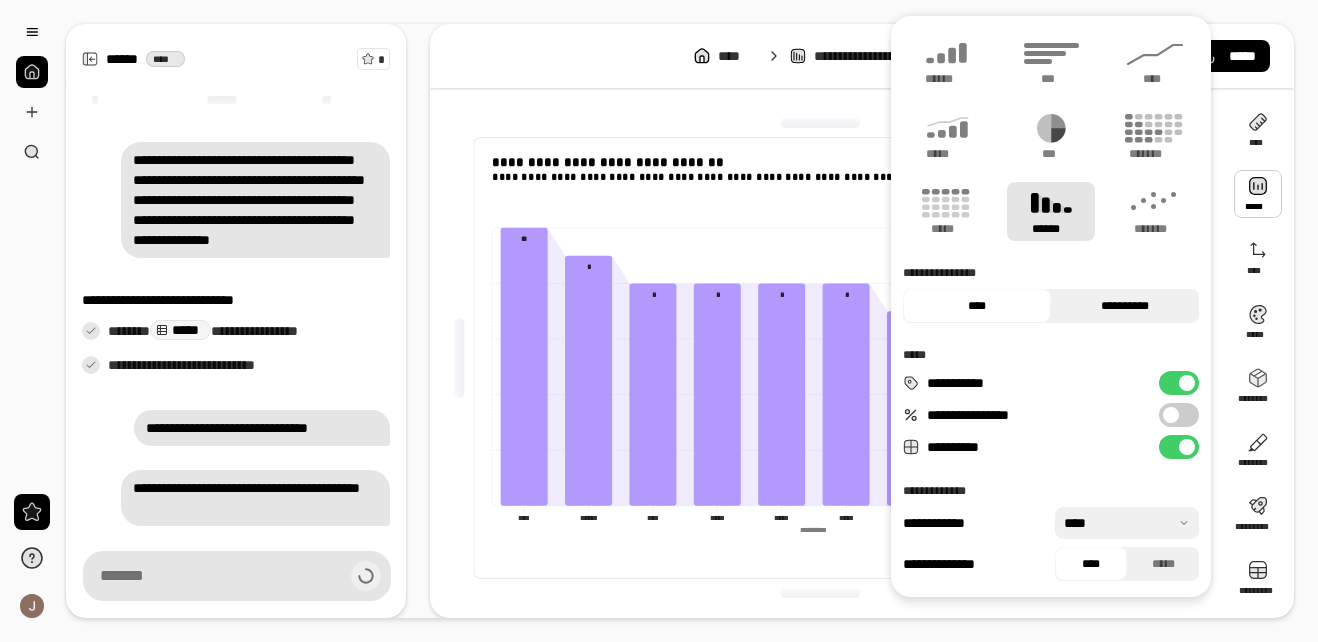 click on "**********" at bounding box center (1125, 306) 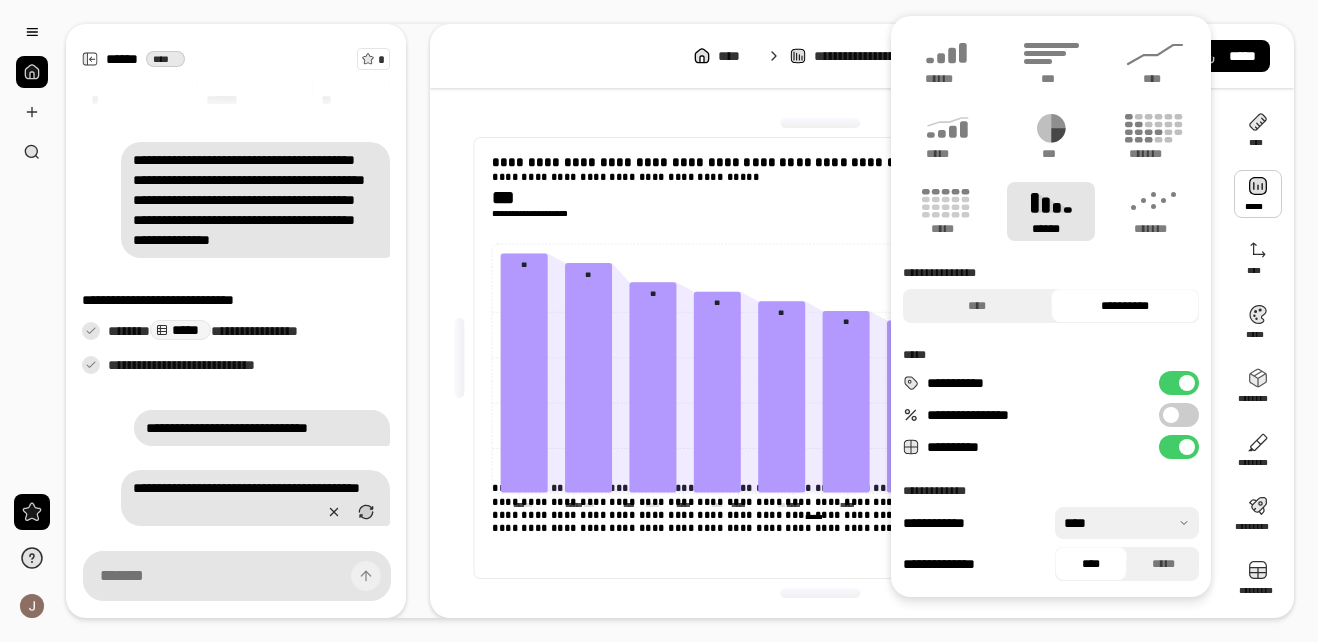 type on "**********" 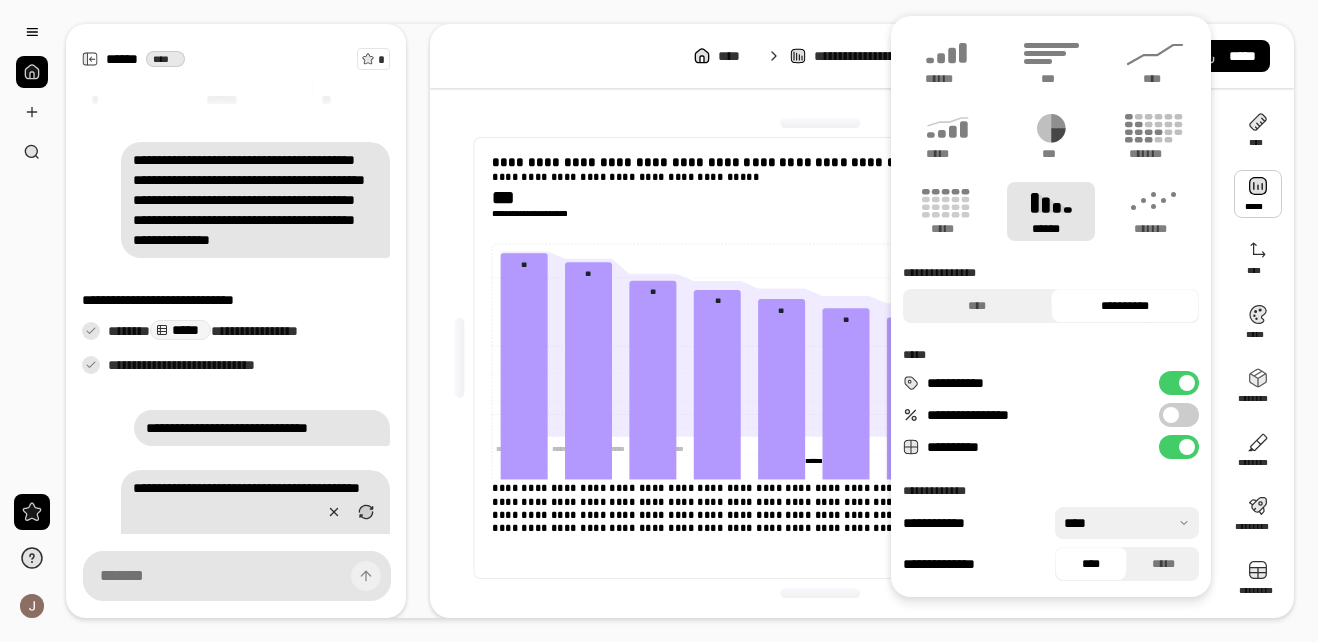 scroll, scrollTop: 474, scrollLeft: 0, axis: vertical 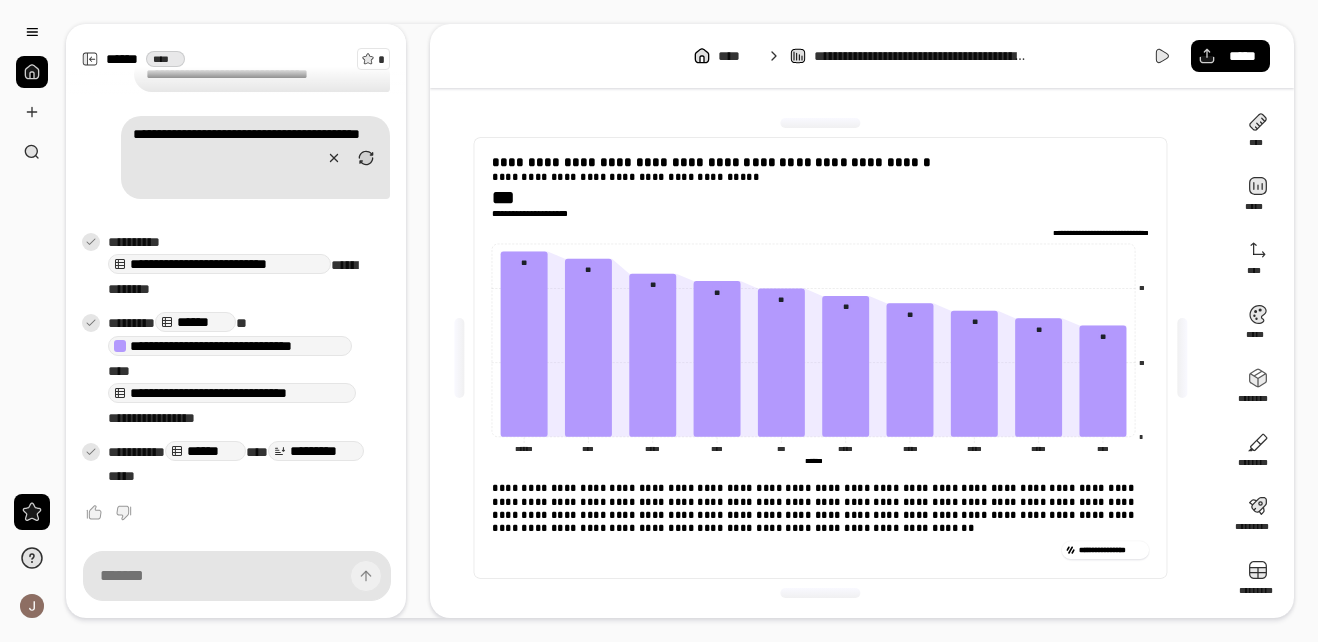 click on "**********" at bounding box center [820, 508] 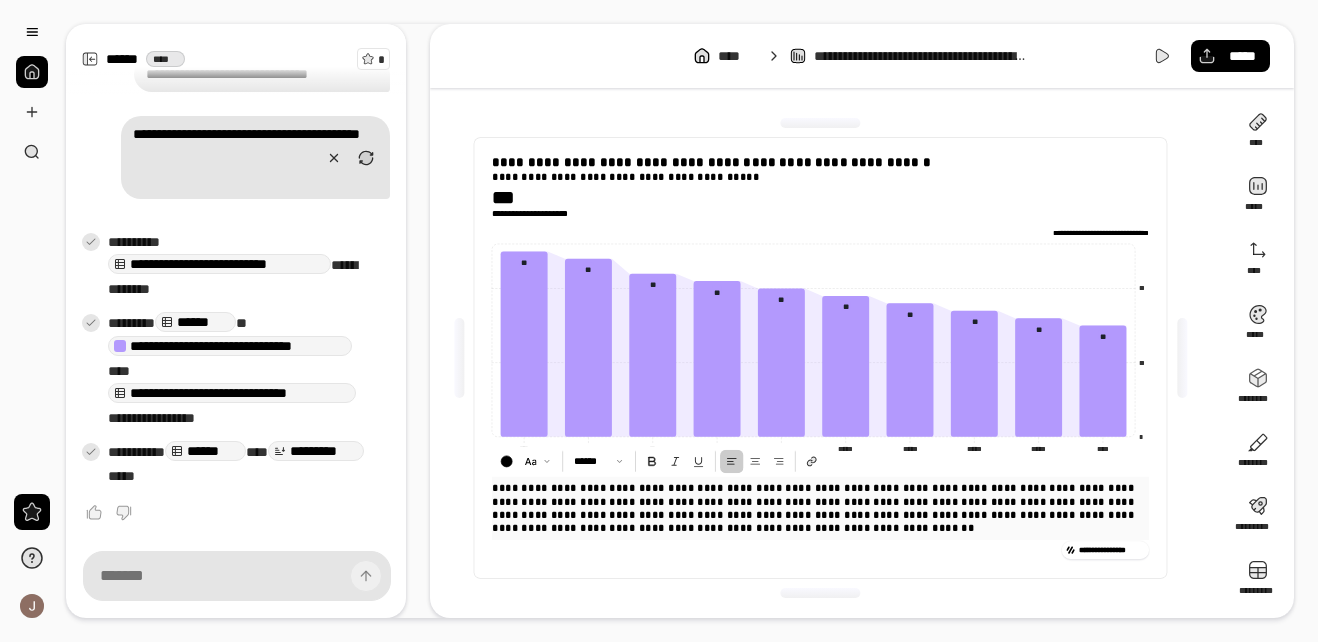 drag, startPoint x: 798, startPoint y: 526, endPoint x: 485, endPoint y: 489, distance: 315.17932 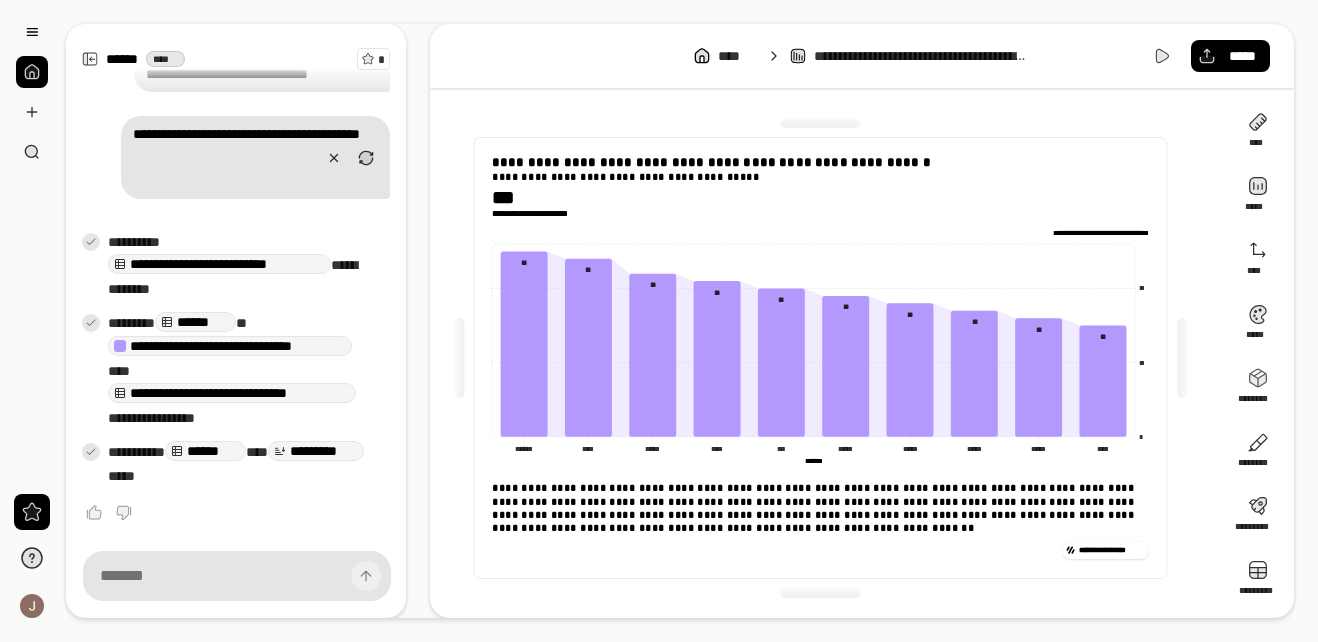 click on "**********" at bounding box center (820, 203) 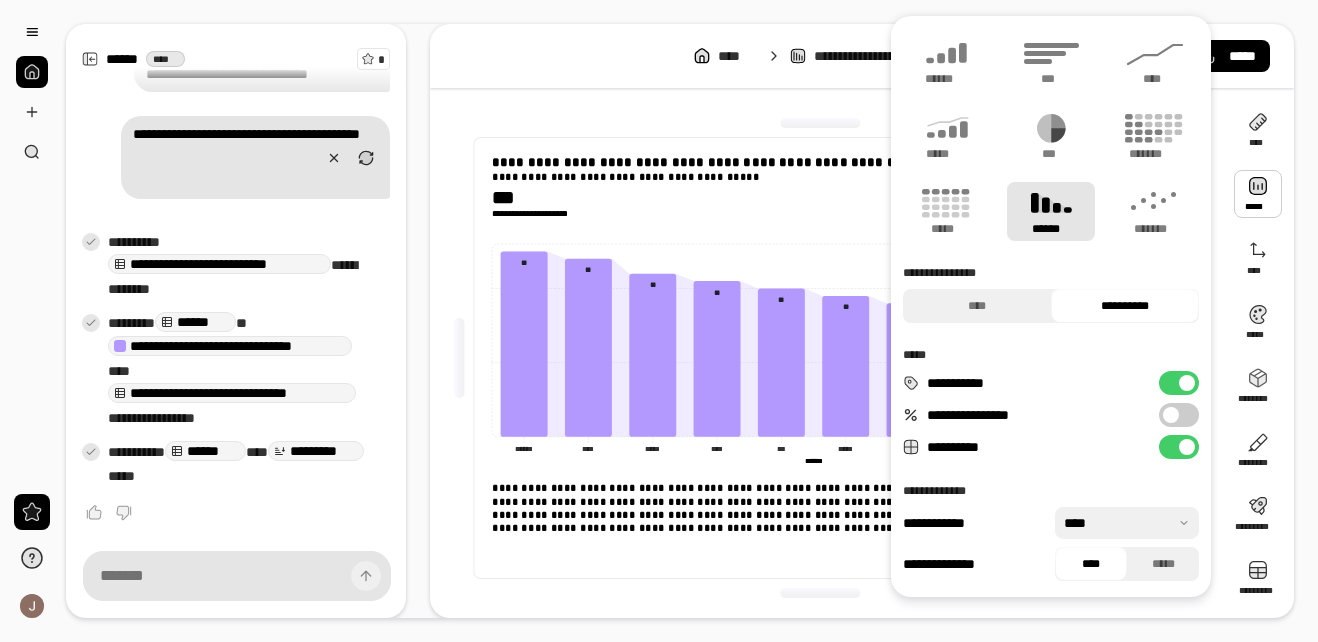 click on "**********" at bounding box center (1125, 306) 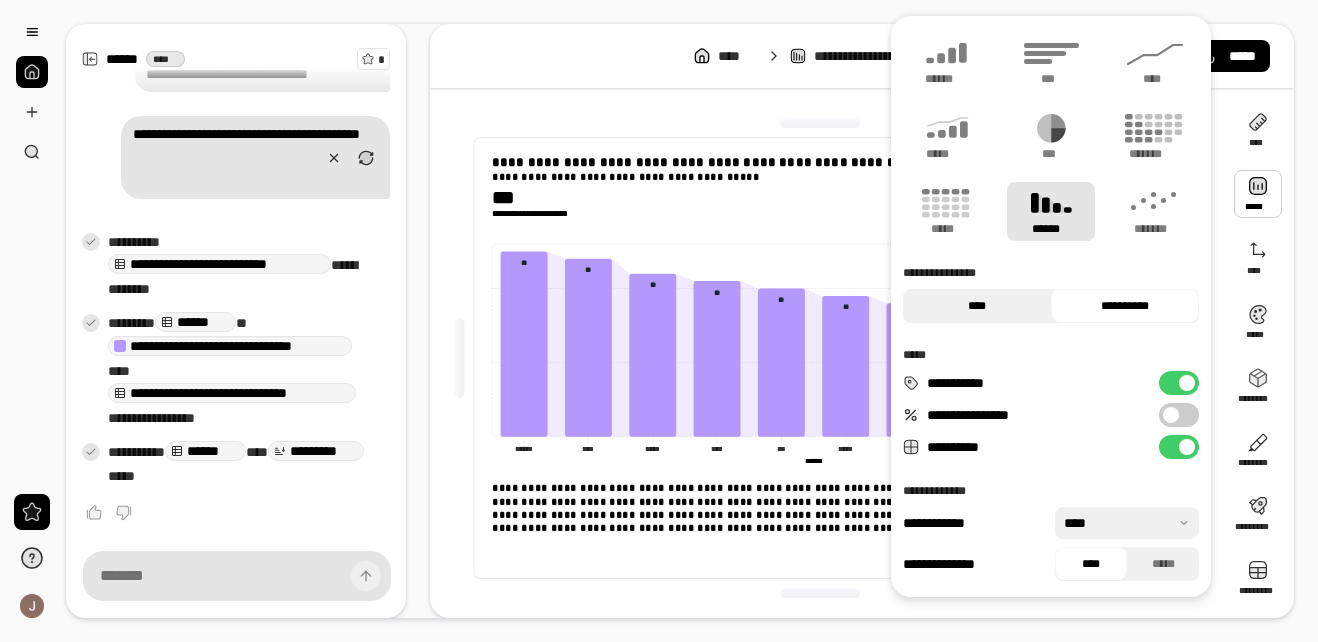 click on "****" at bounding box center (977, 306) 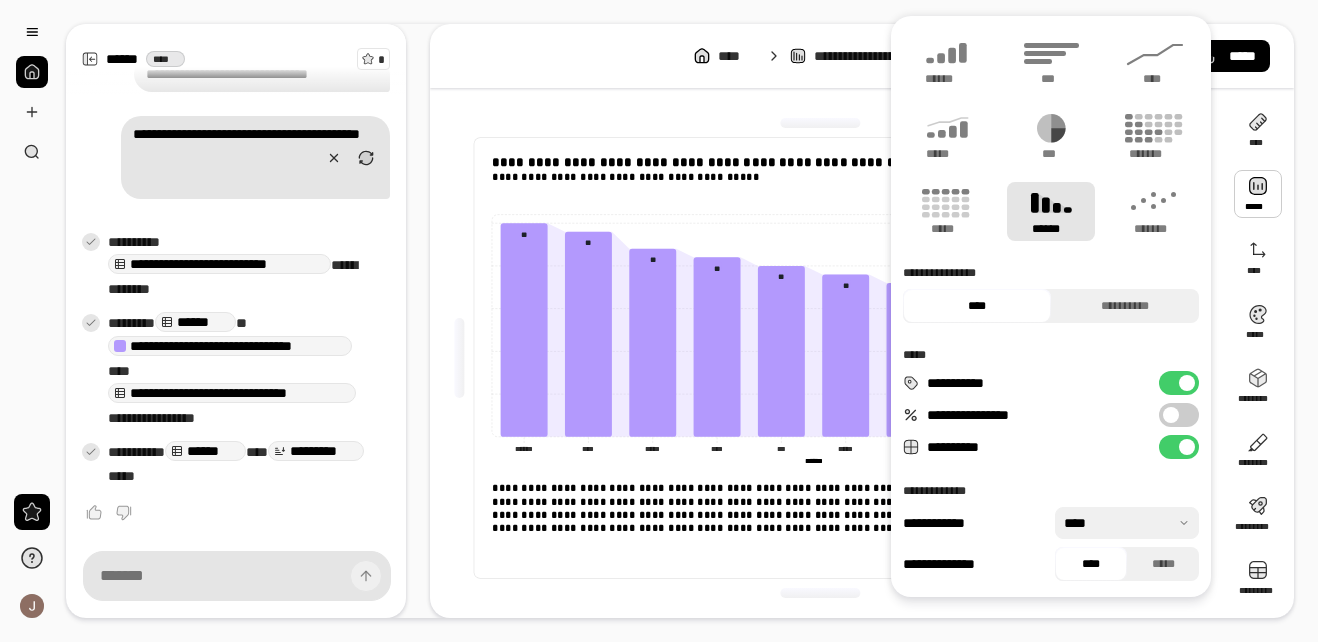 click on "****" at bounding box center [977, 306] 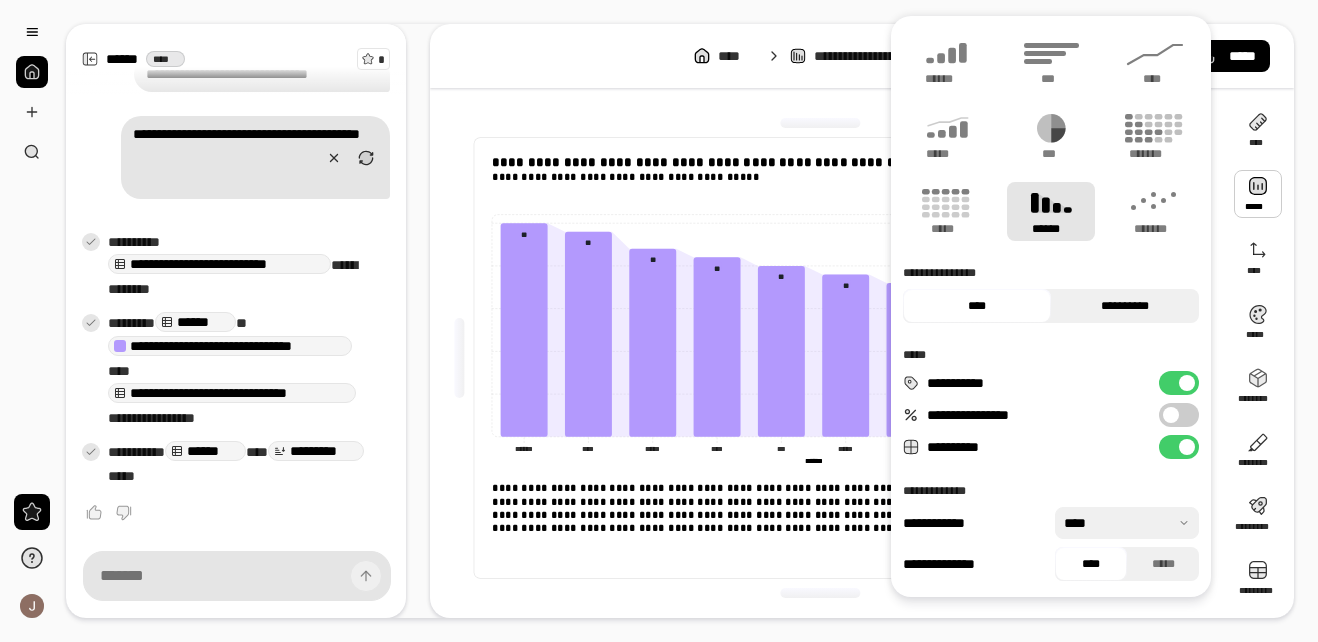 click on "**********" at bounding box center [1125, 306] 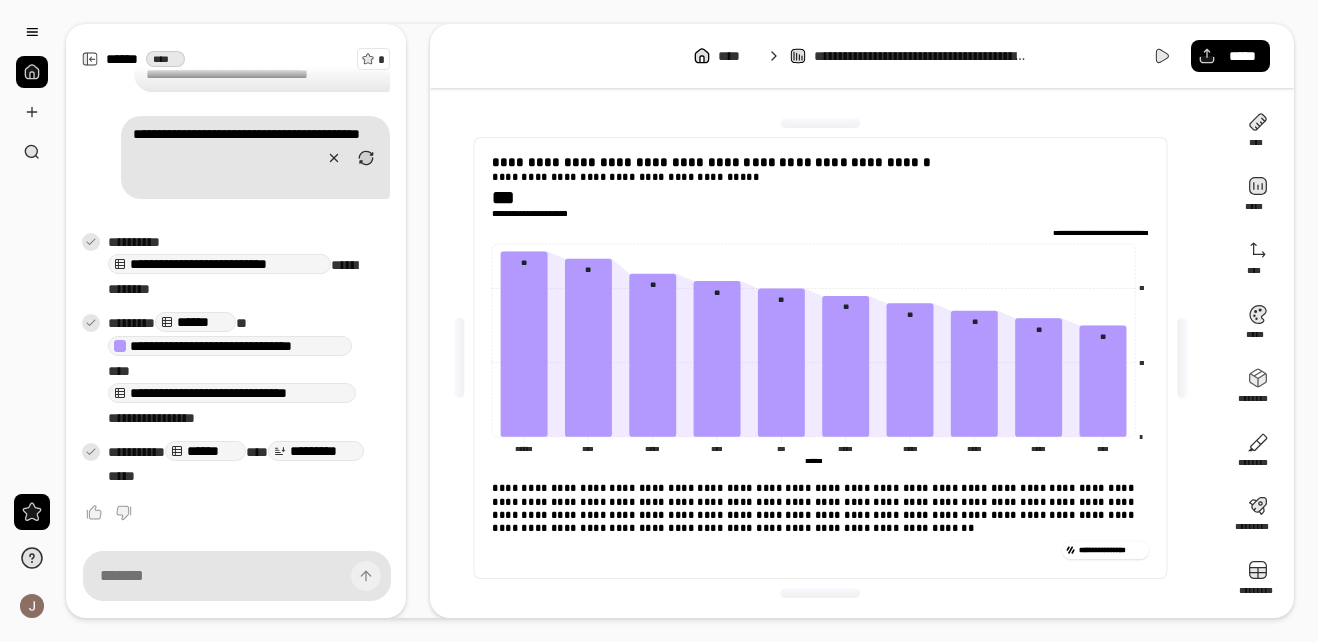 click on "**********" at bounding box center (820, 203) 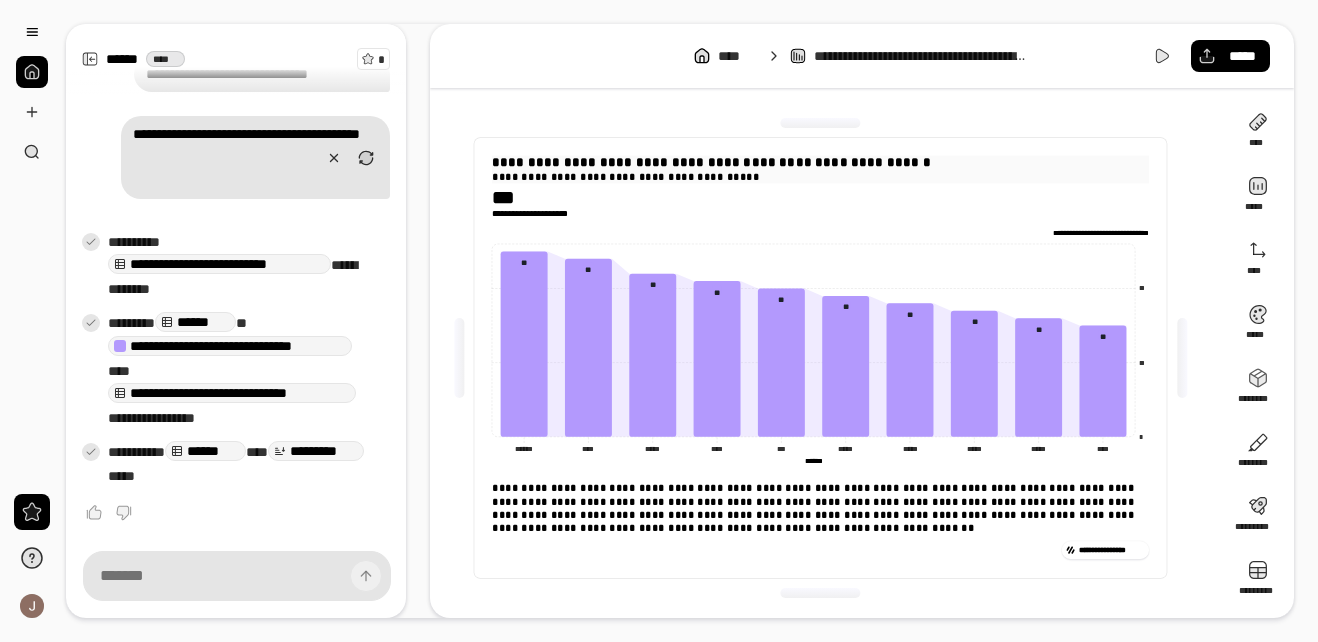 click on "**********" at bounding box center [820, 176] 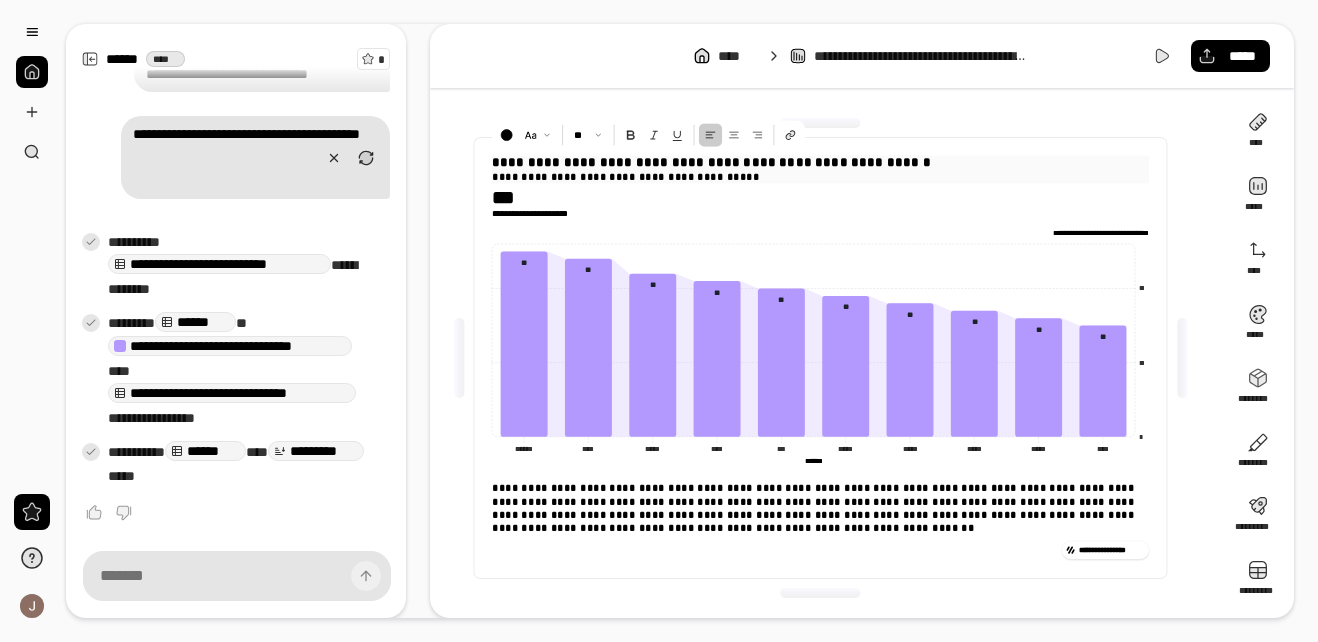 click on "**********" at bounding box center [820, 163] 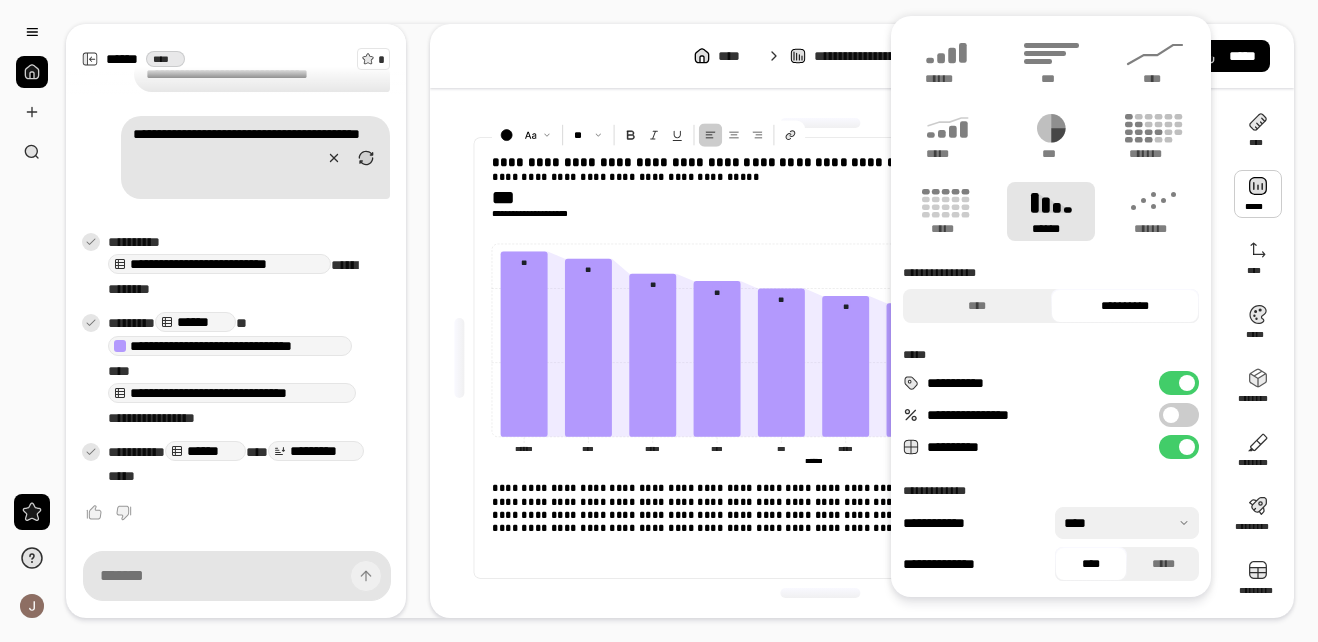 click at bounding box center [1258, 194] 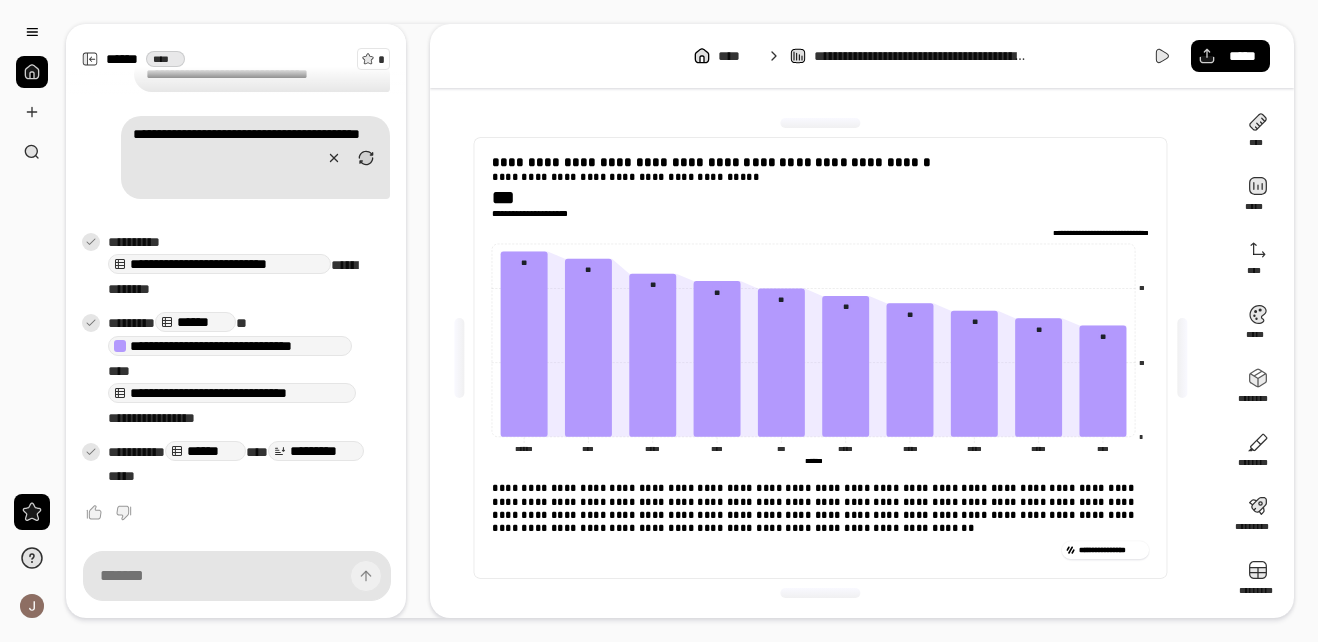 click on "**********" at bounding box center [821, 358] 